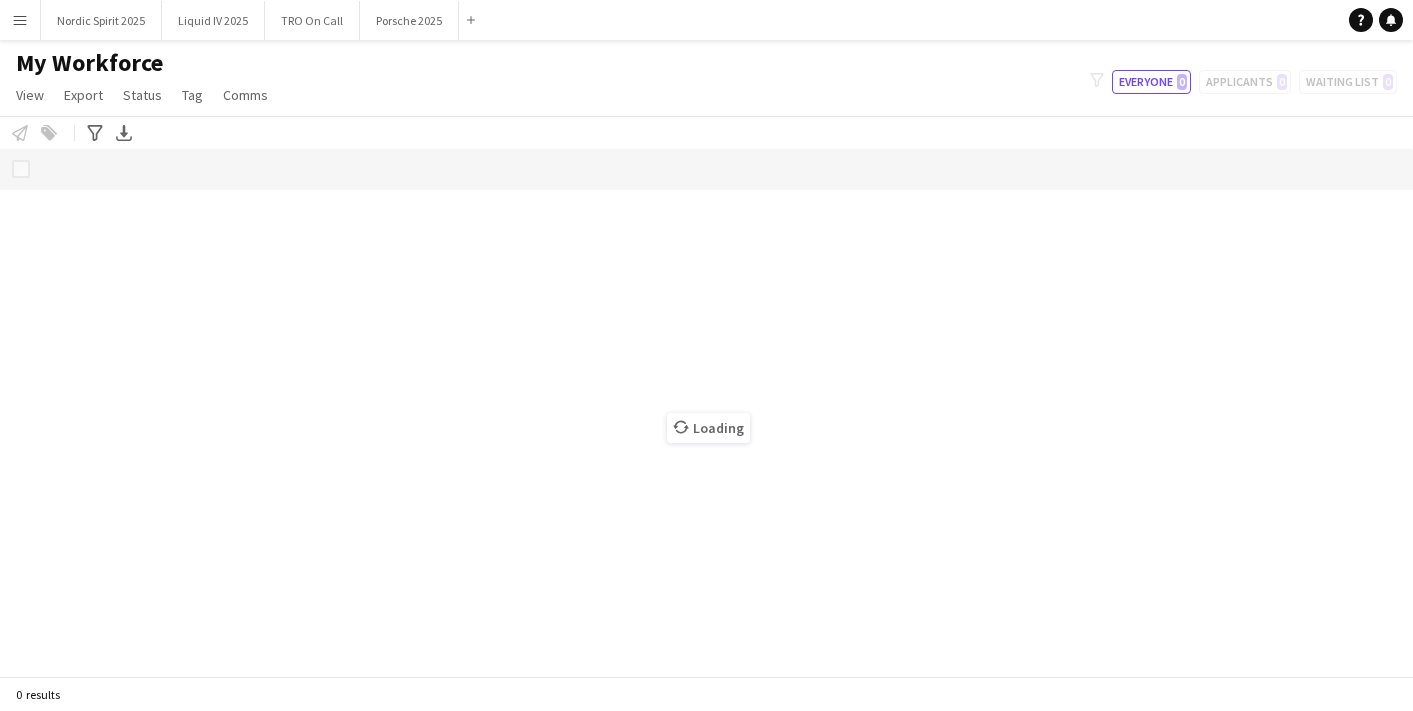 scroll, scrollTop: 0, scrollLeft: 0, axis: both 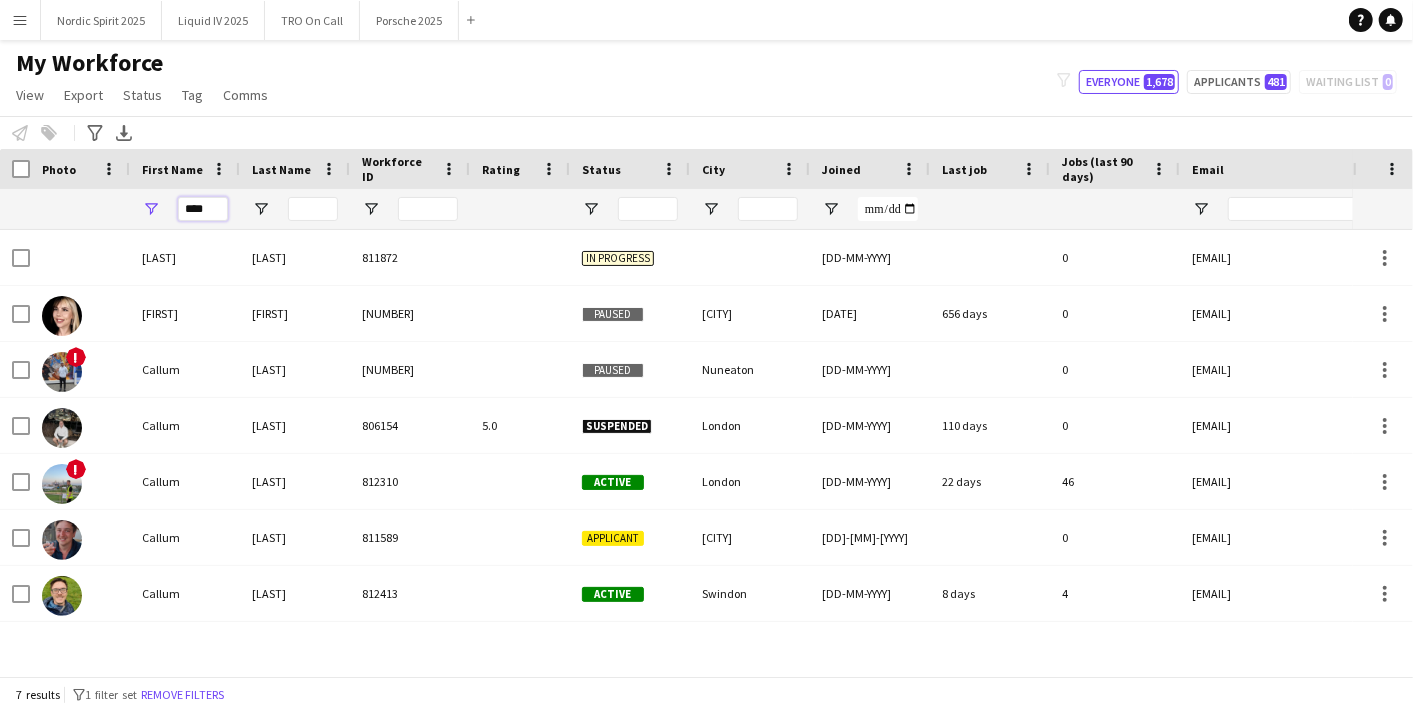 drag, startPoint x: 222, startPoint y: 210, endPoint x: 142, endPoint y: 188, distance: 82.96987 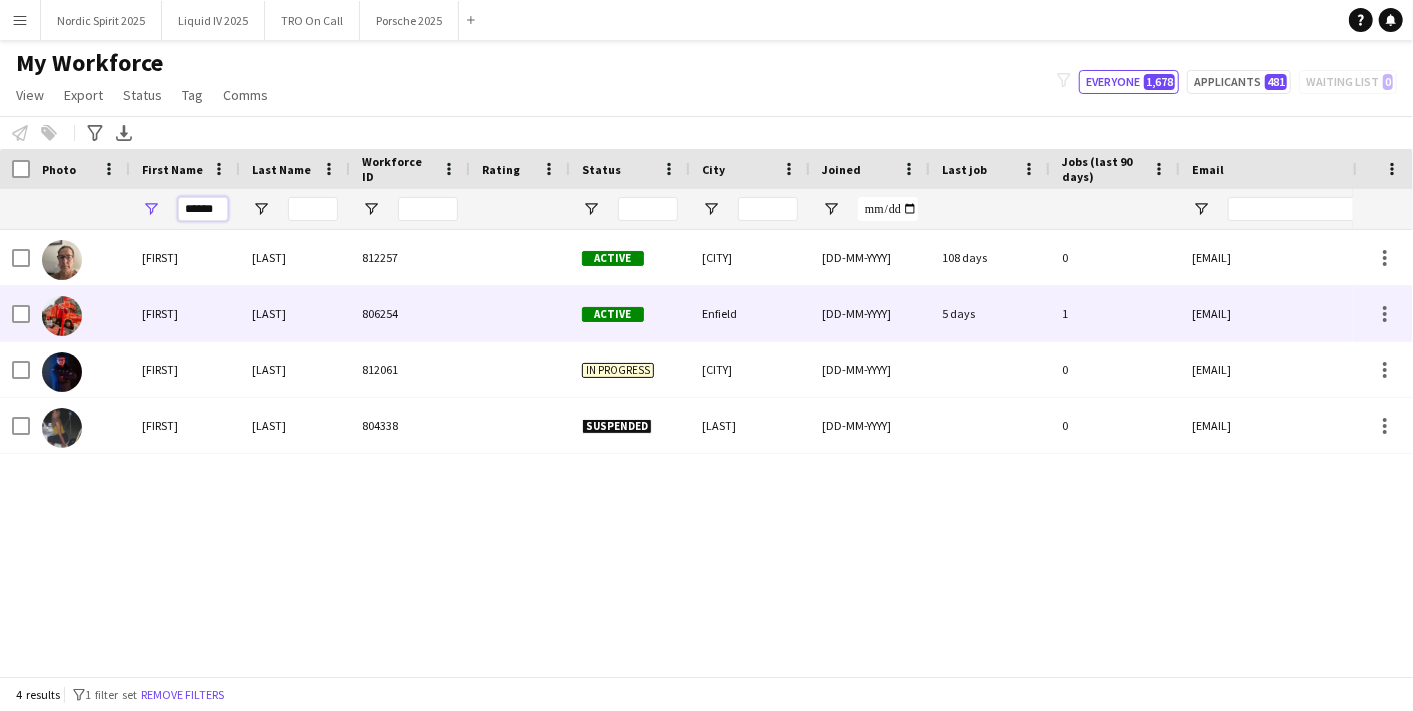 type on "******" 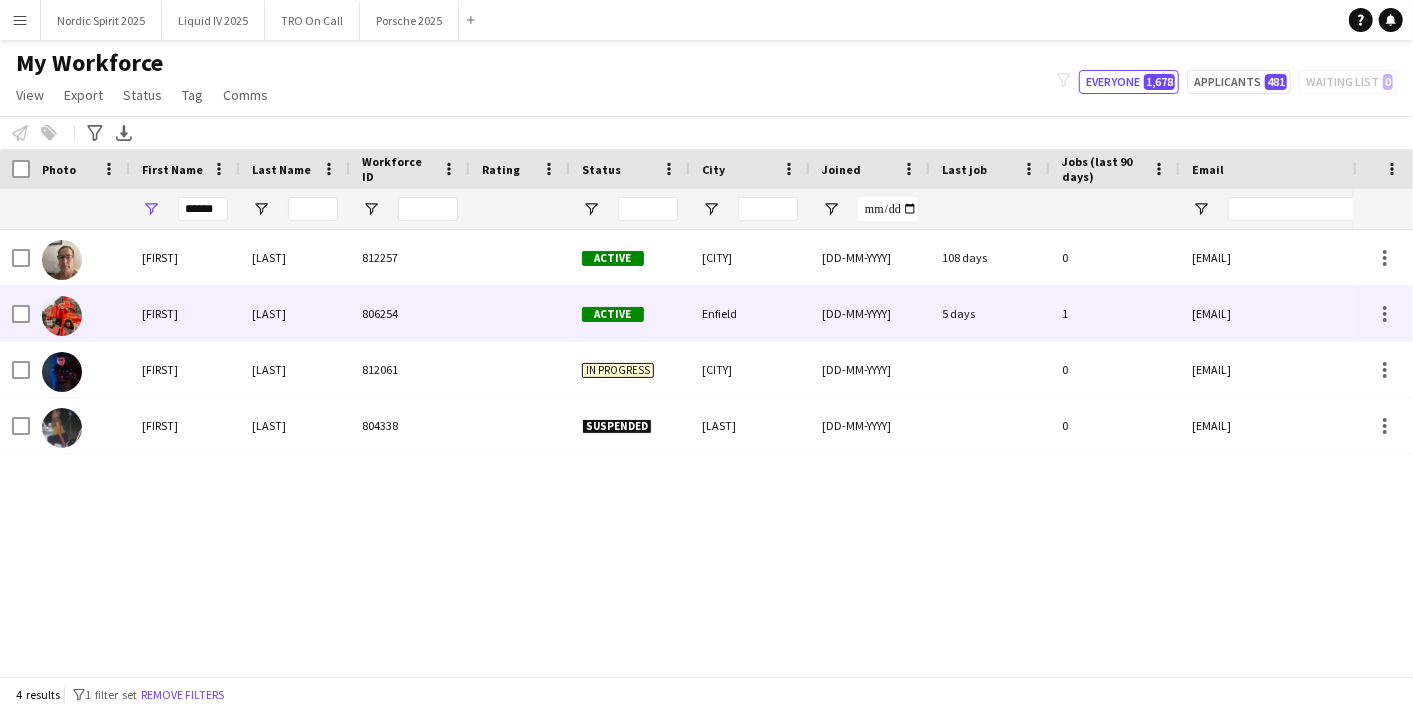 click on "[LAST]" at bounding box center (295, 313) 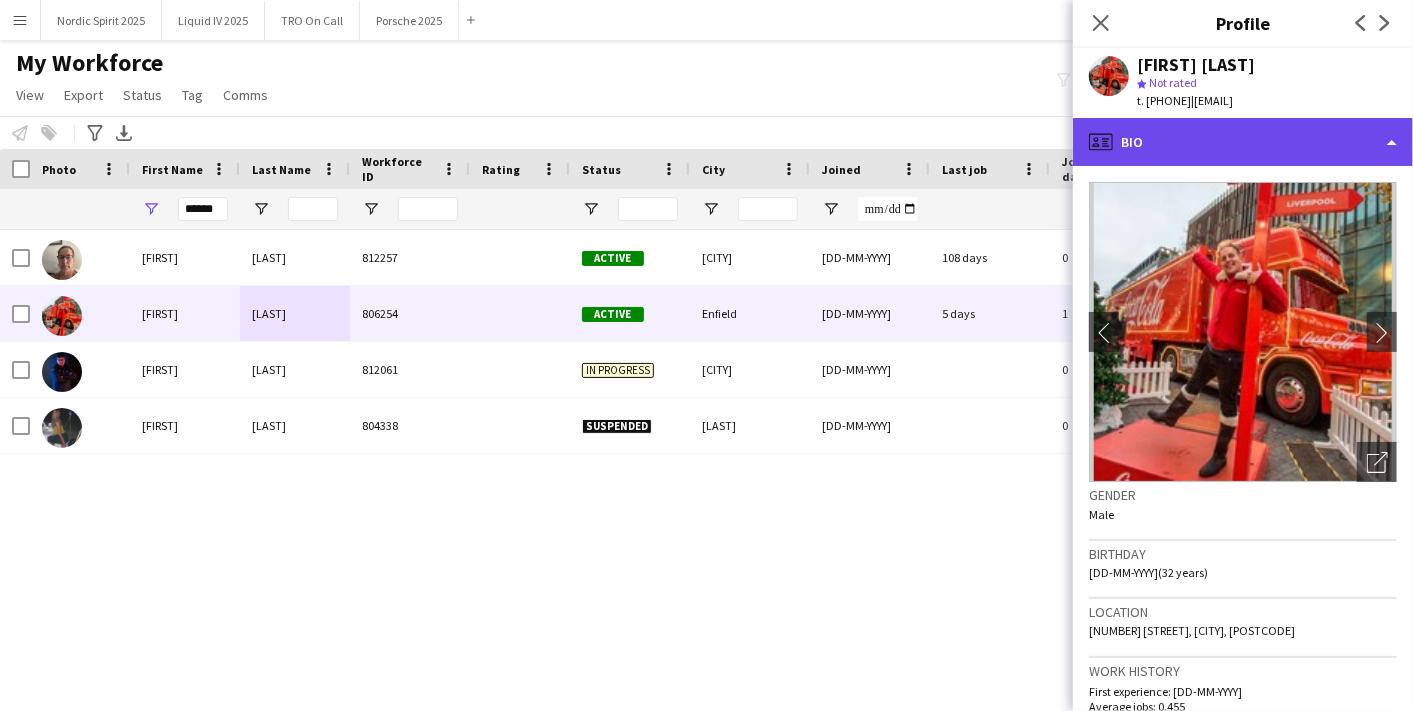 click on "profile
Bio" 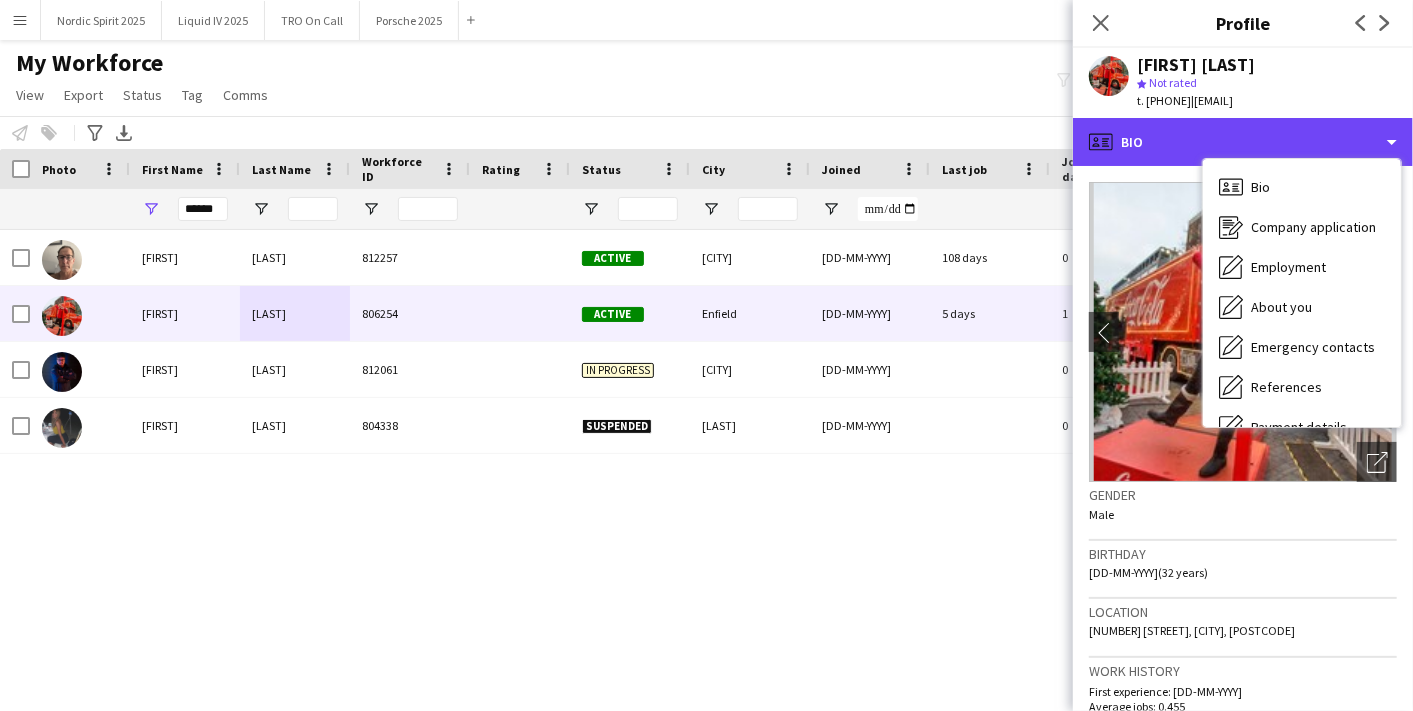 scroll, scrollTop: 267, scrollLeft: 0, axis: vertical 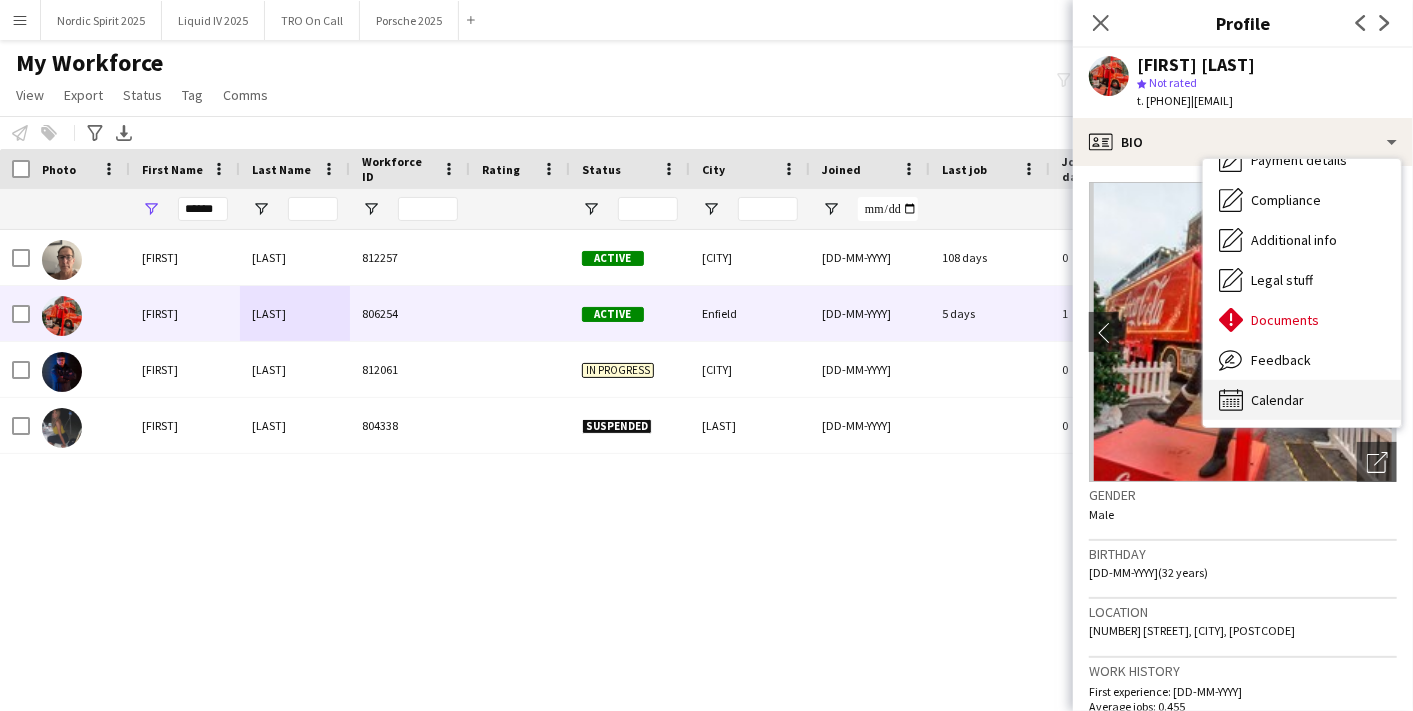 click on "Calendar
Calendar" at bounding box center [1302, 400] 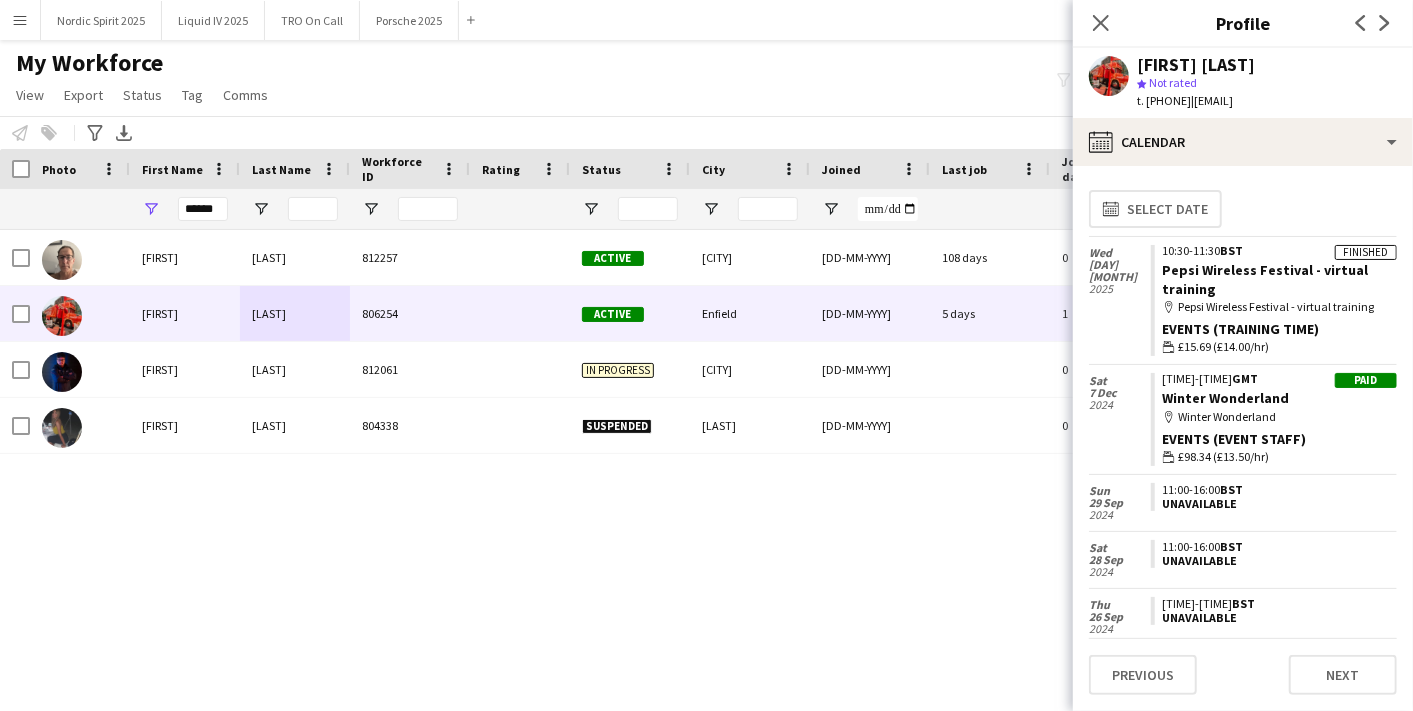 click on "Menu" at bounding box center [20, 20] 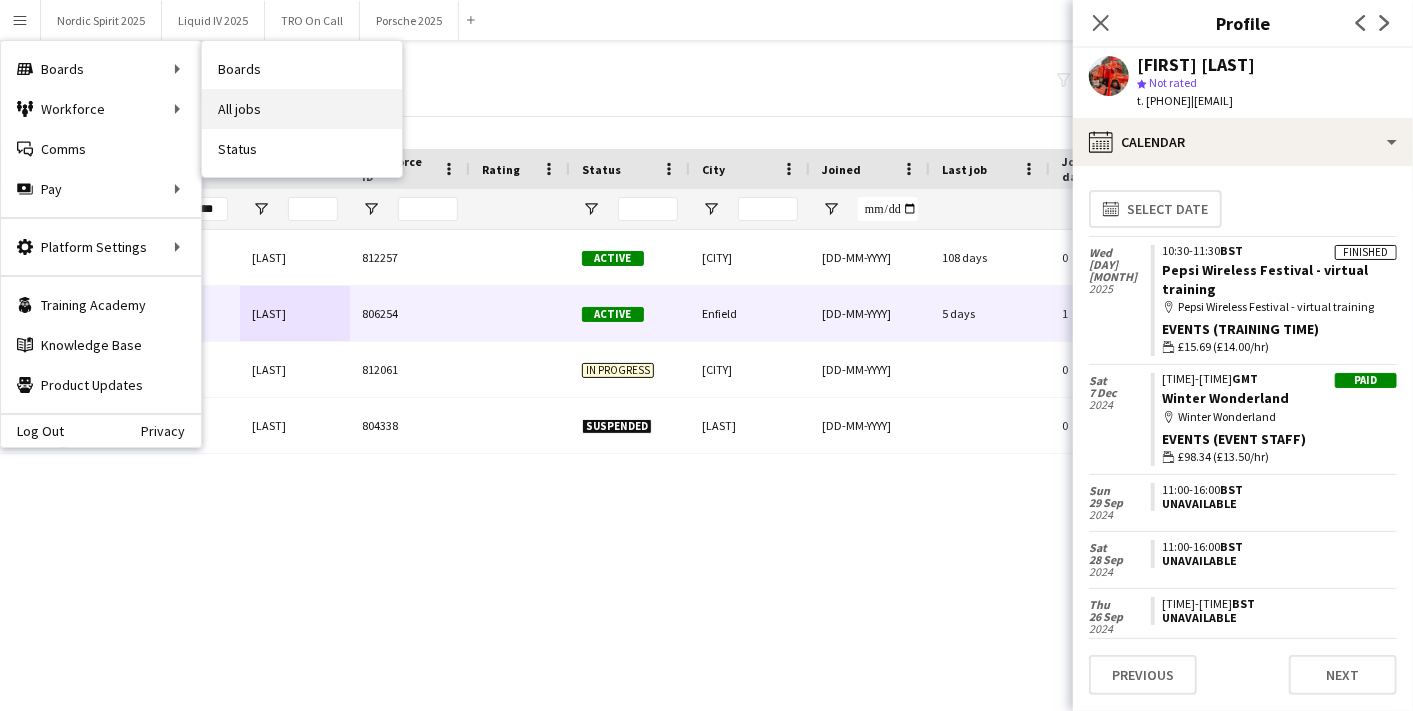 click on "All jobs" at bounding box center (302, 109) 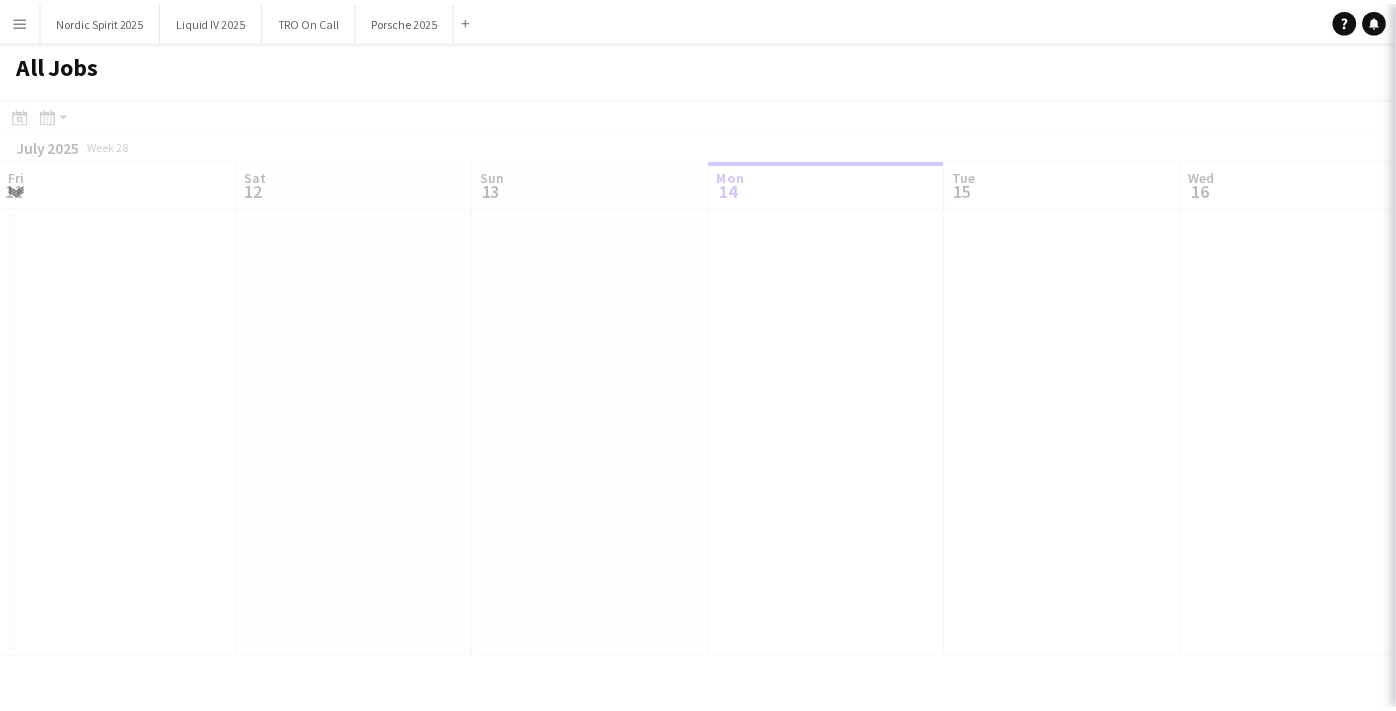 scroll, scrollTop: 0, scrollLeft: 477, axis: horizontal 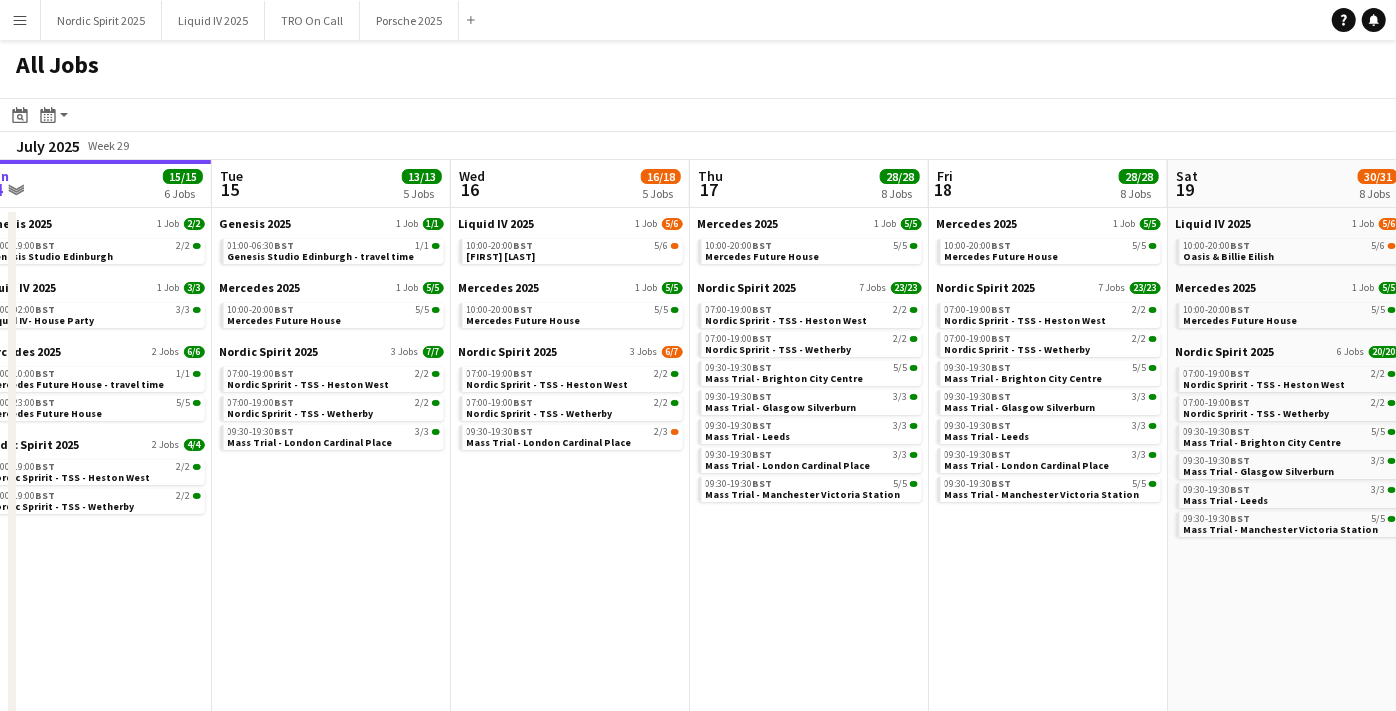 drag, startPoint x: 957, startPoint y: 520, endPoint x: 691, endPoint y: 502, distance: 266.60834 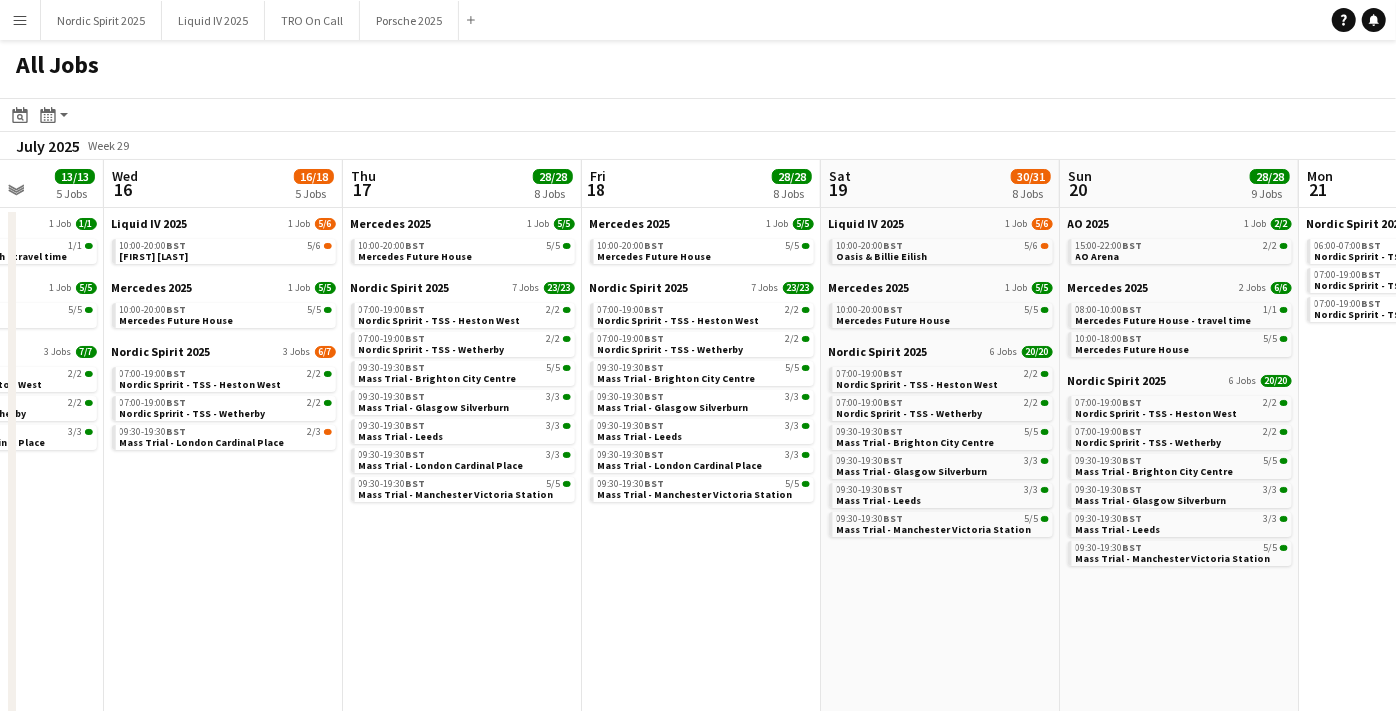 scroll, scrollTop: 0, scrollLeft: 619, axis: horizontal 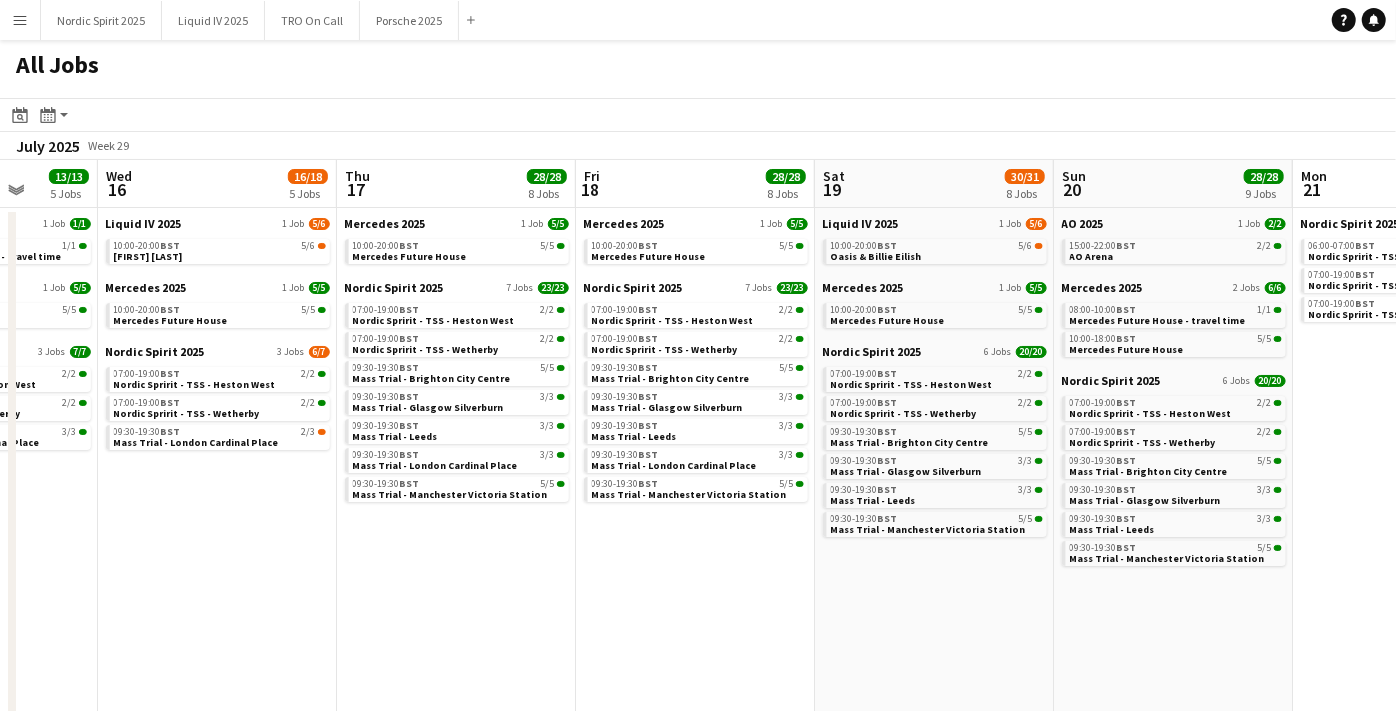 drag, startPoint x: 1009, startPoint y: 508, endPoint x: 656, endPoint y: 485, distance: 353.7485 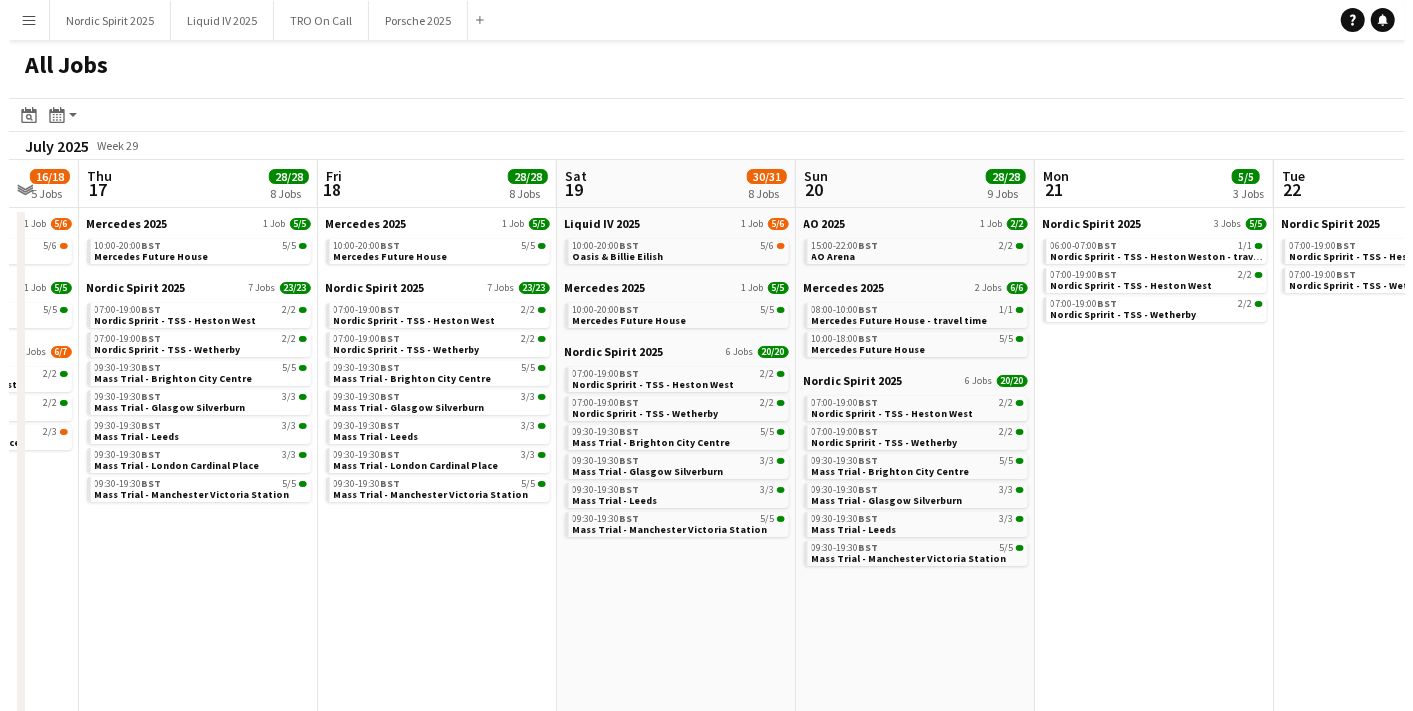 scroll, scrollTop: 0, scrollLeft: 650, axis: horizontal 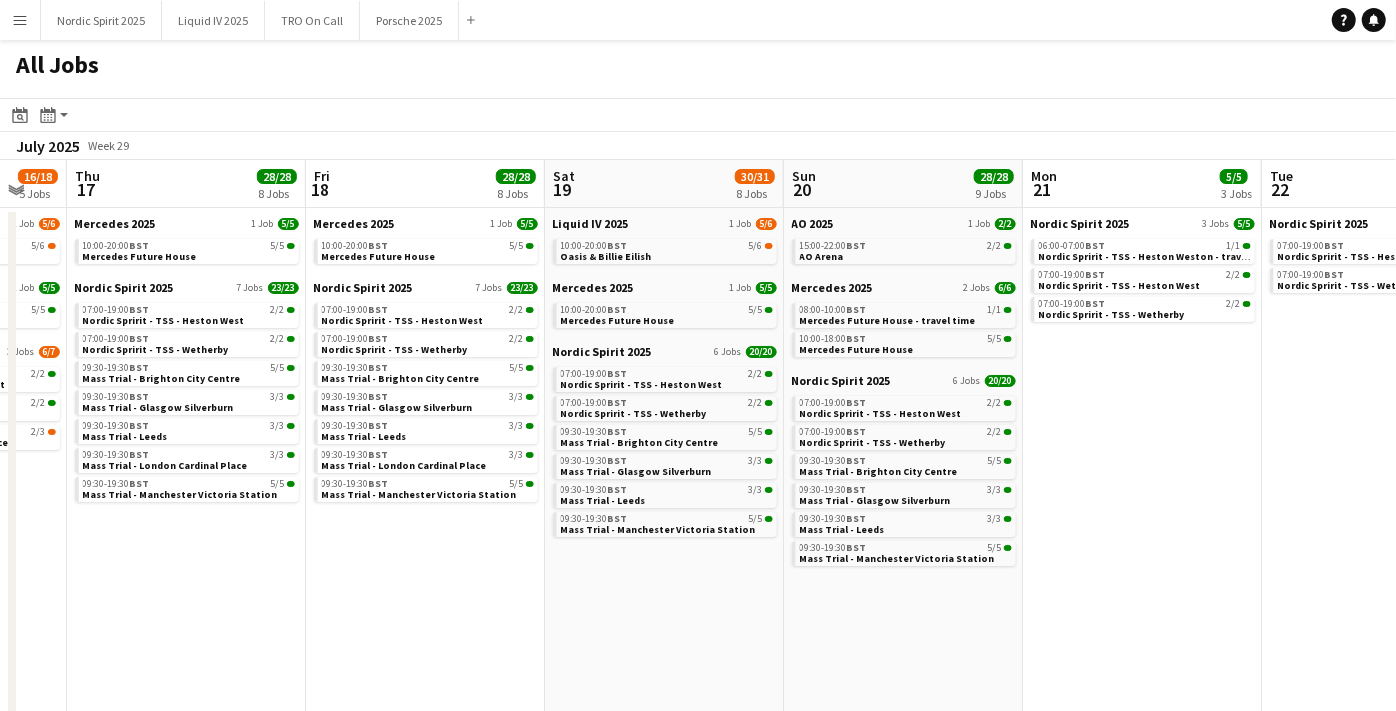 drag, startPoint x: 1046, startPoint y: 525, endPoint x: 777, endPoint y: 507, distance: 269.60156 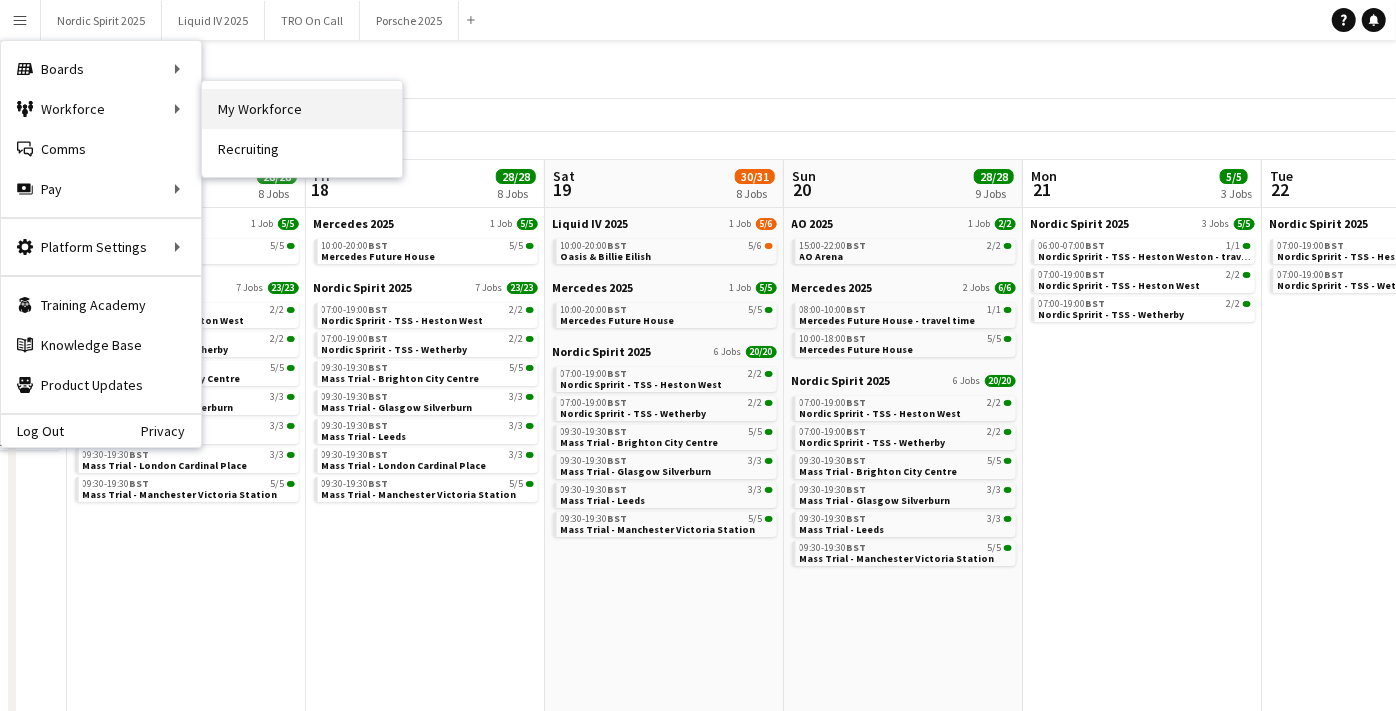 click on "My Workforce" at bounding box center (302, 109) 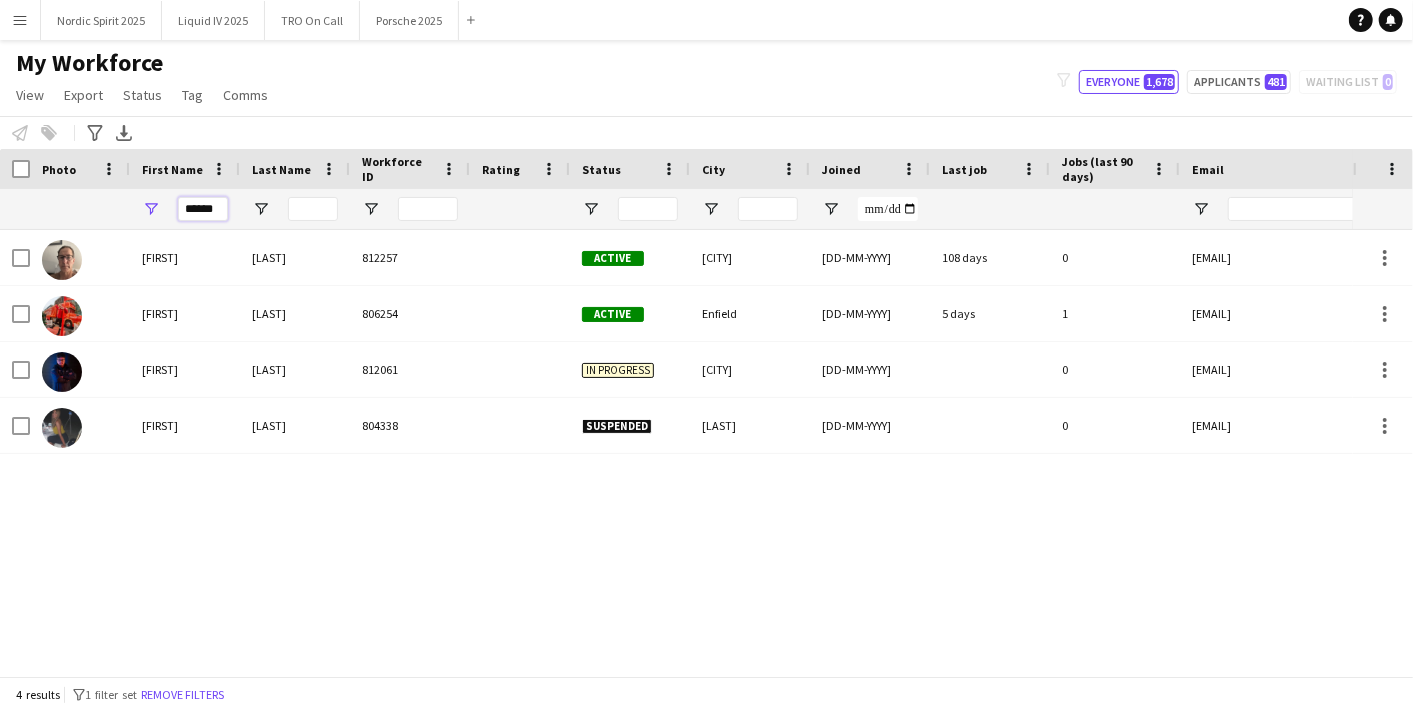 drag, startPoint x: 226, startPoint y: 216, endPoint x: 77, endPoint y: 188, distance: 151.60805 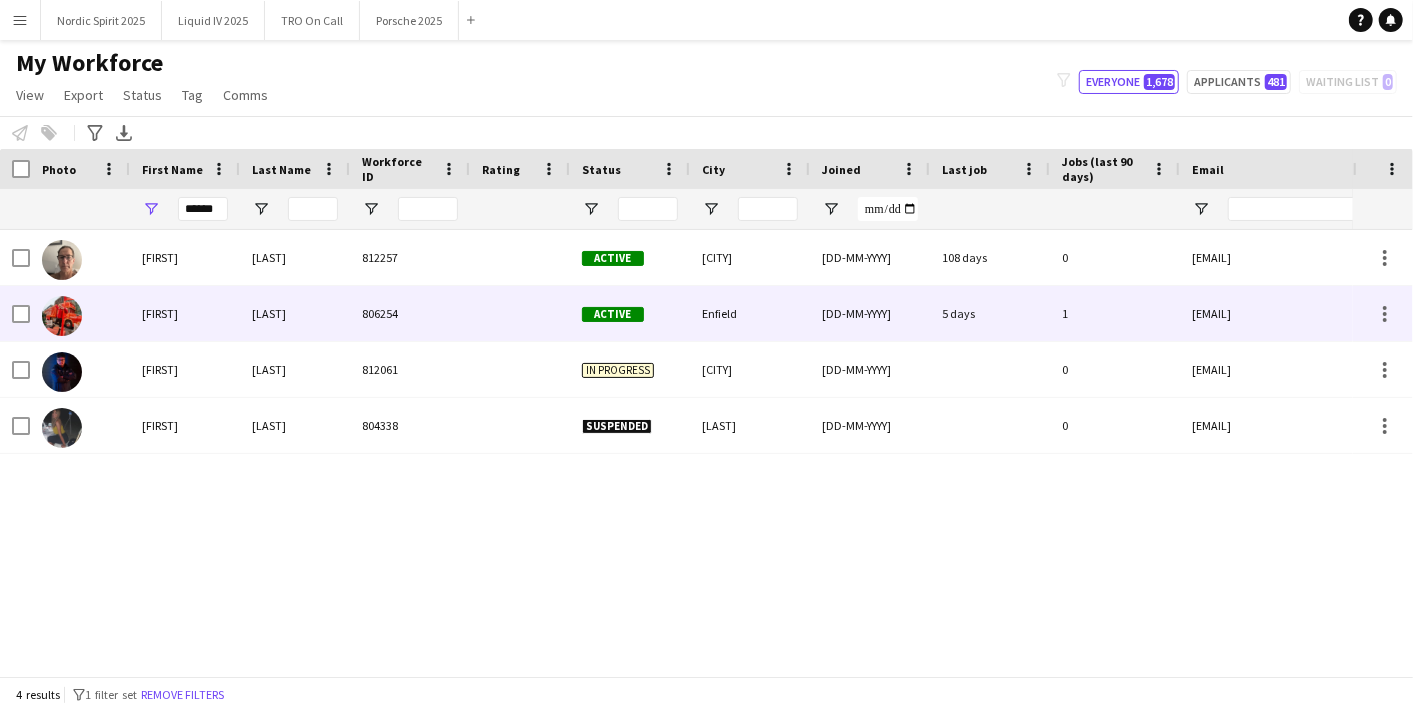 click on "[FIRST]" at bounding box center [185, 313] 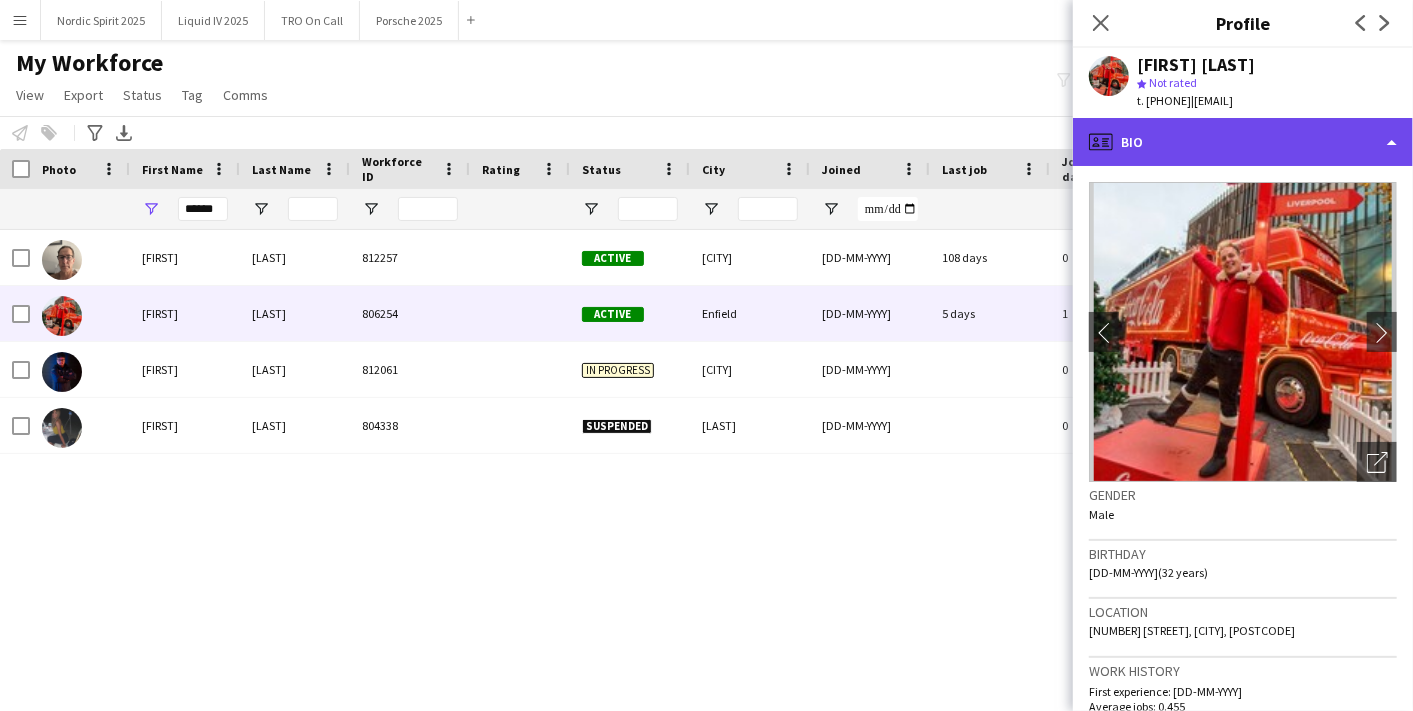 click on "profile
Bio" 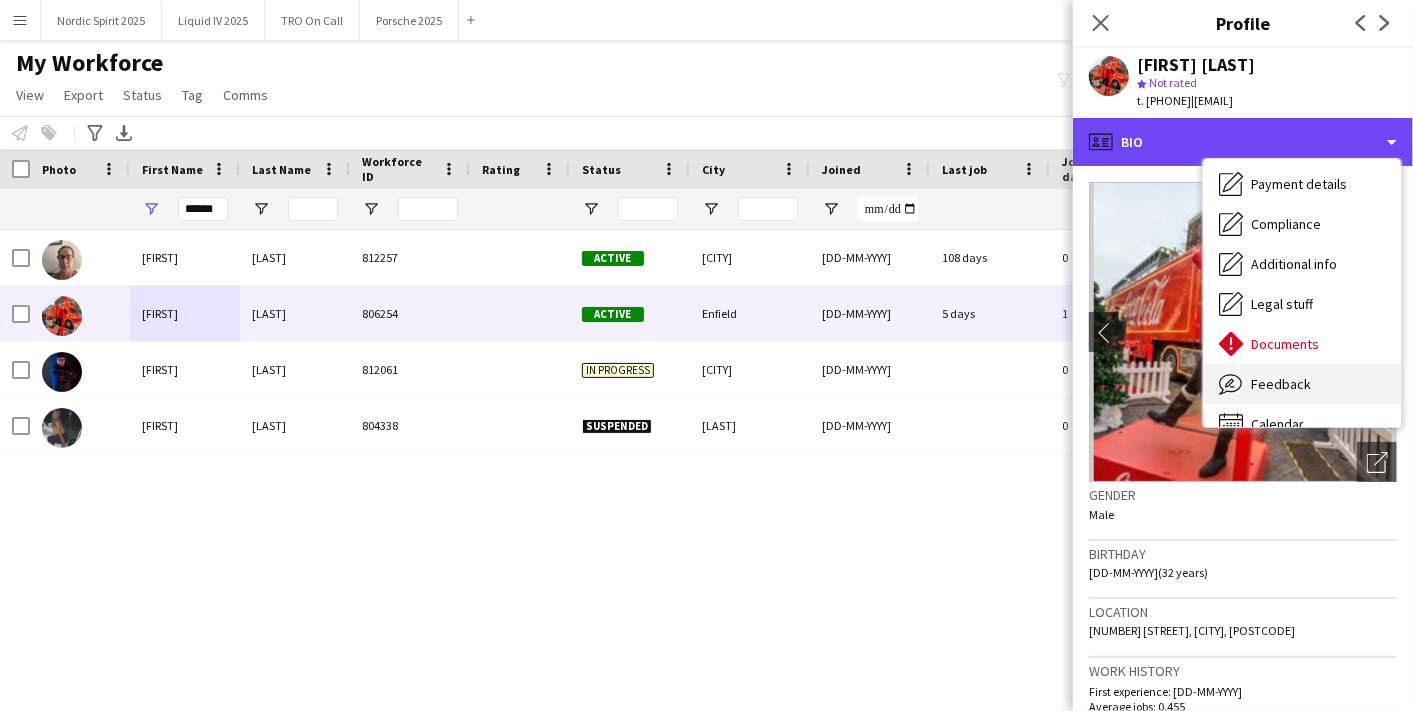 scroll, scrollTop: 267, scrollLeft: 0, axis: vertical 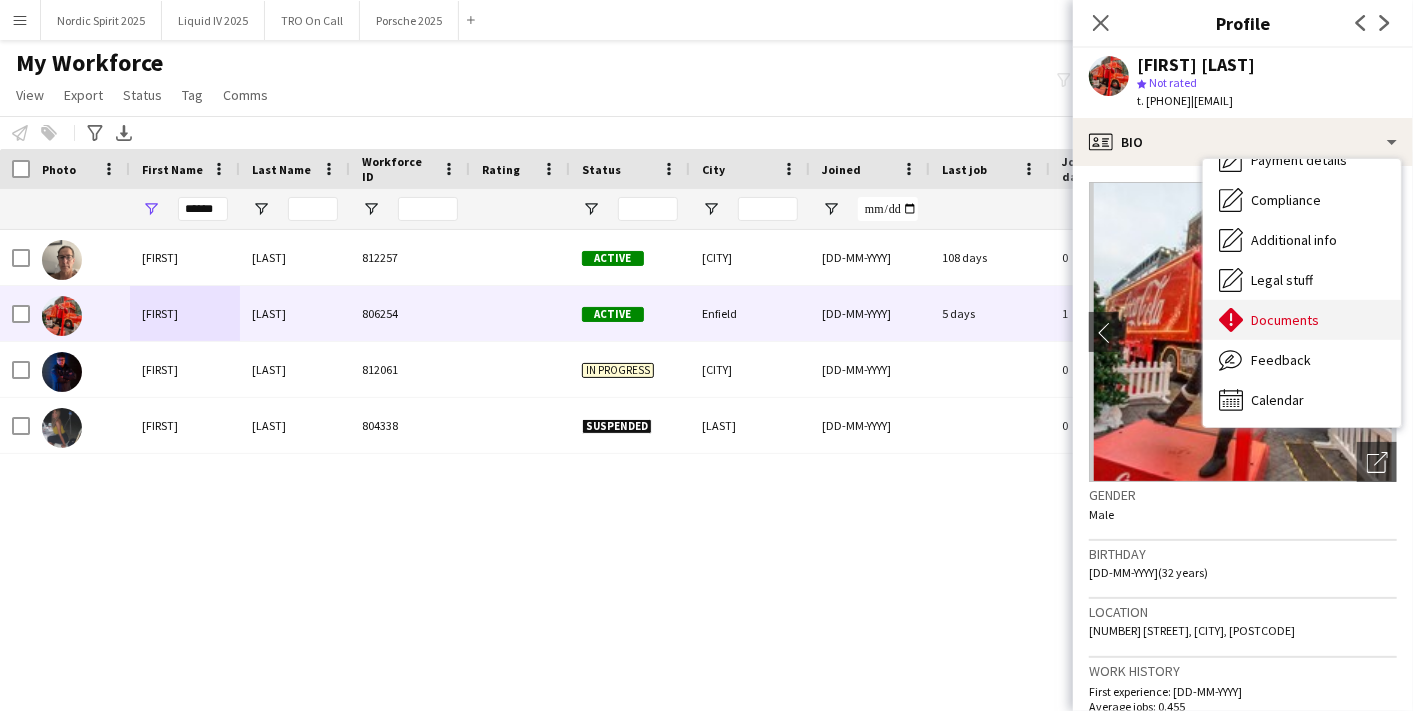 click on "Documents" at bounding box center (1285, 320) 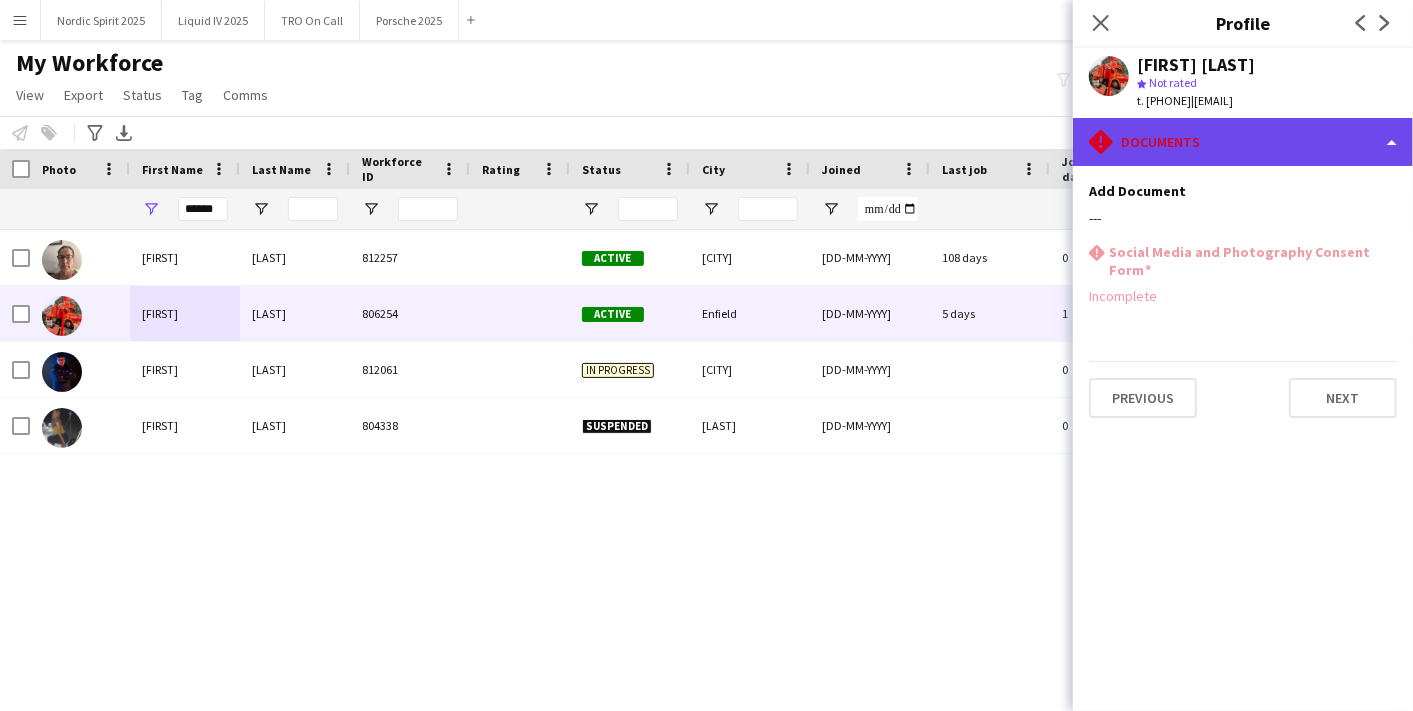 click on "rhombus-alert
Documents" 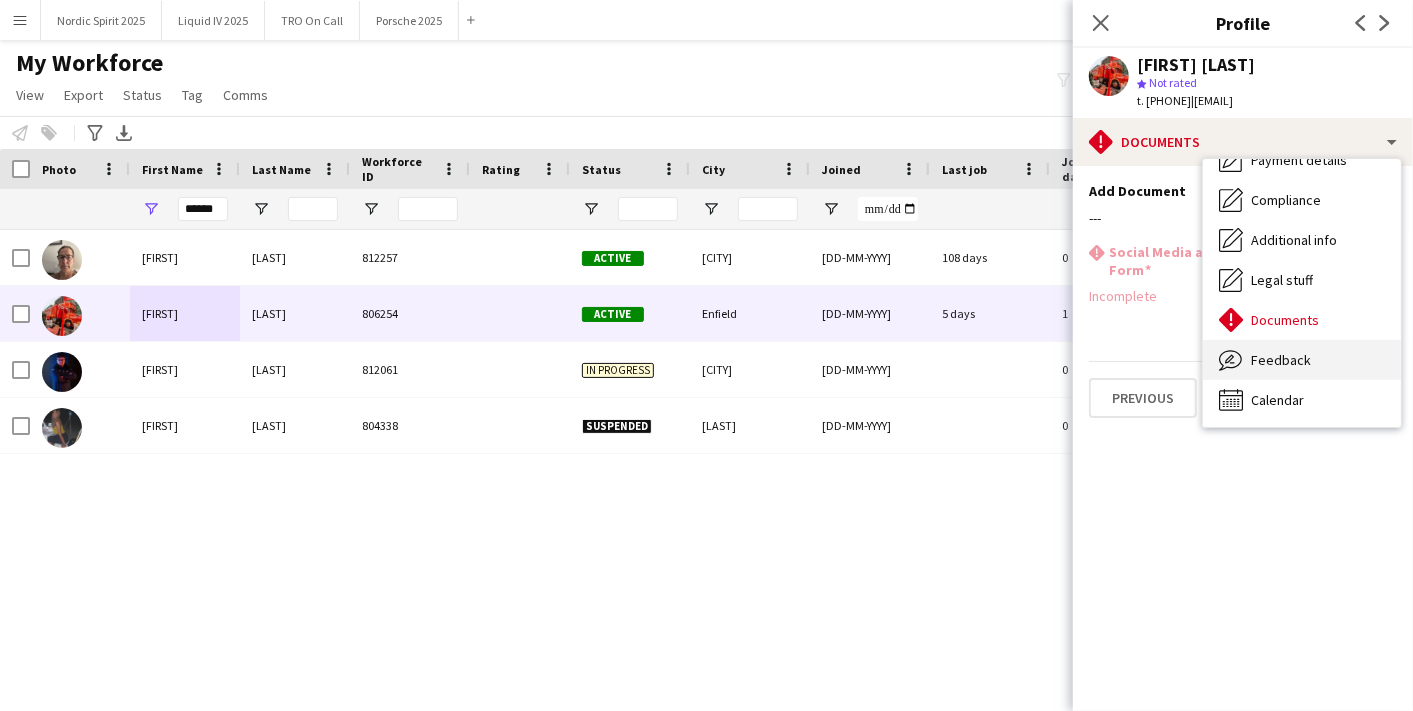 click on "Feedback" at bounding box center [1281, 360] 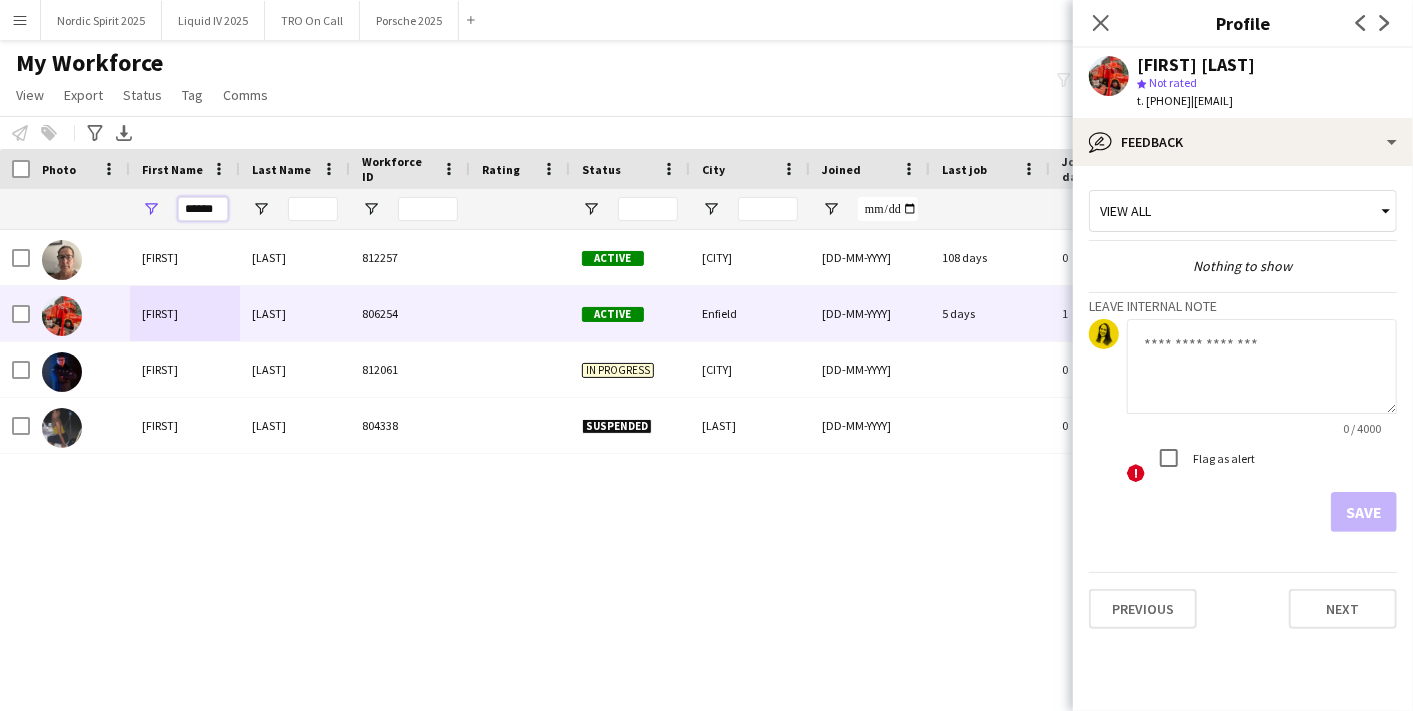 drag, startPoint x: 224, startPoint y: 211, endPoint x: -5, endPoint y: 225, distance: 229.42755 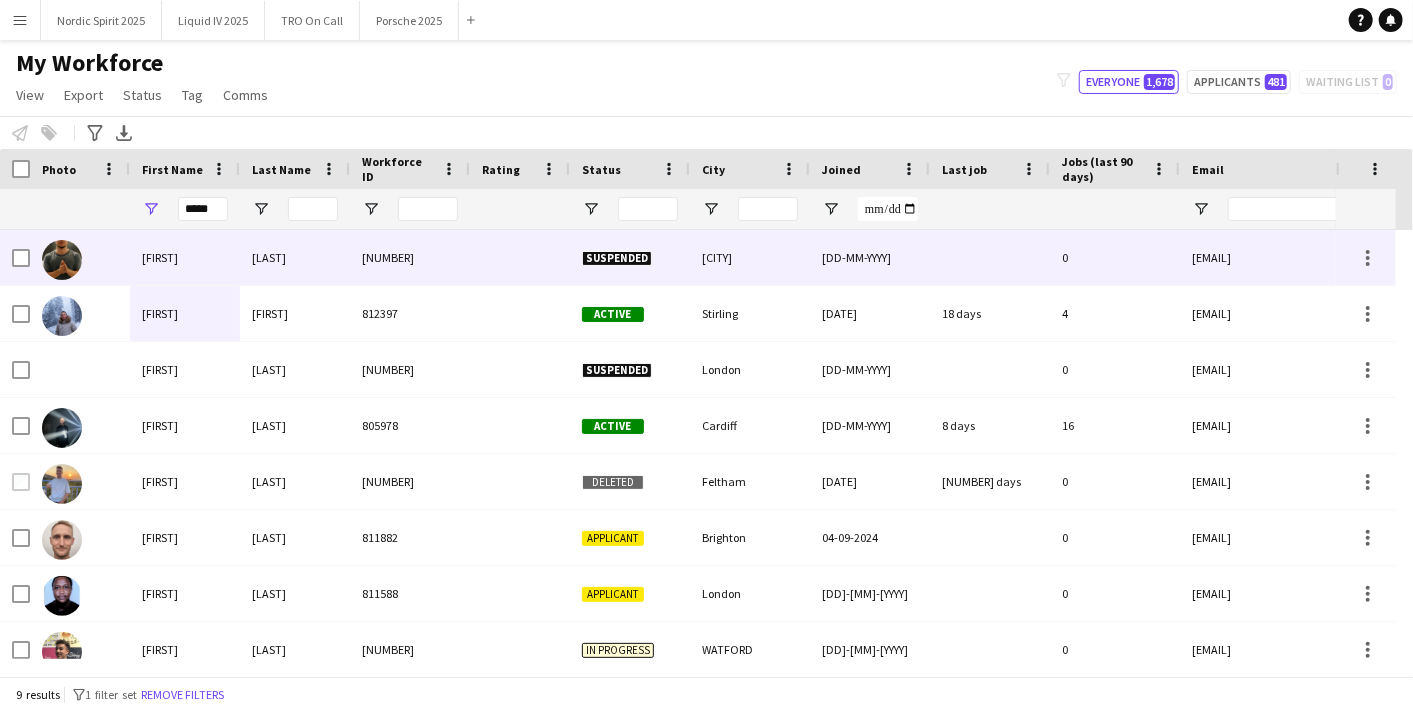 click on "[LAST]" at bounding box center (295, 257) 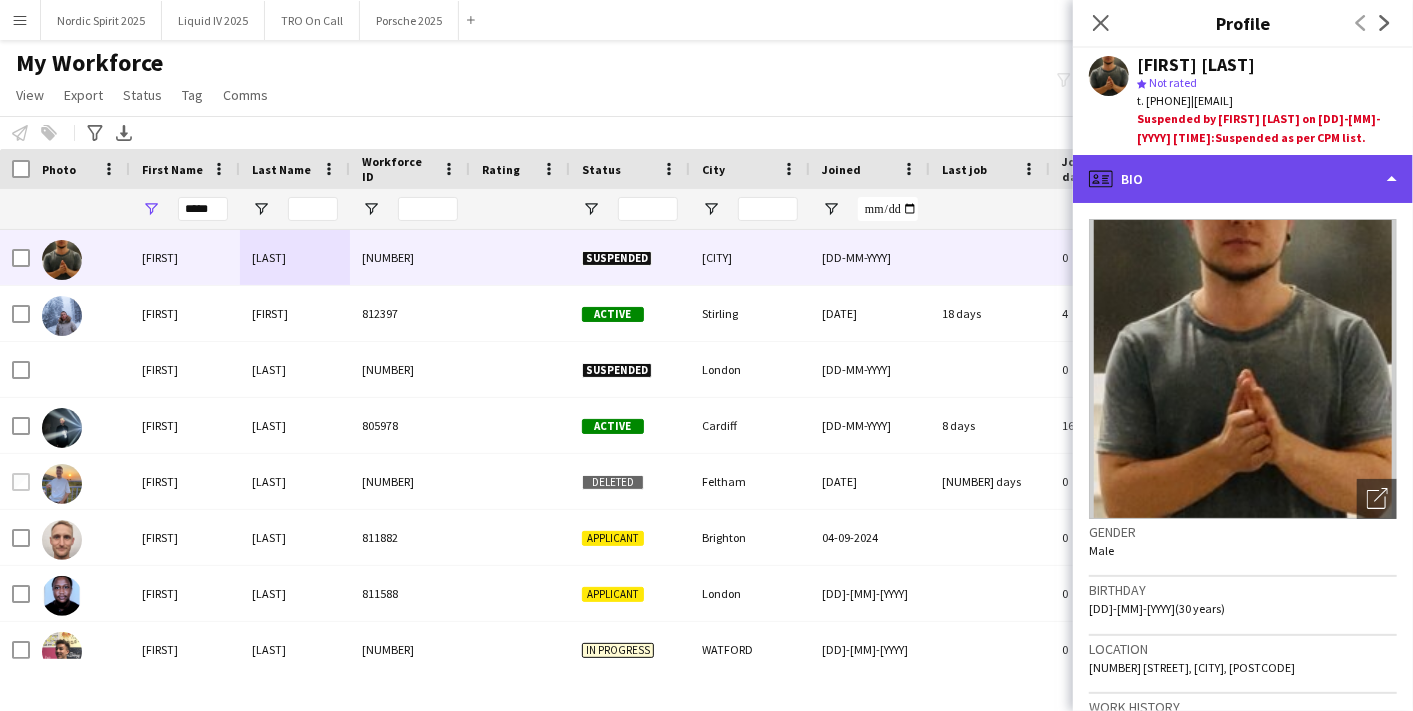 click on "profile
Bio" 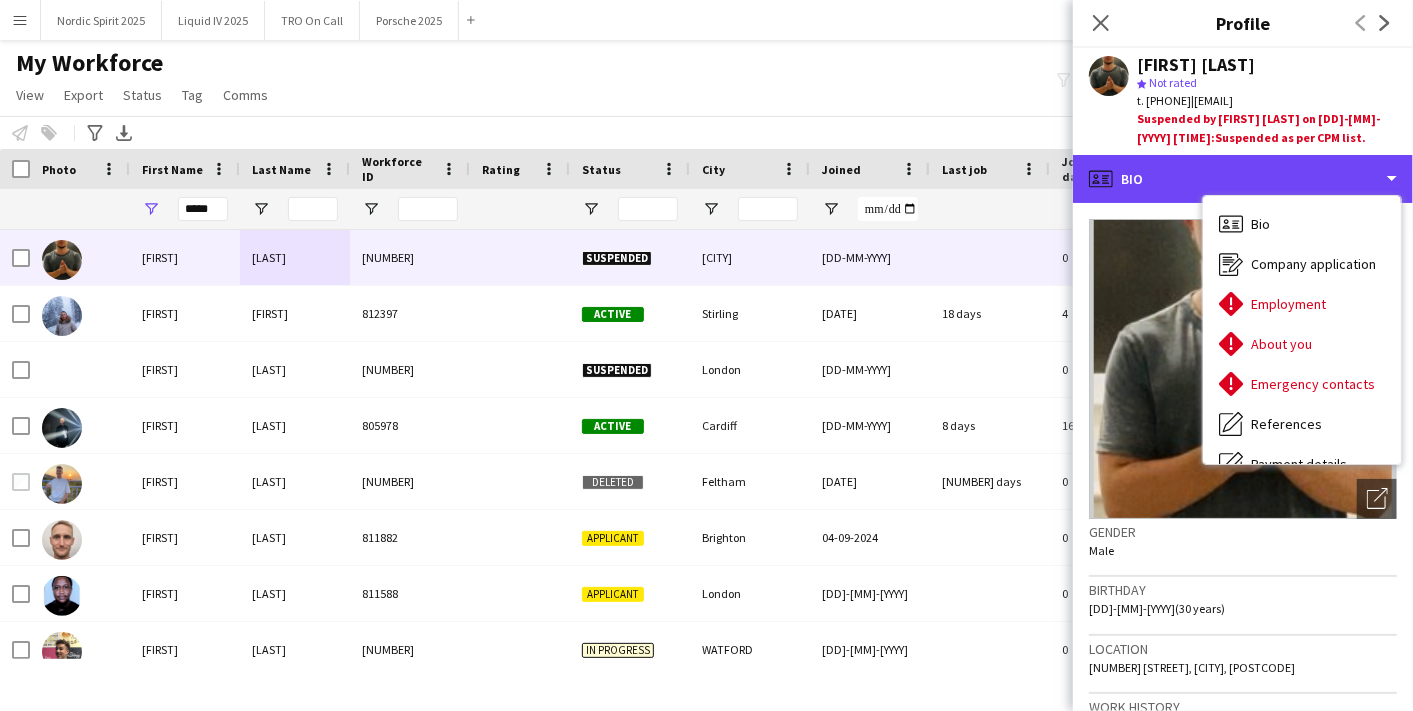 scroll, scrollTop: 267, scrollLeft: 0, axis: vertical 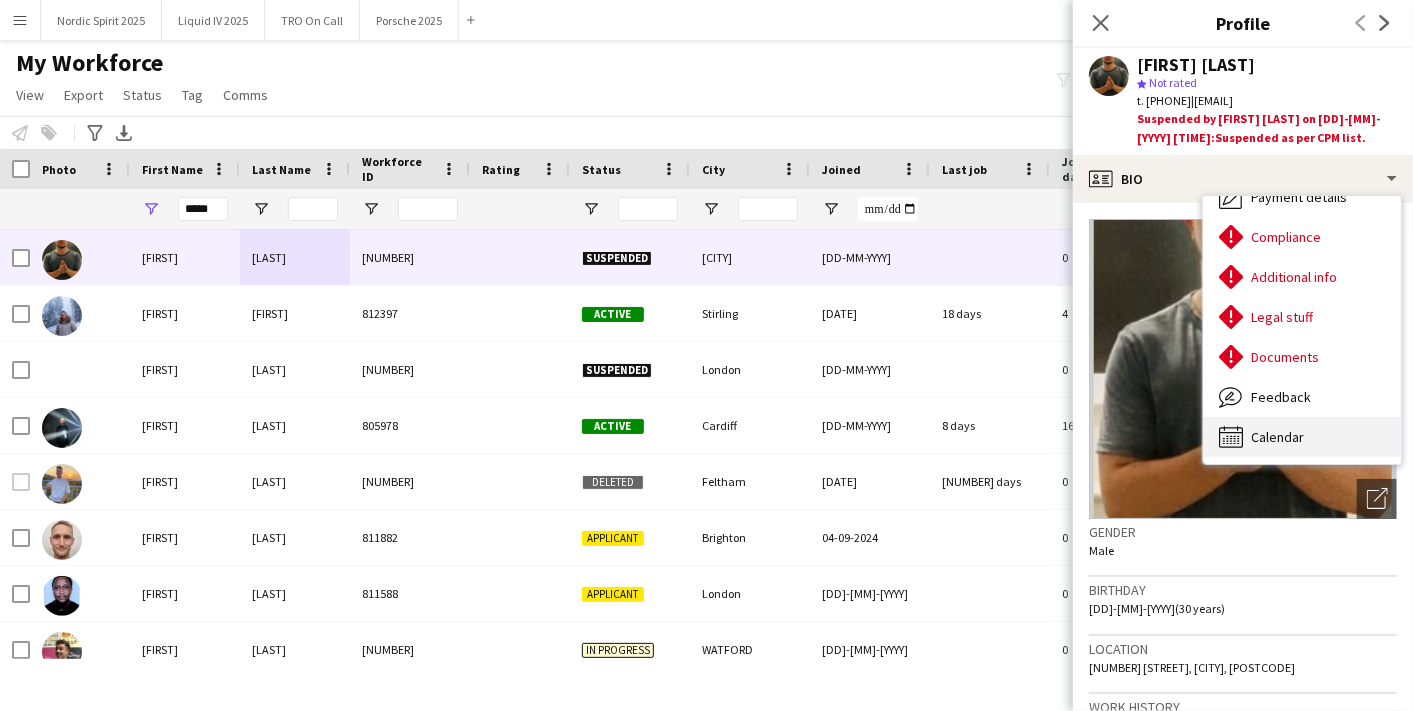 click on "Calendar
Calendar" at bounding box center [1302, 437] 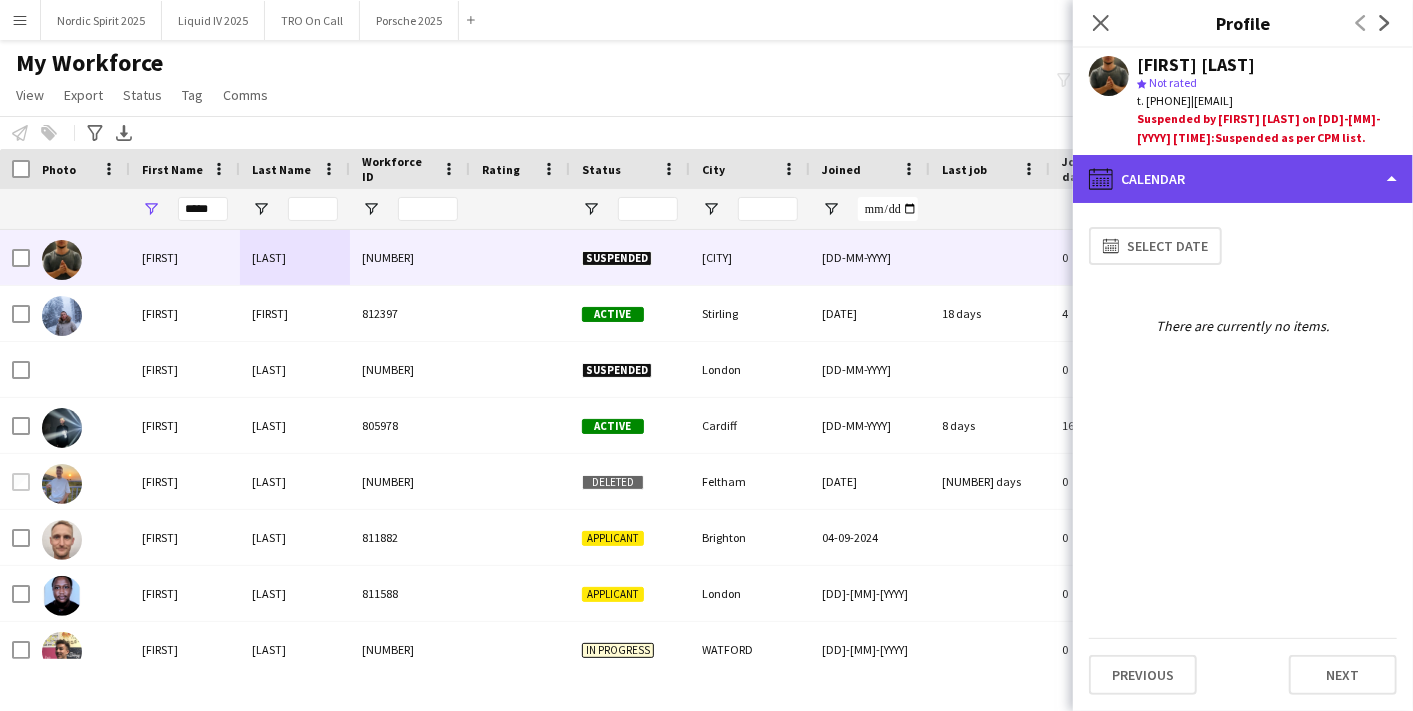 click on "calendar-full
Calendar" 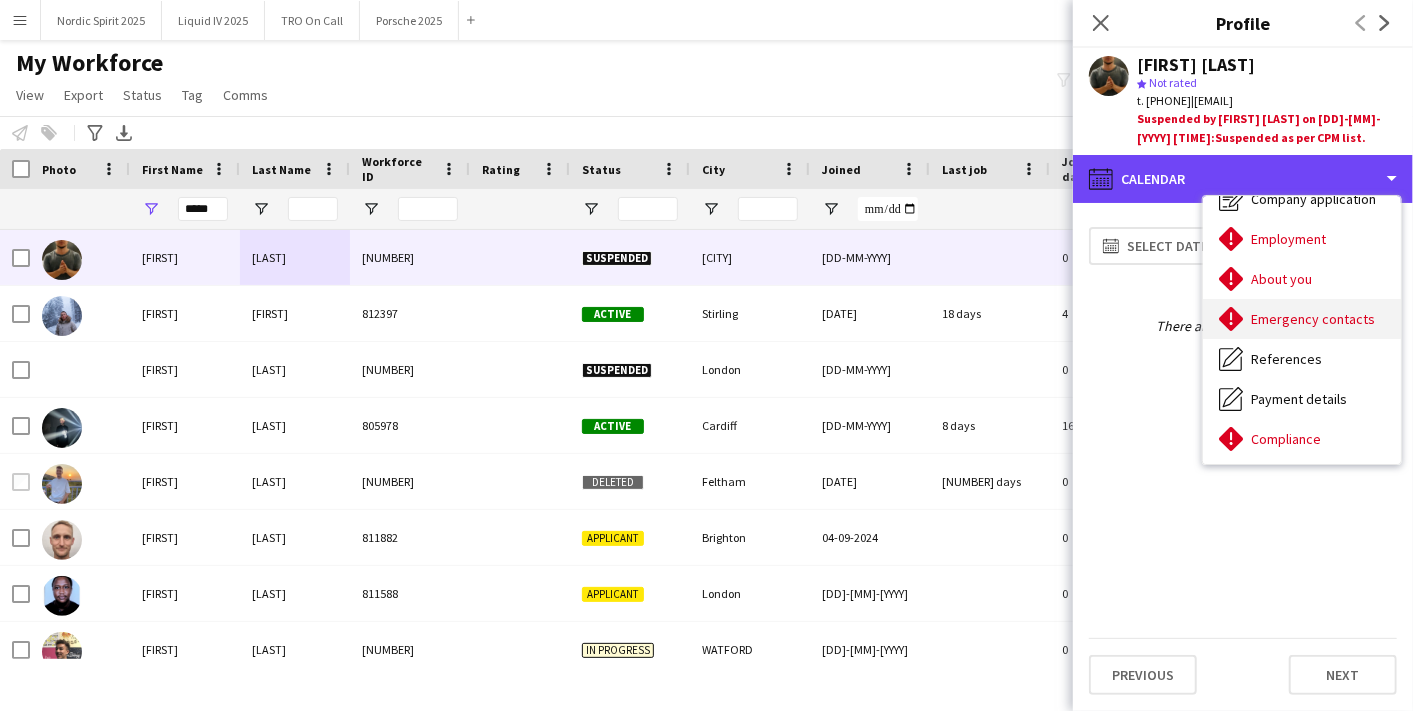 scroll, scrollTop: 0, scrollLeft: 0, axis: both 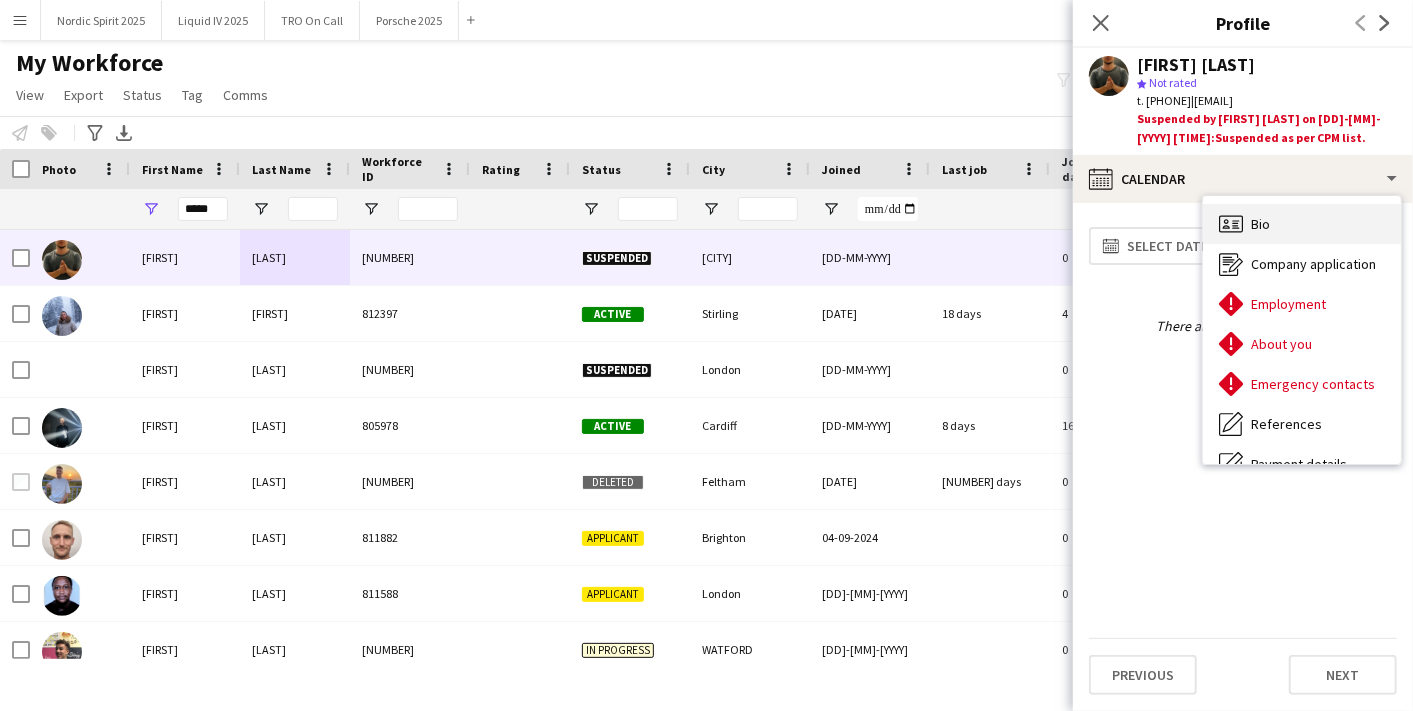click on "Bio
Bio" at bounding box center [1302, 224] 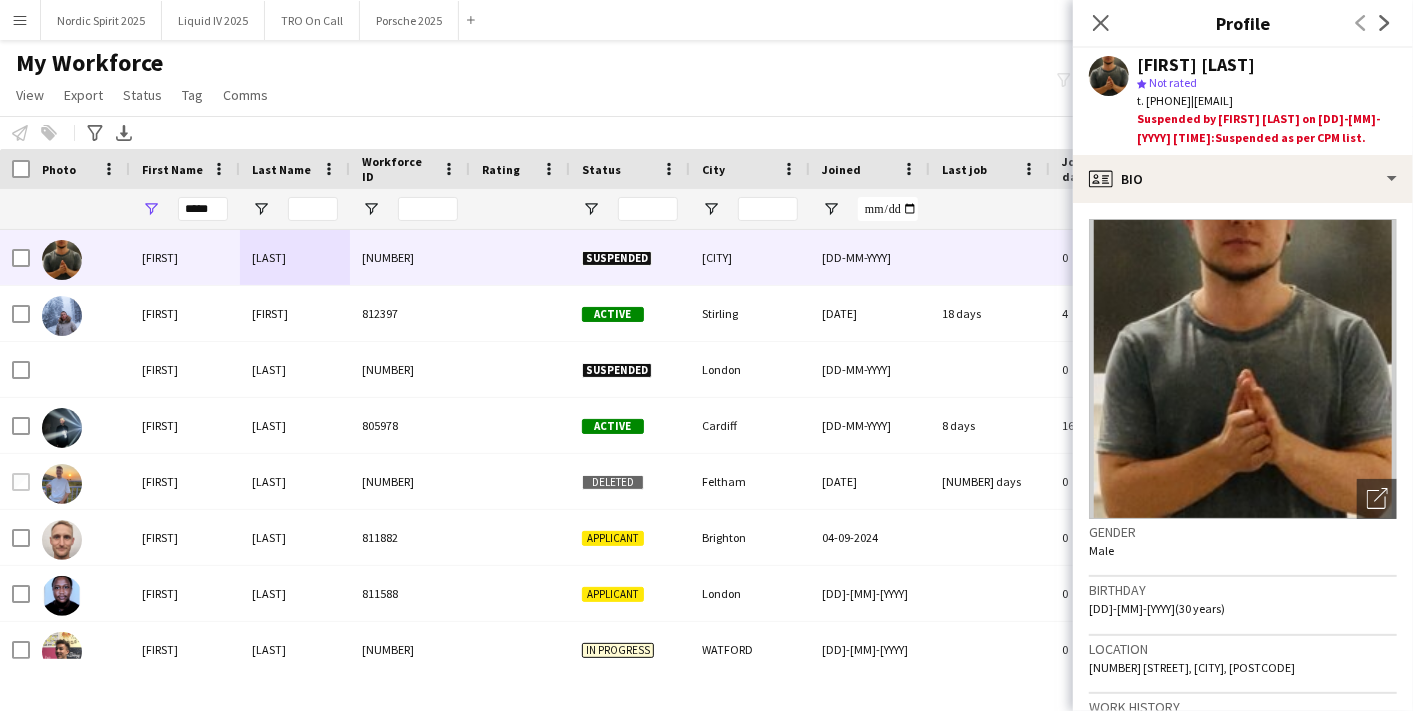 scroll, scrollTop: 333, scrollLeft: 0, axis: vertical 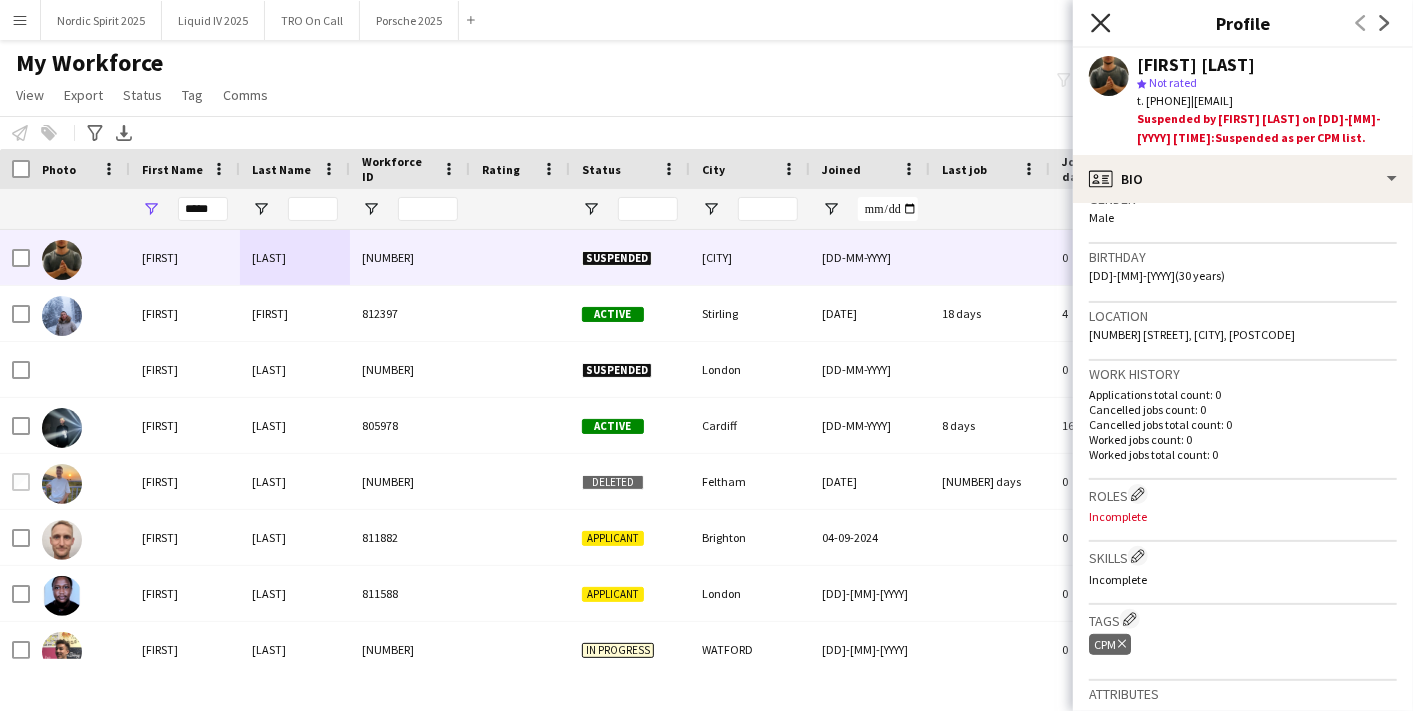 click on "Close pop-in" 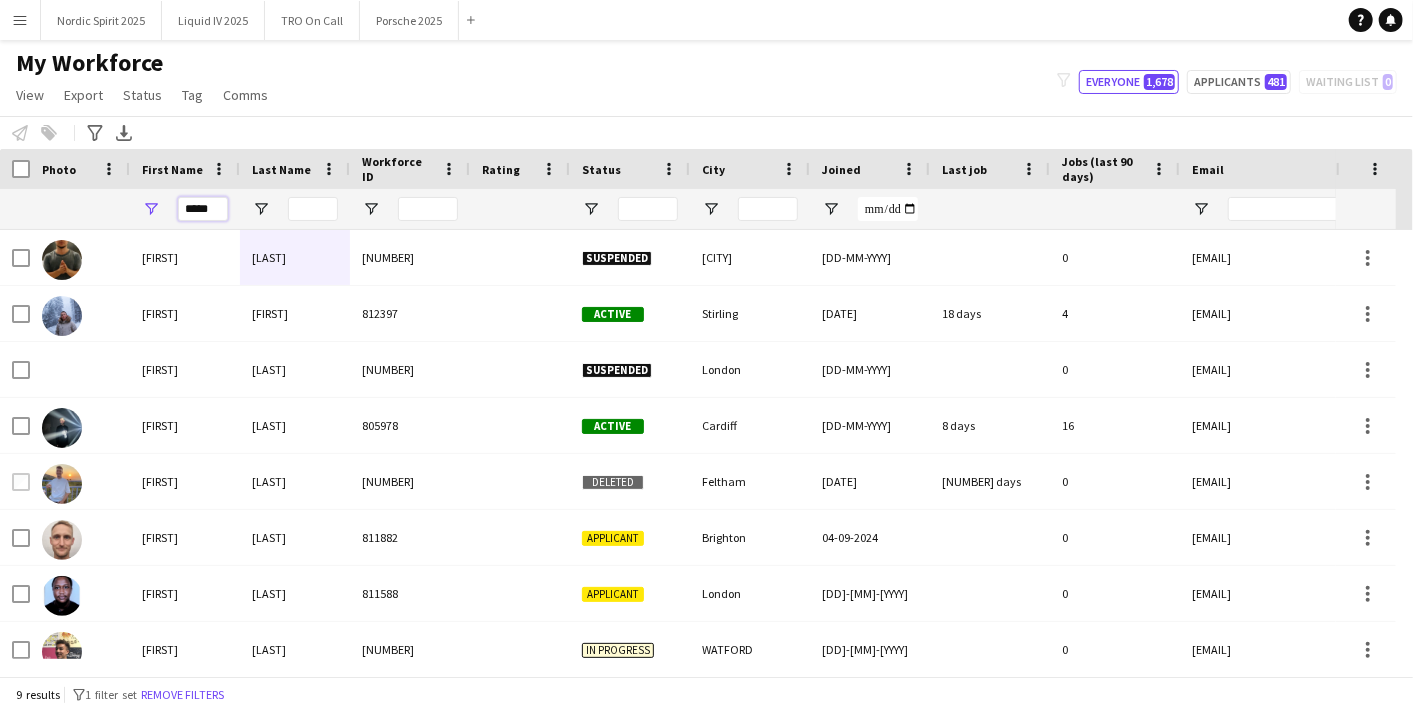 drag, startPoint x: 222, startPoint y: 202, endPoint x: 142, endPoint y: 208, distance: 80.224686 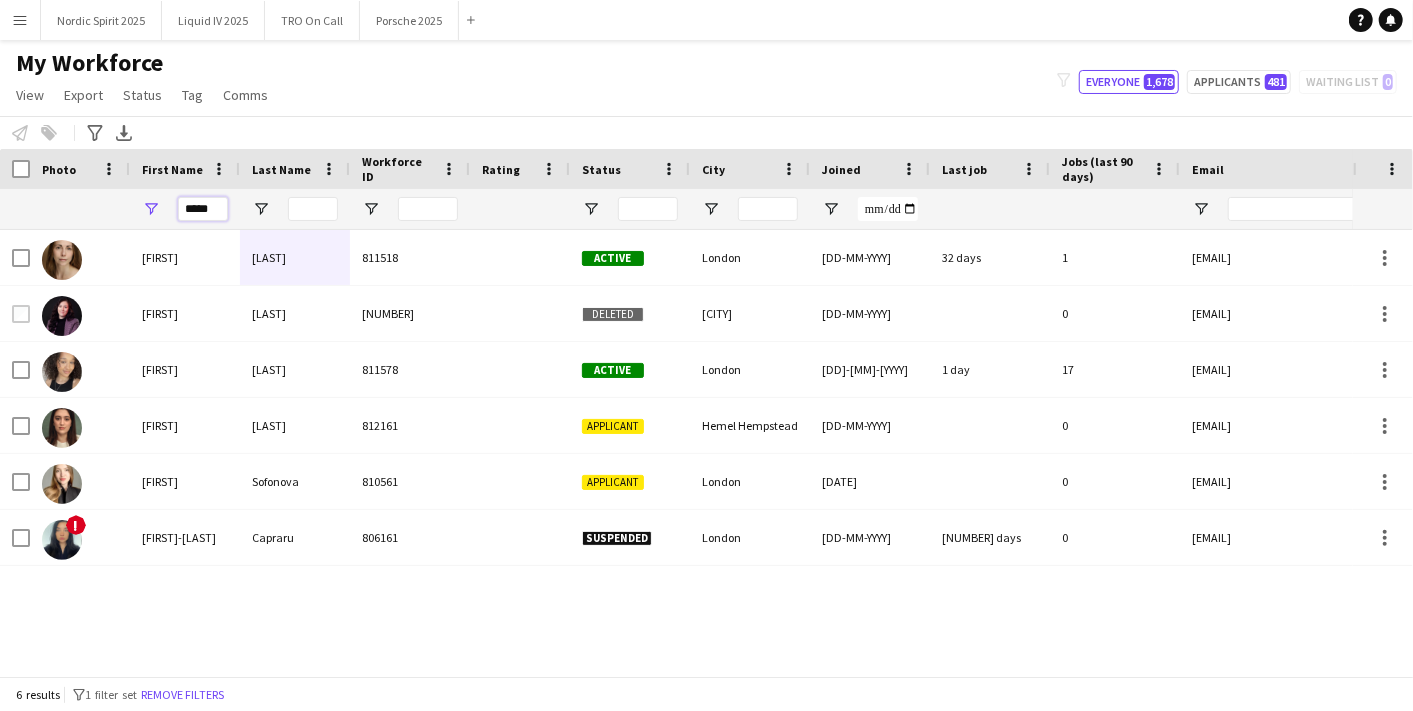 drag, startPoint x: 211, startPoint y: 209, endPoint x: 114, endPoint y: 197, distance: 97.73945 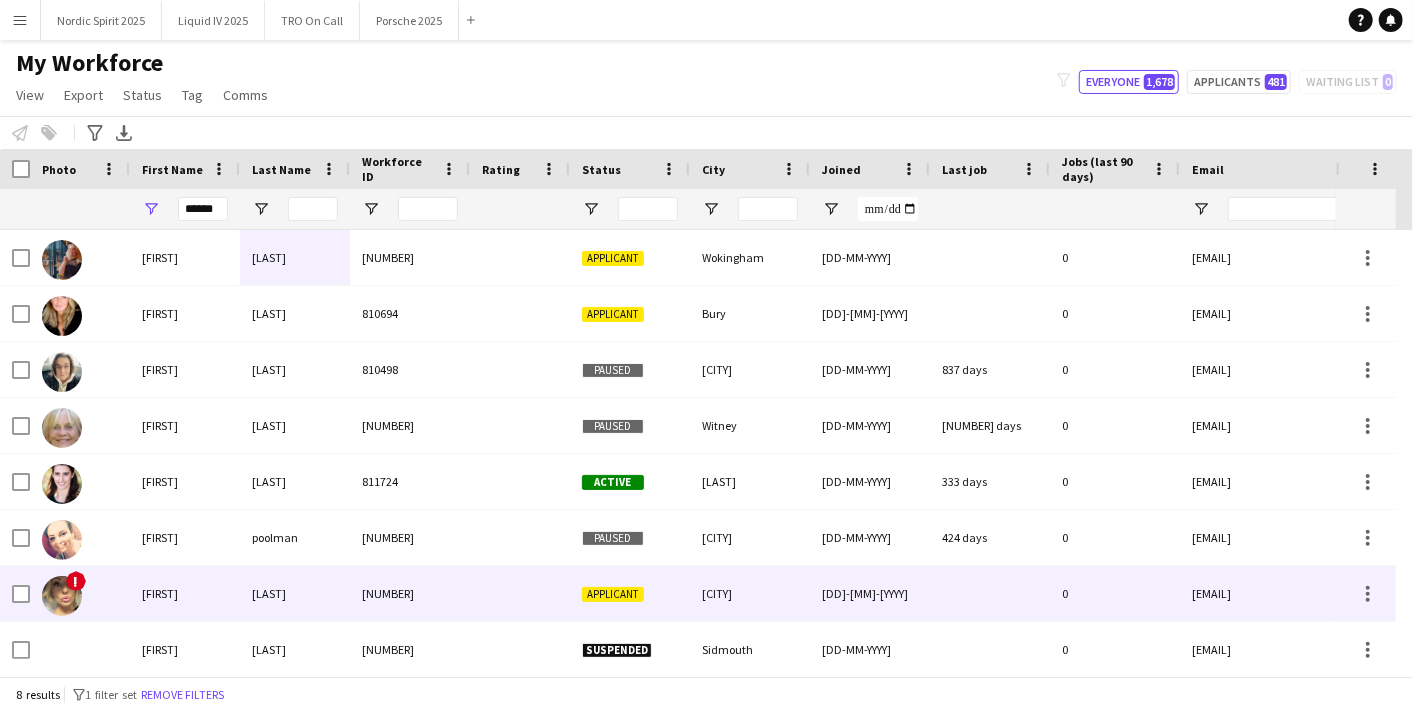 click on "[LAST]" at bounding box center (295, 593) 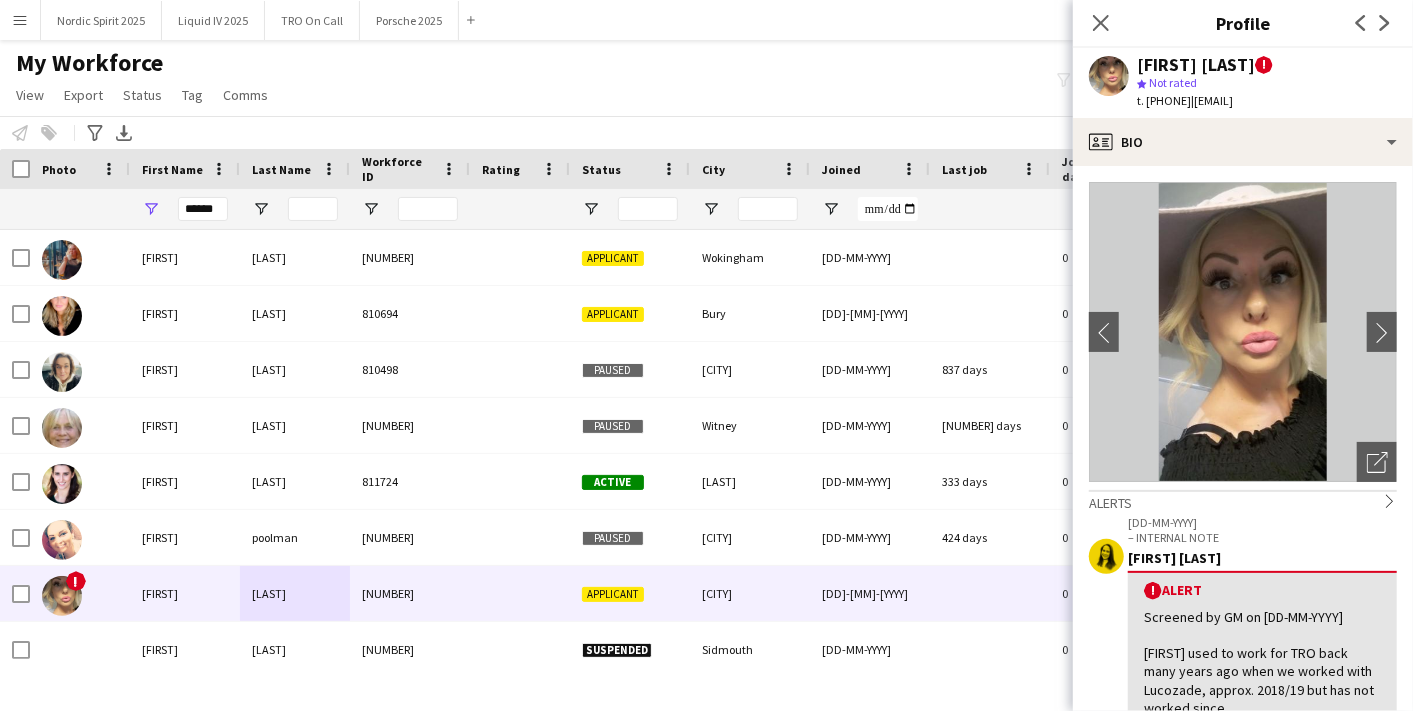 drag, startPoint x: 1376, startPoint y: 104, endPoint x: 1232, endPoint y: 110, distance: 144.12494 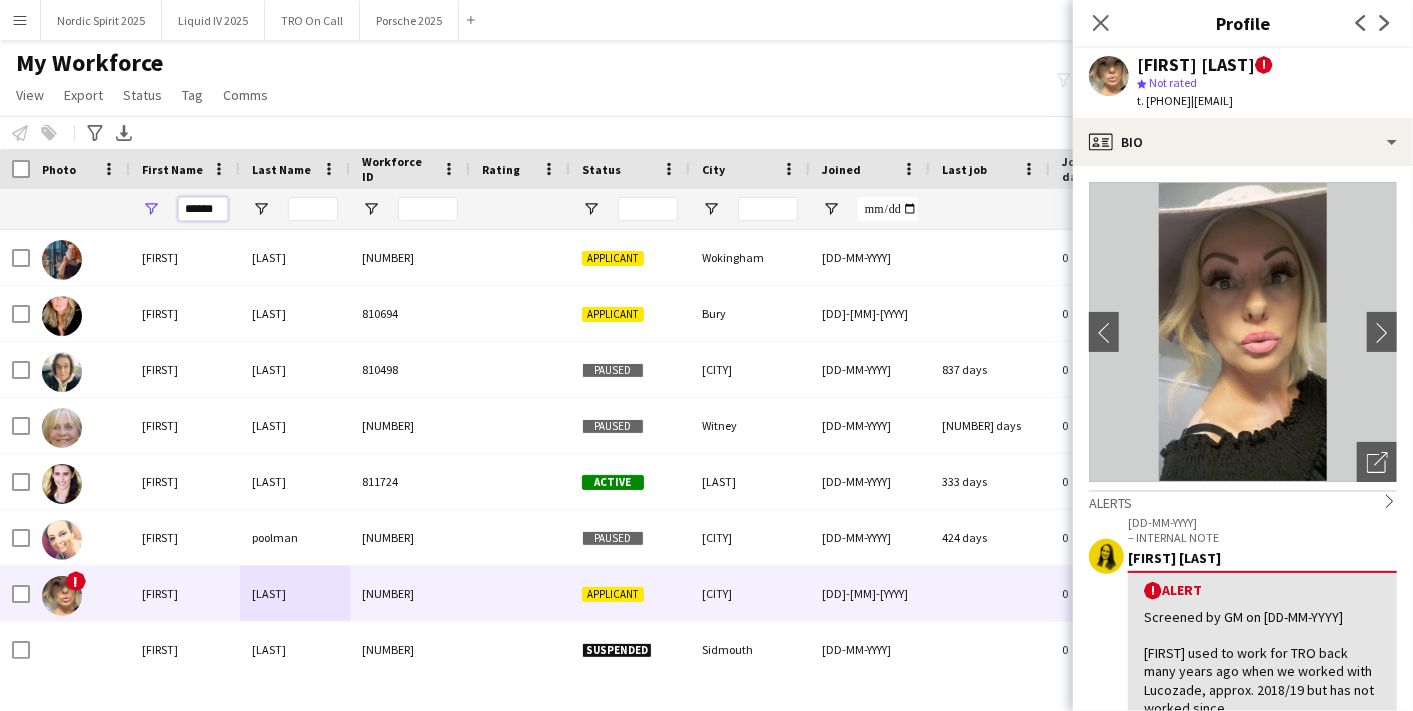 drag, startPoint x: 217, startPoint y: 197, endPoint x: -5, endPoint y: 197, distance: 222 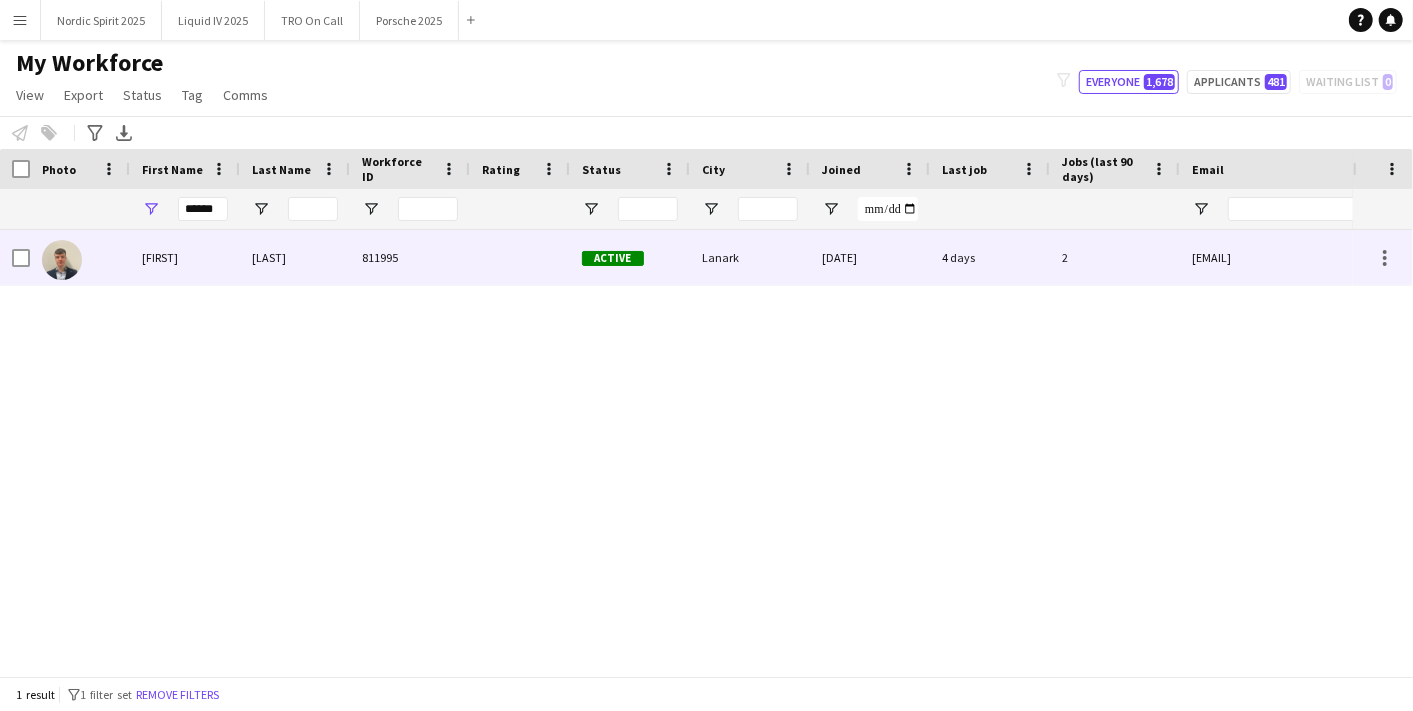 click on "[LAST]" at bounding box center [295, 257] 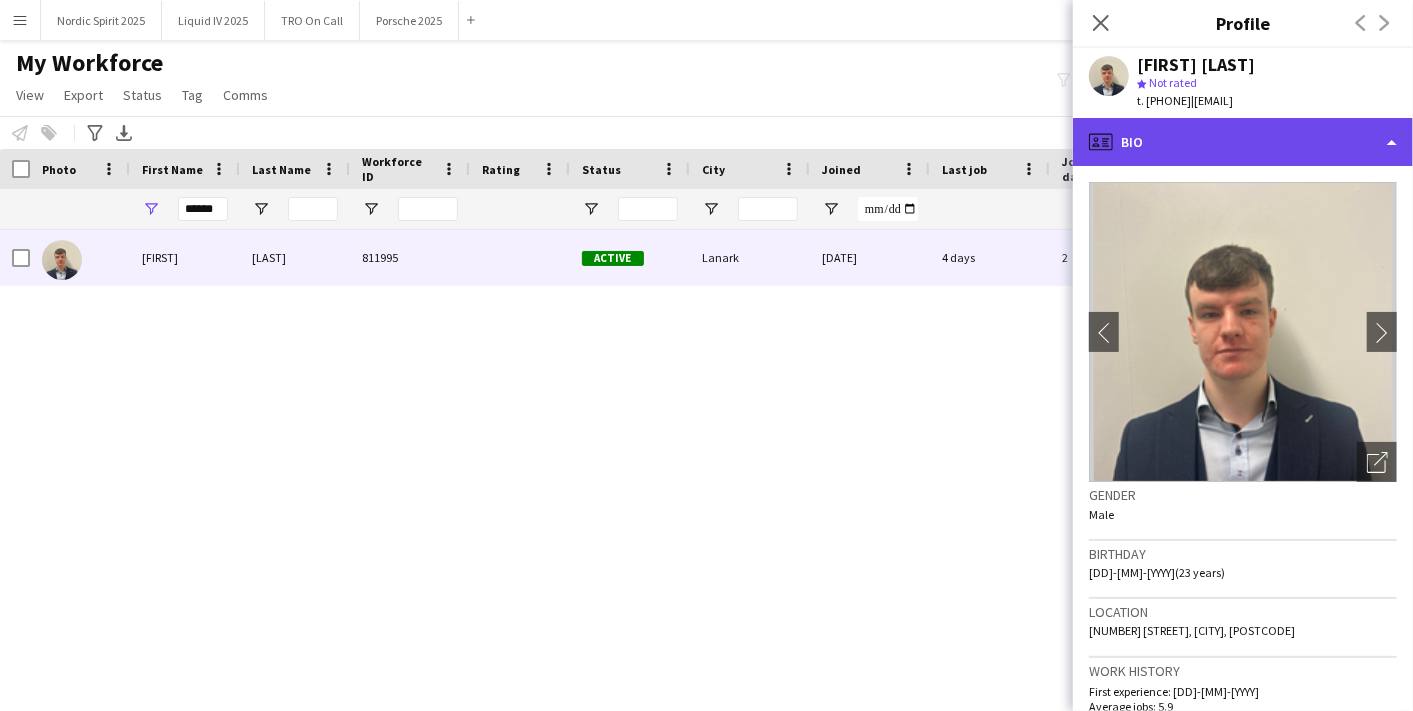 click on "profile
Bio" 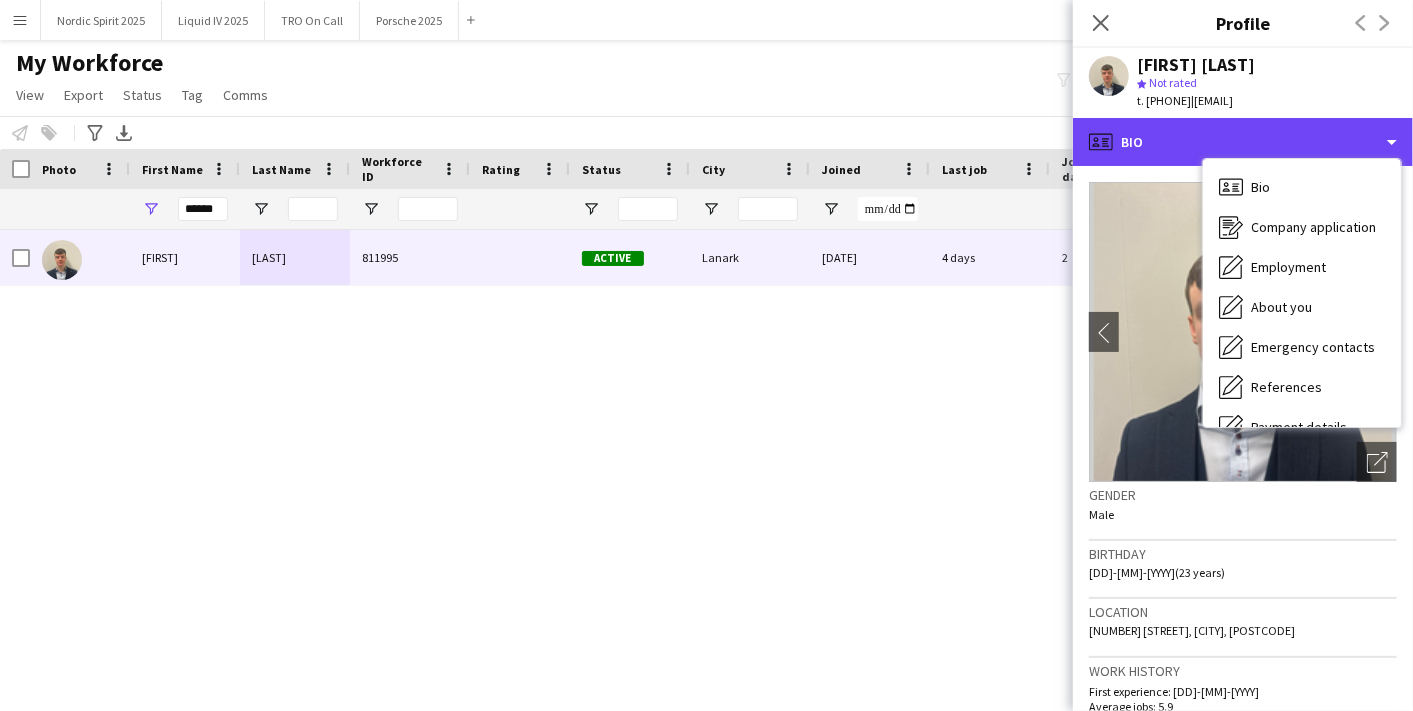 scroll, scrollTop: 267, scrollLeft: 0, axis: vertical 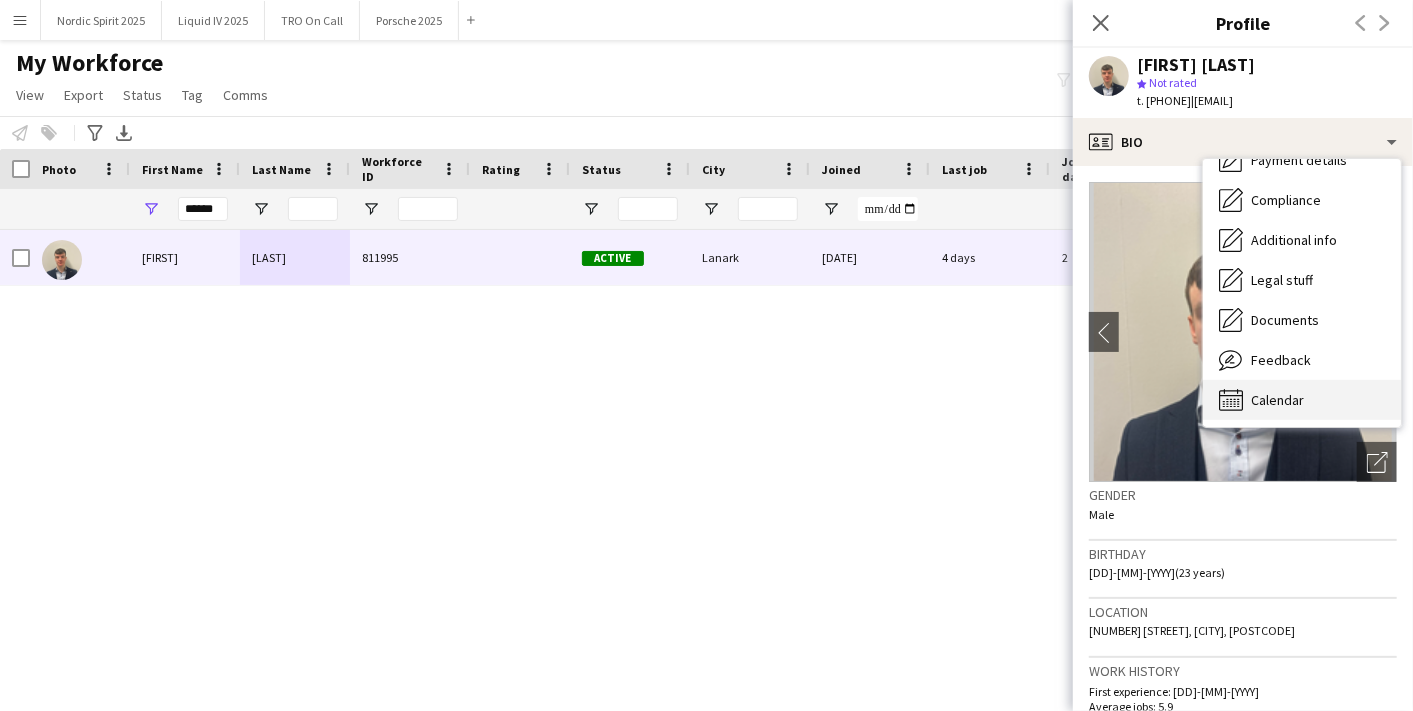 click on "Calendar
Calendar" at bounding box center [1302, 400] 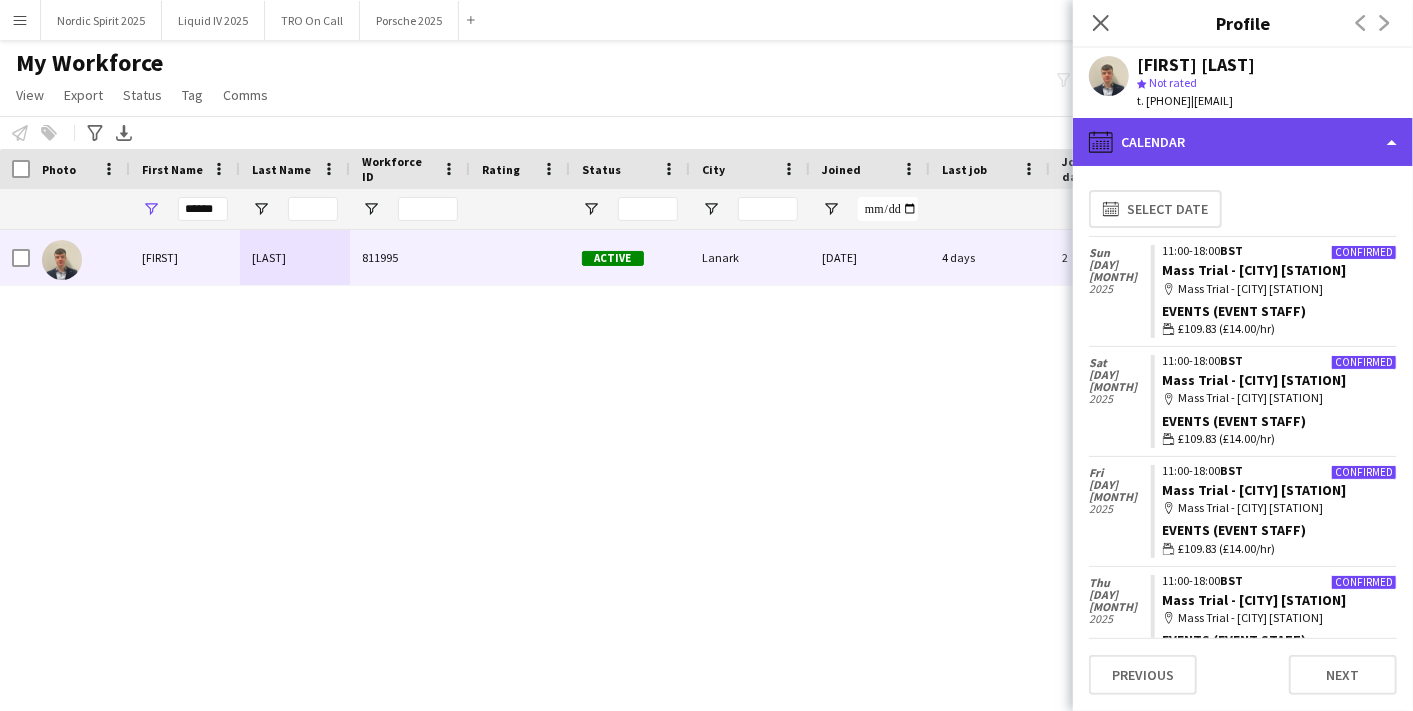 click on "calendar-full
Calendar" 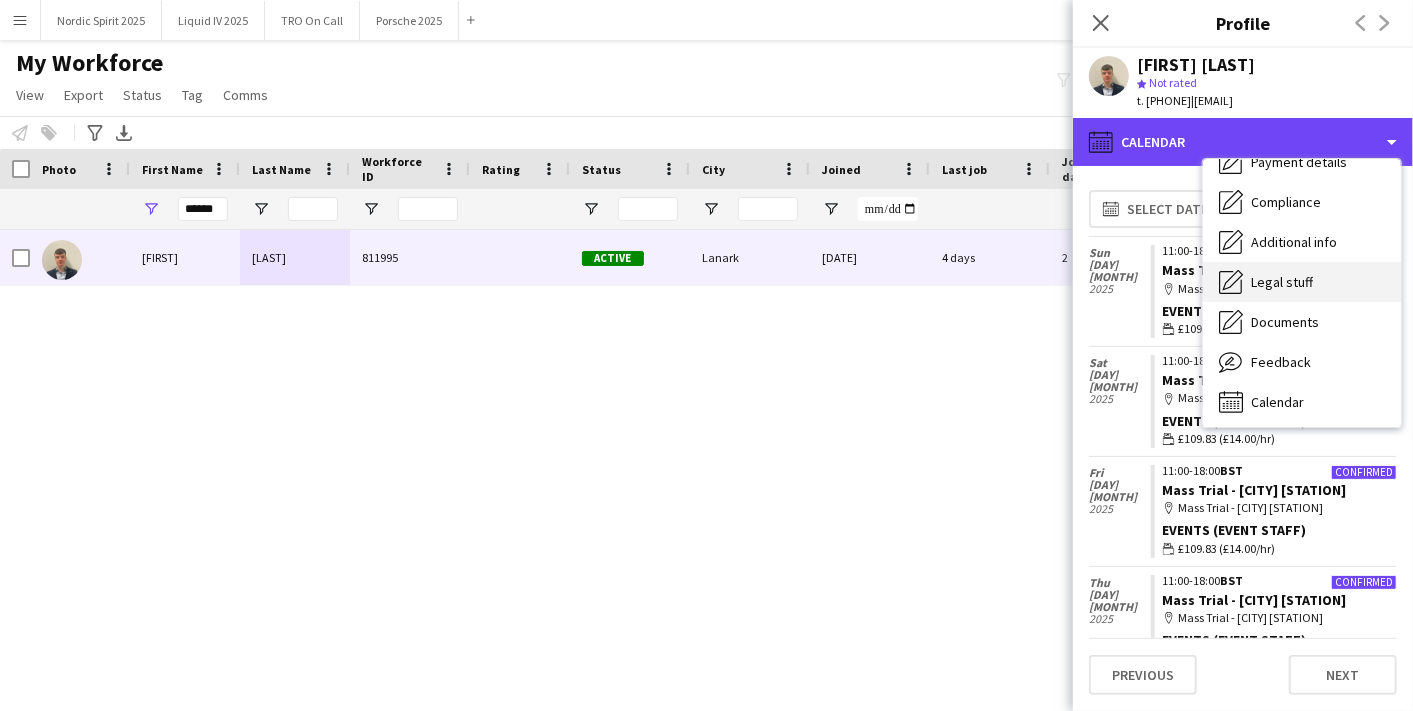 scroll, scrollTop: 267, scrollLeft: 0, axis: vertical 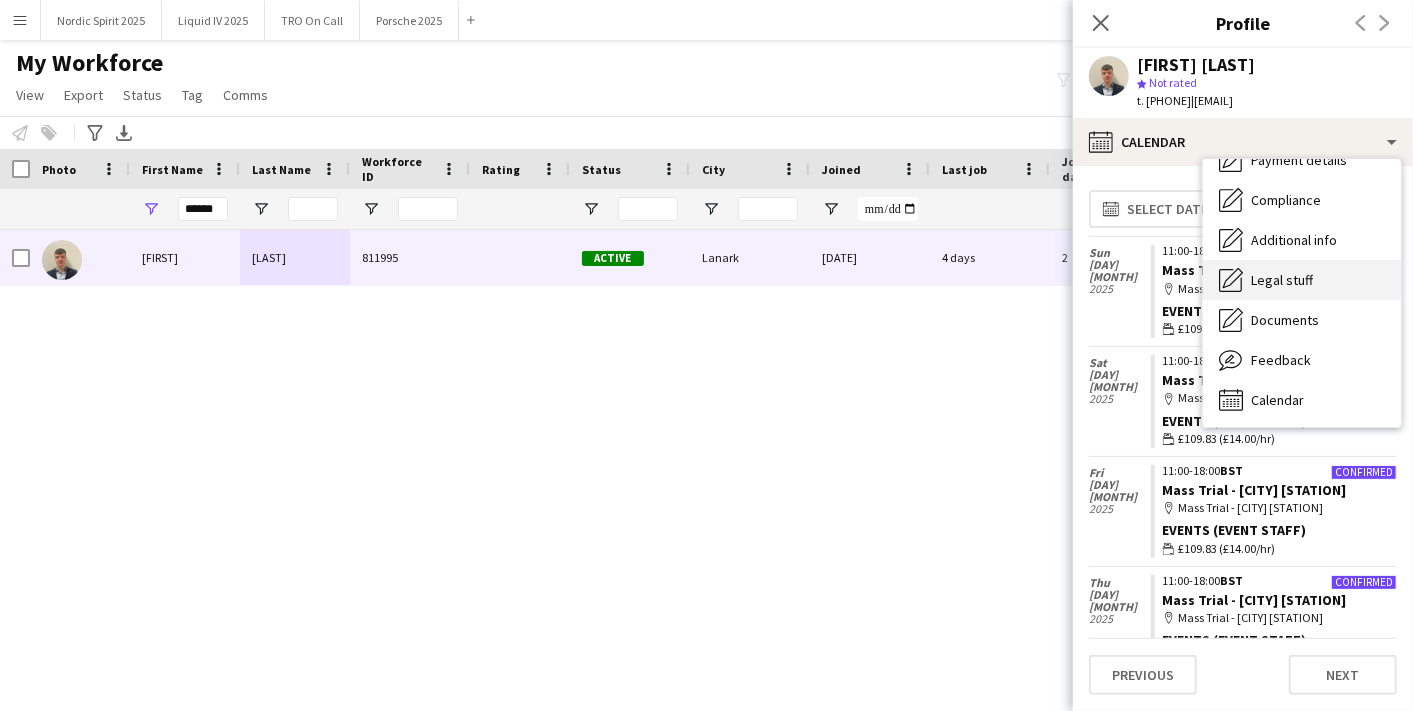 click on "Legal stuff
Legal stuff" at bounding box center (1302, 280) 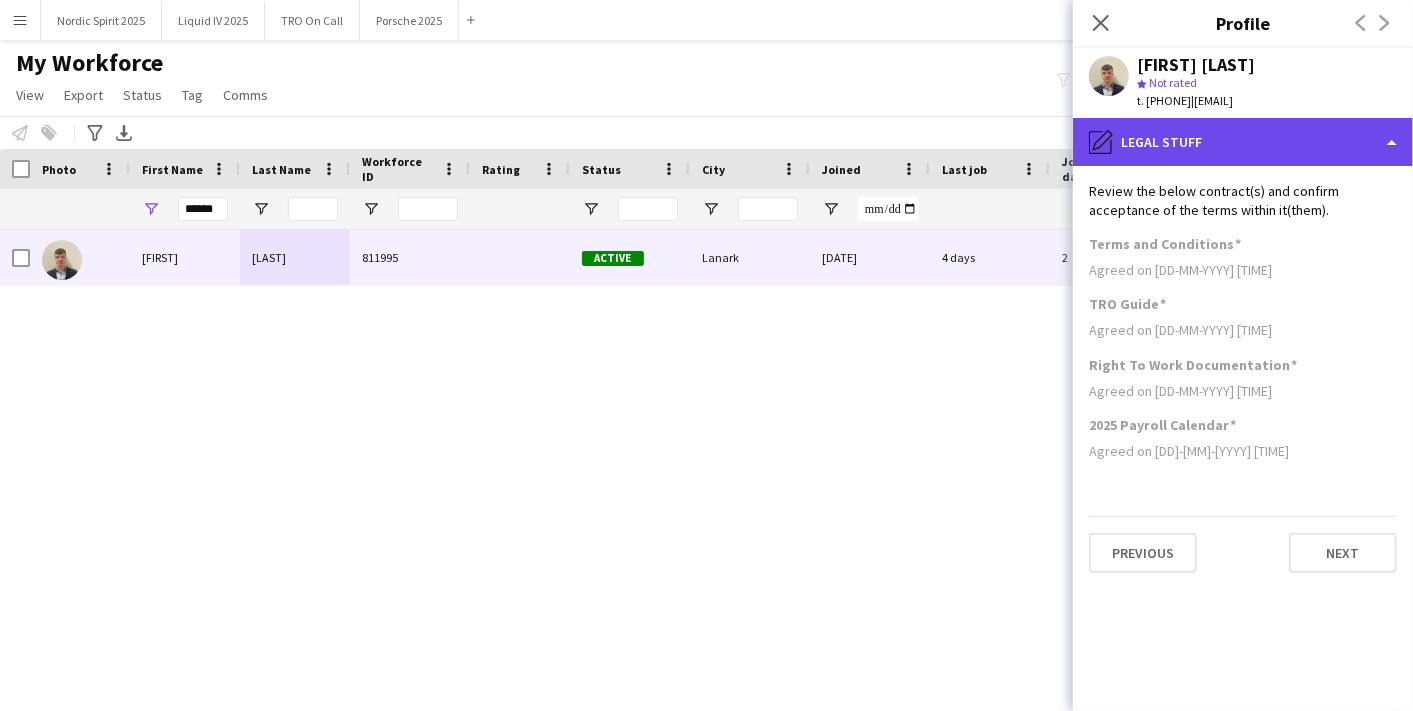 click on "pencil4
Legal stuff" 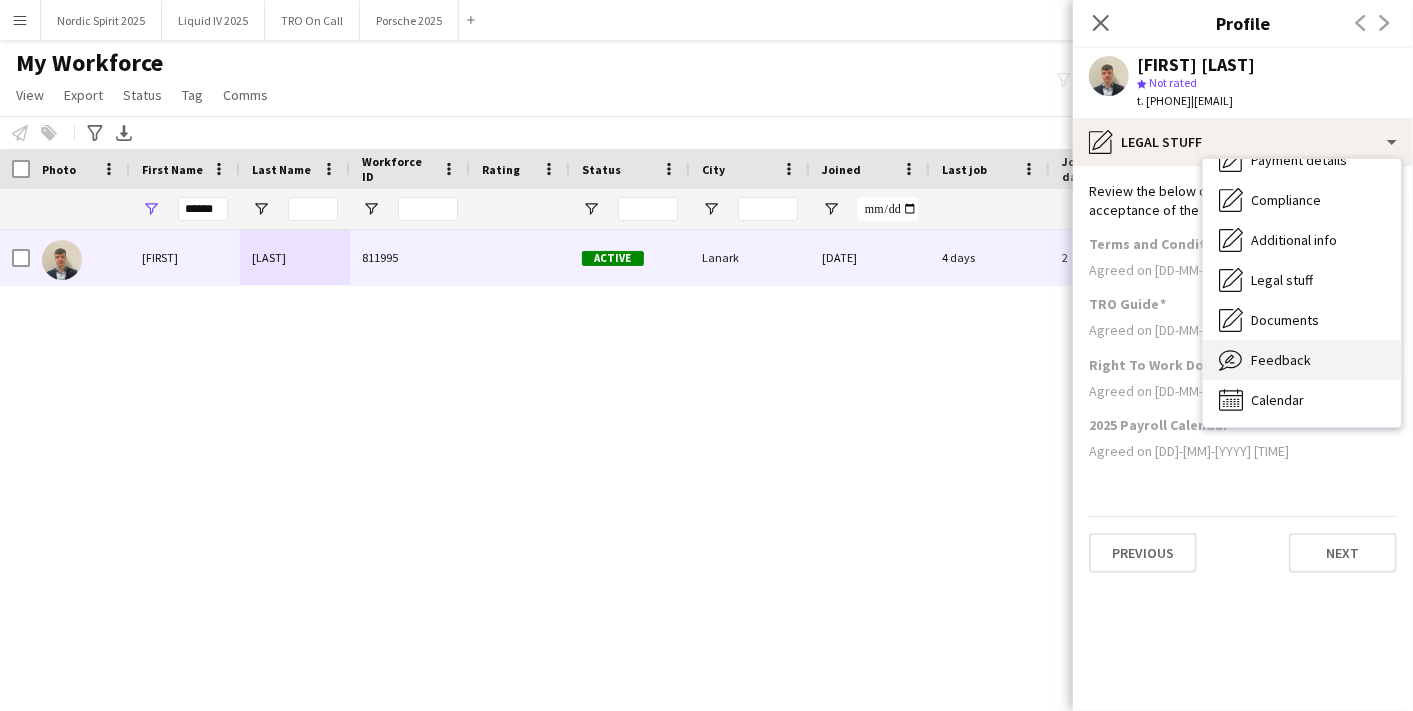 click on "Feedback
Feedback" at bounding box center (1302, 360) 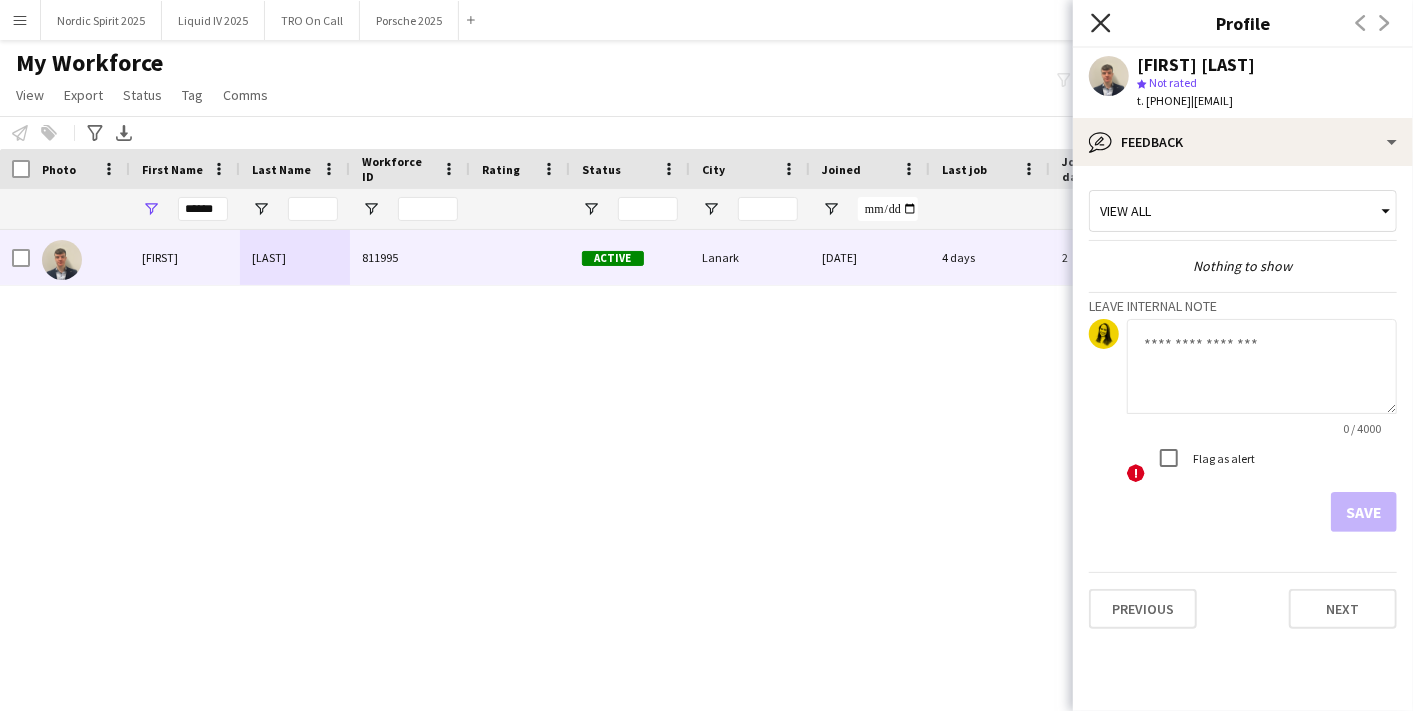 click 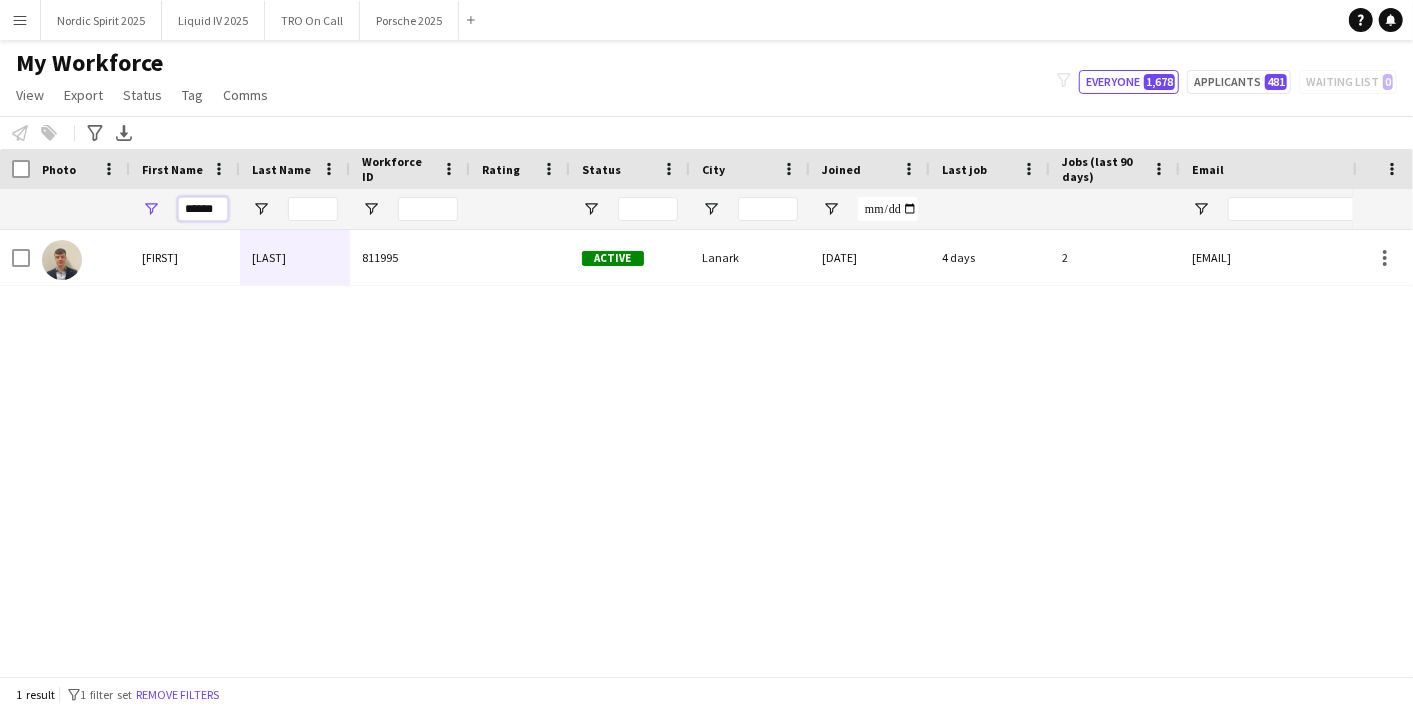 drag, startPoint x: 218, startPoint y: 206, endPoint x: 55, endPoint y: 206, distance: 163 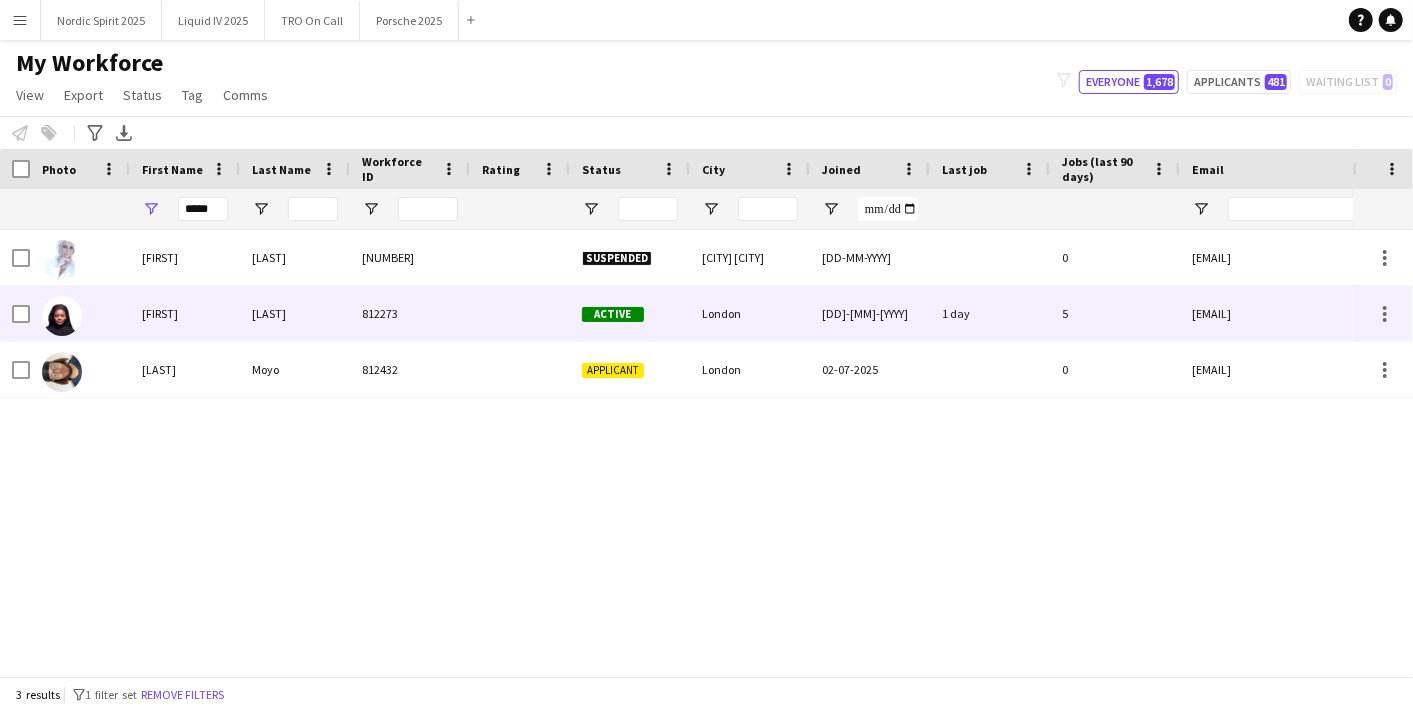 click on "[FIRST]" at bounding box center (185, 313) 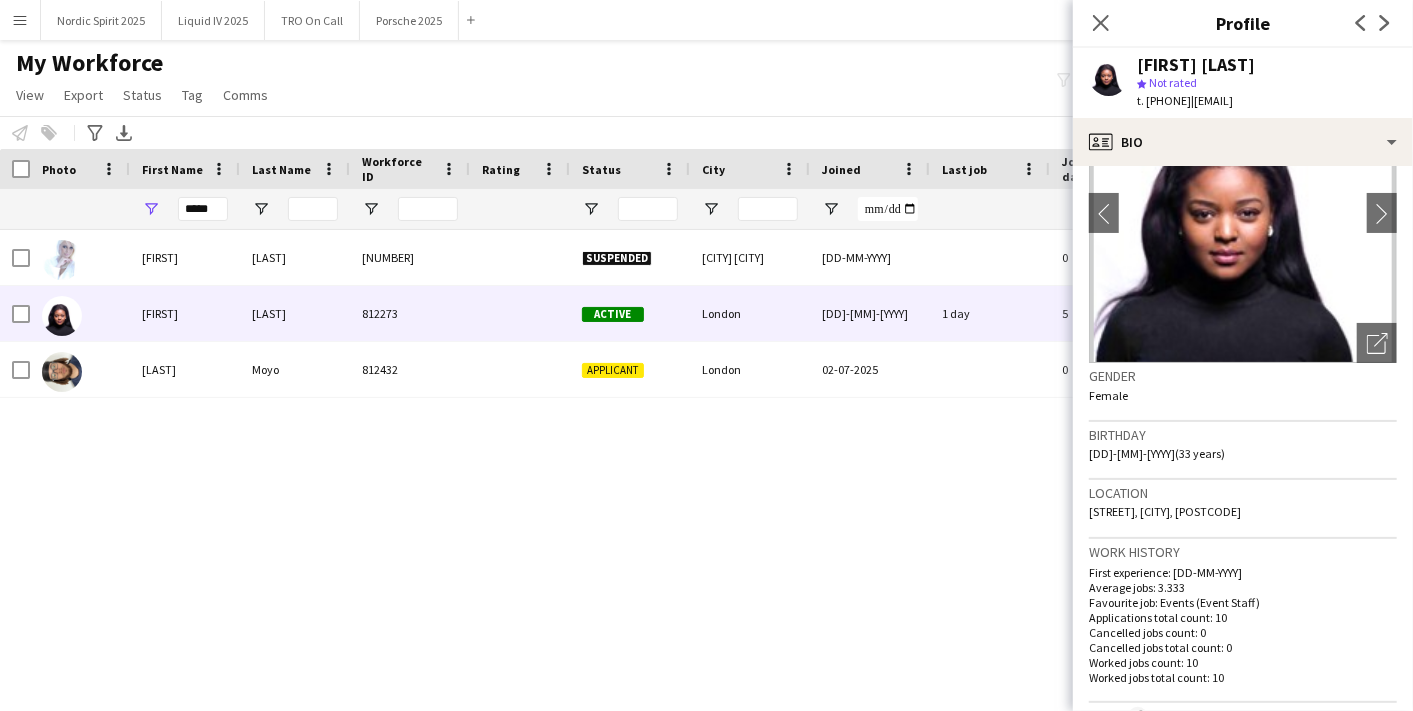 scroll, scrollTop: 222, scrollLeft: 0, axis: vertical 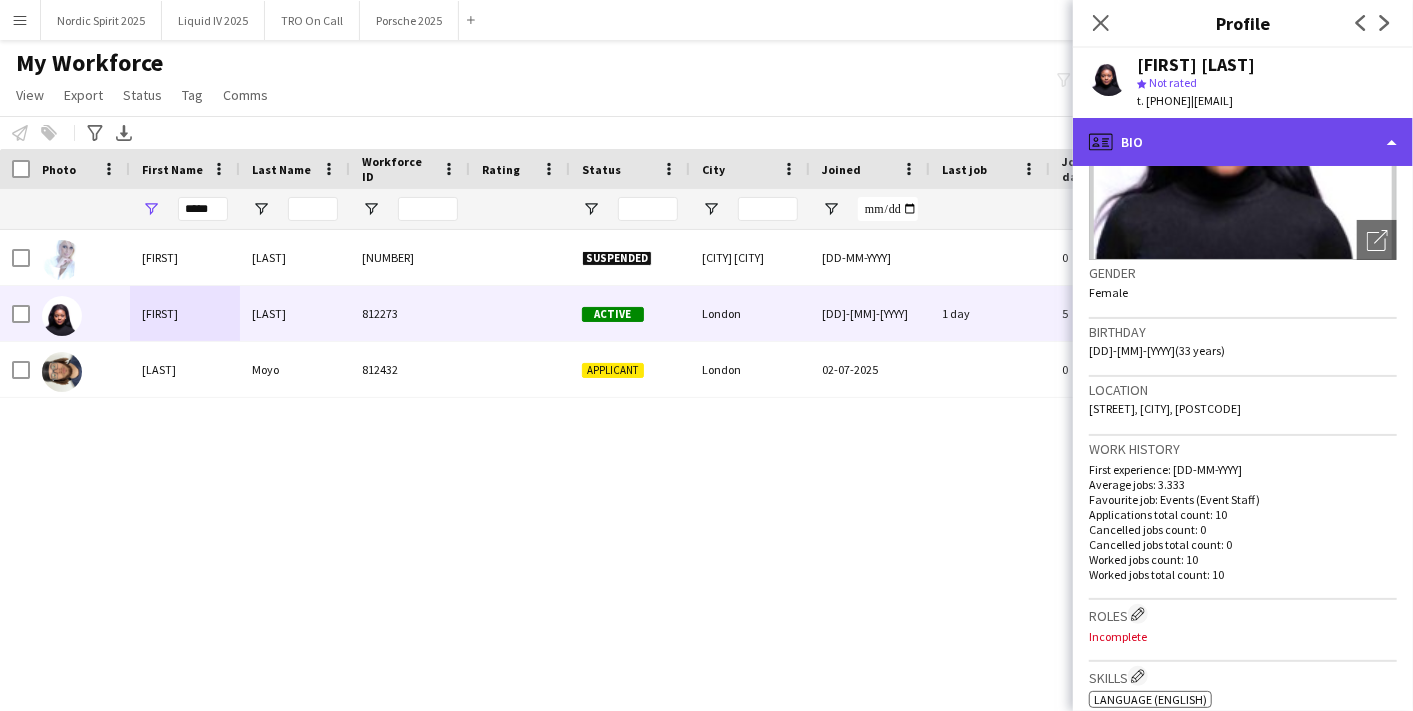 click on "profile
Bio" 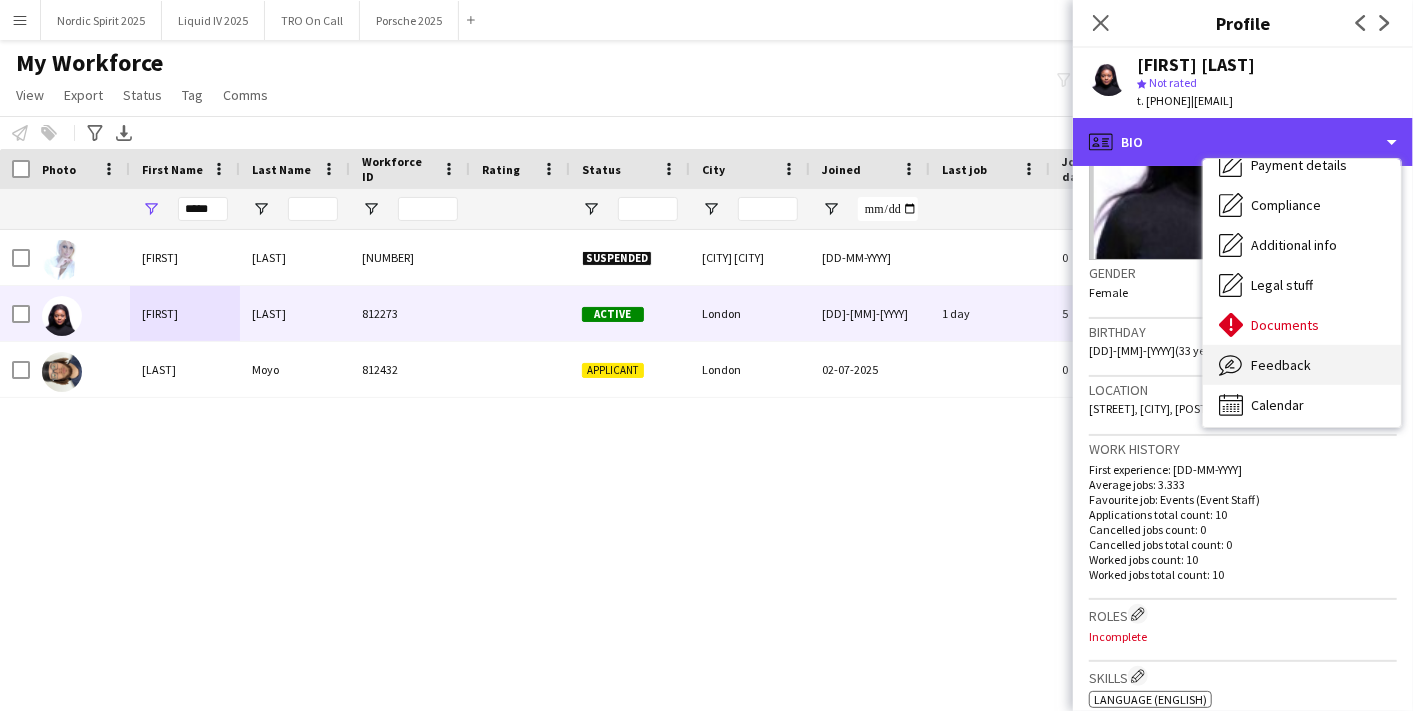scroll, scrollTop: 267, scrollLeft: 0, axis: vertical 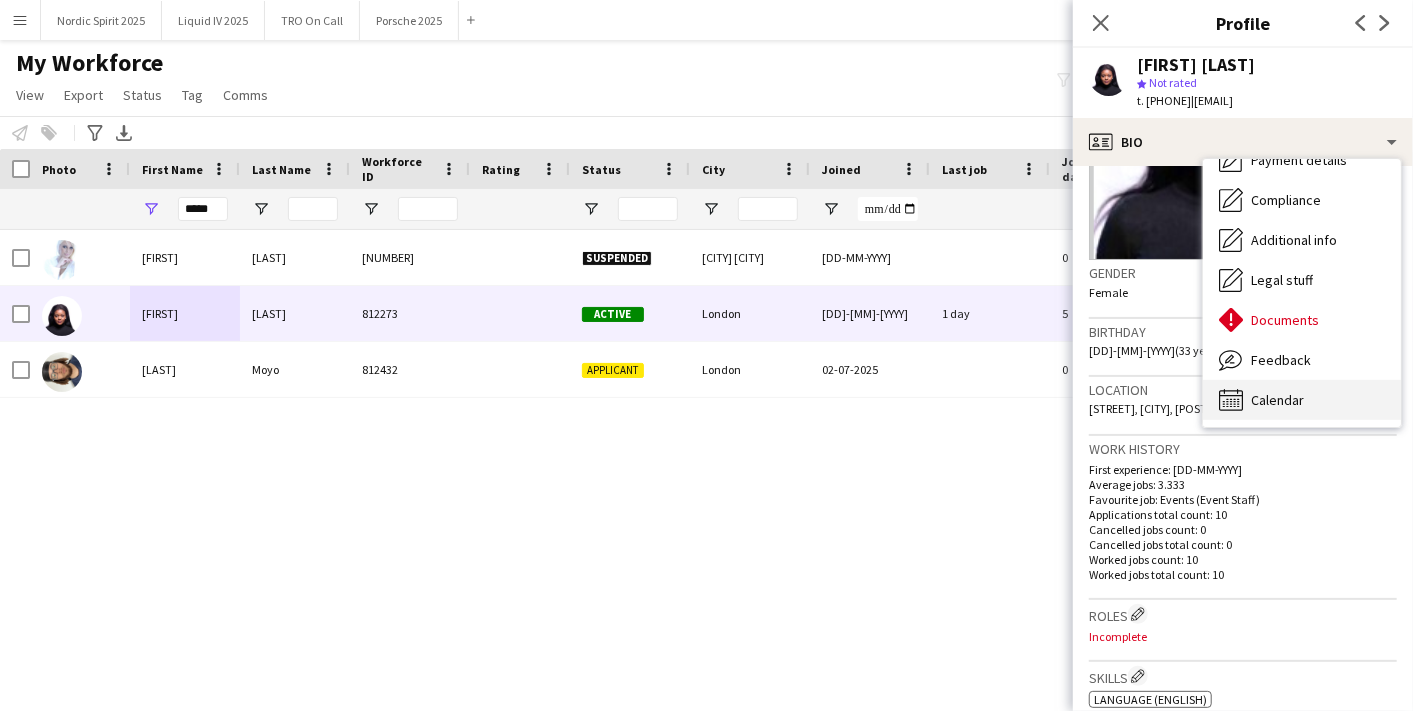click on "Calendar
Calendar" at bounding box center [1302, 400] 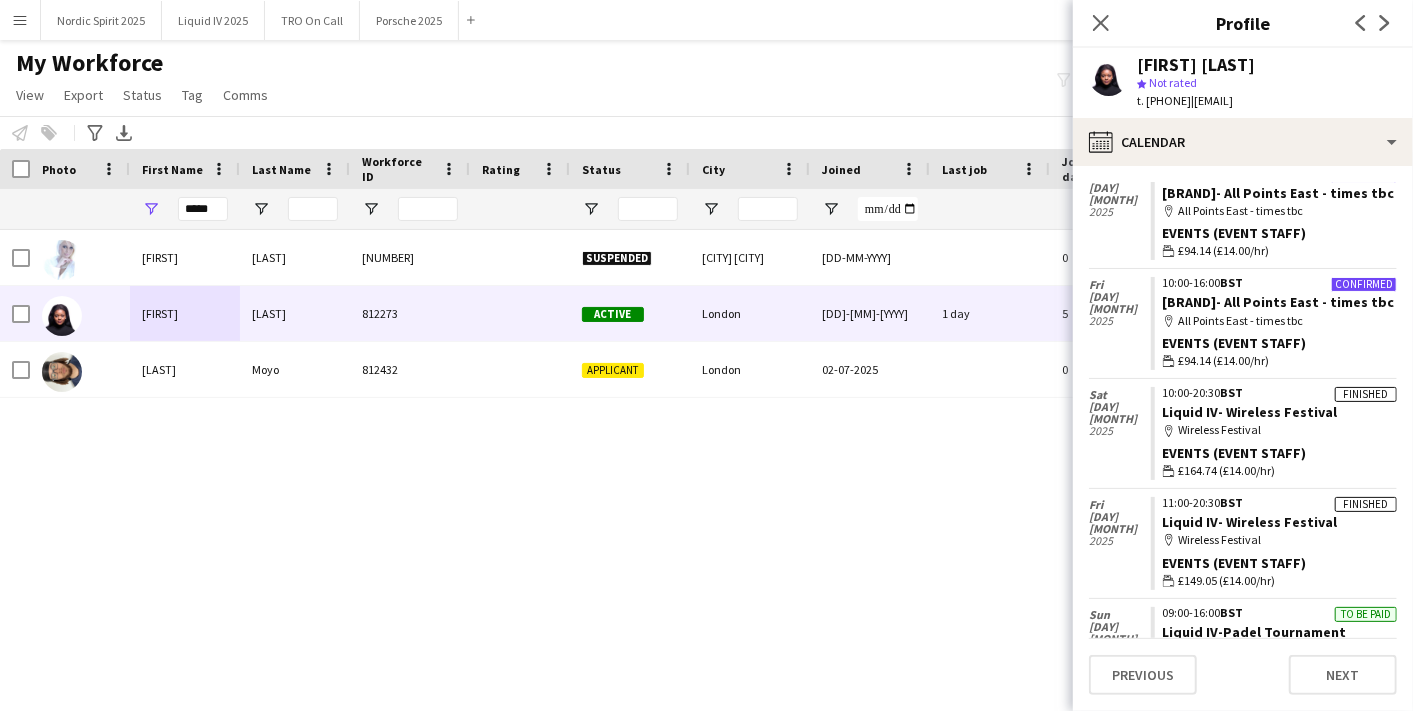 scroll, scrollTop: 547, scrollLeft: 0, axis: vertical 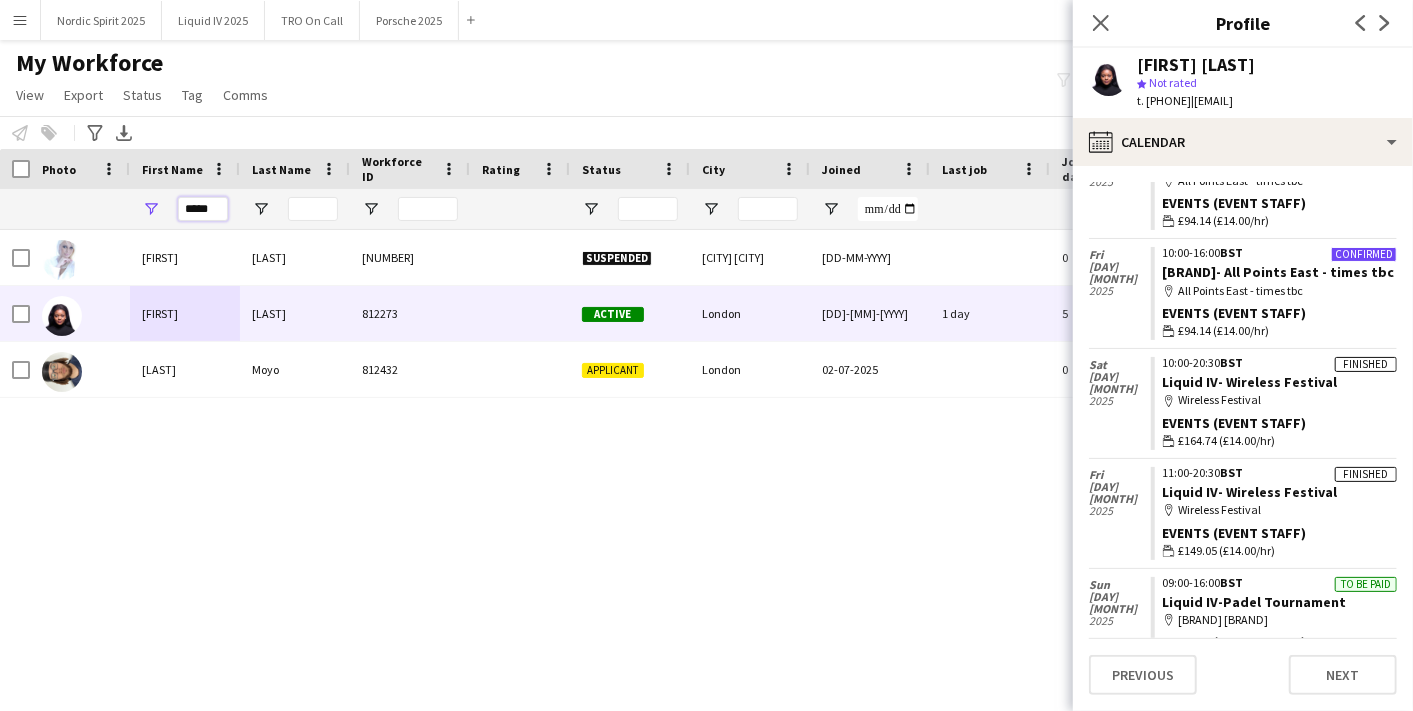 drag, startPoint x: 215, startPoint y: 217, endPoint x: 48, endPoint y: 208, distance: 167.24234 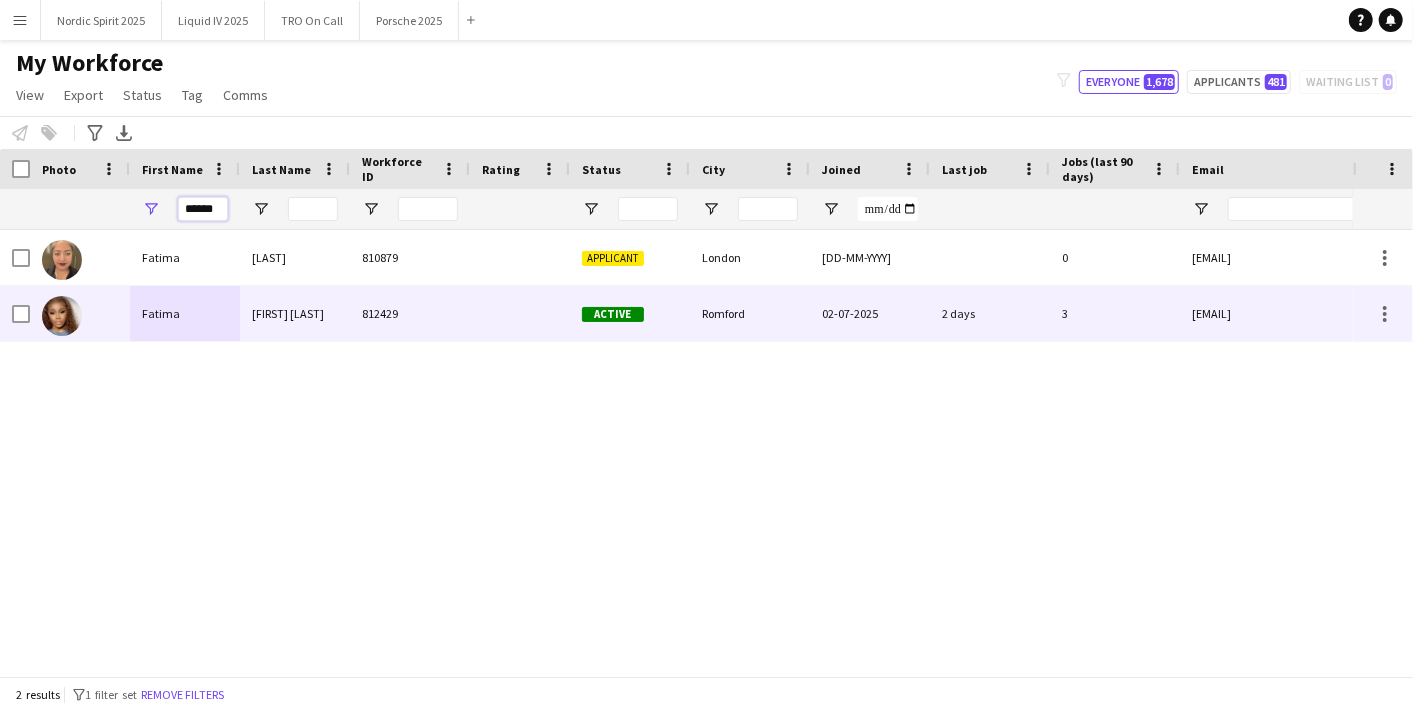 type on "******" 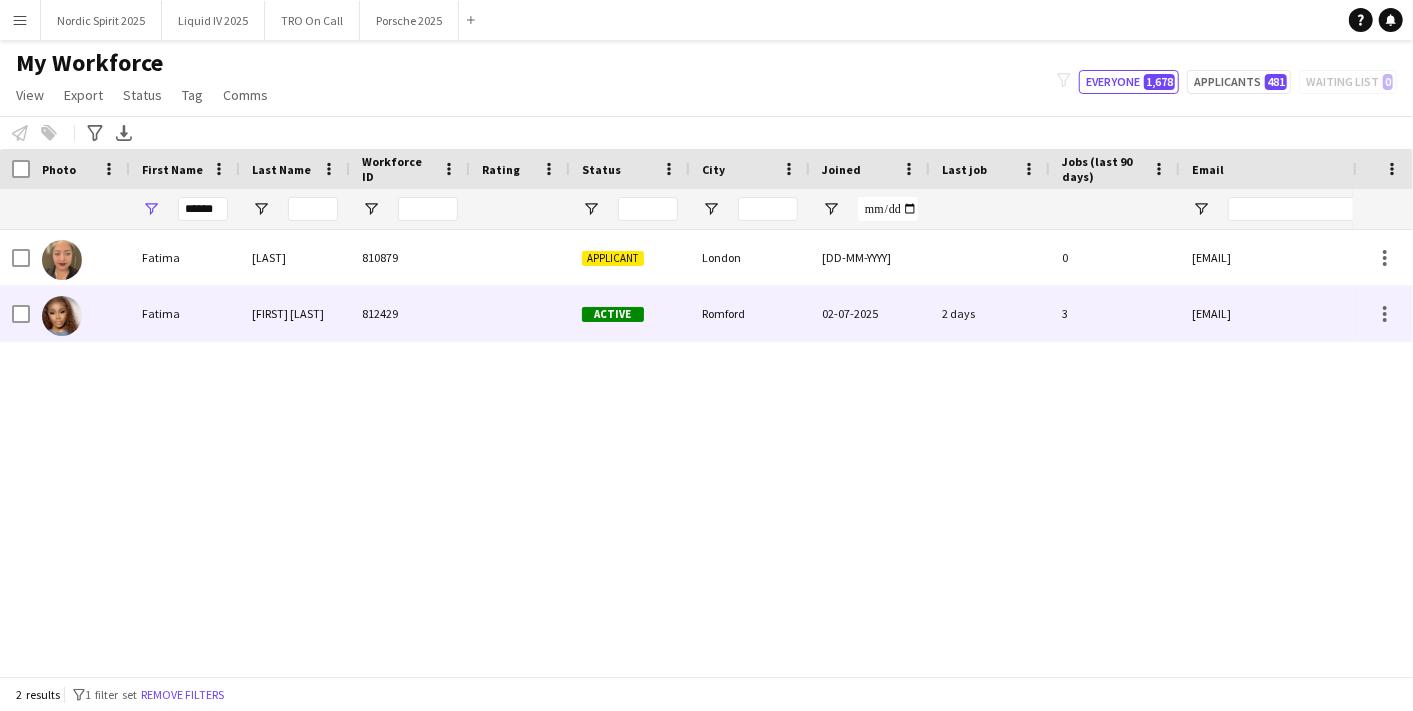 click on "[FIRST] [LAST]" at bounding box center [295, 313] 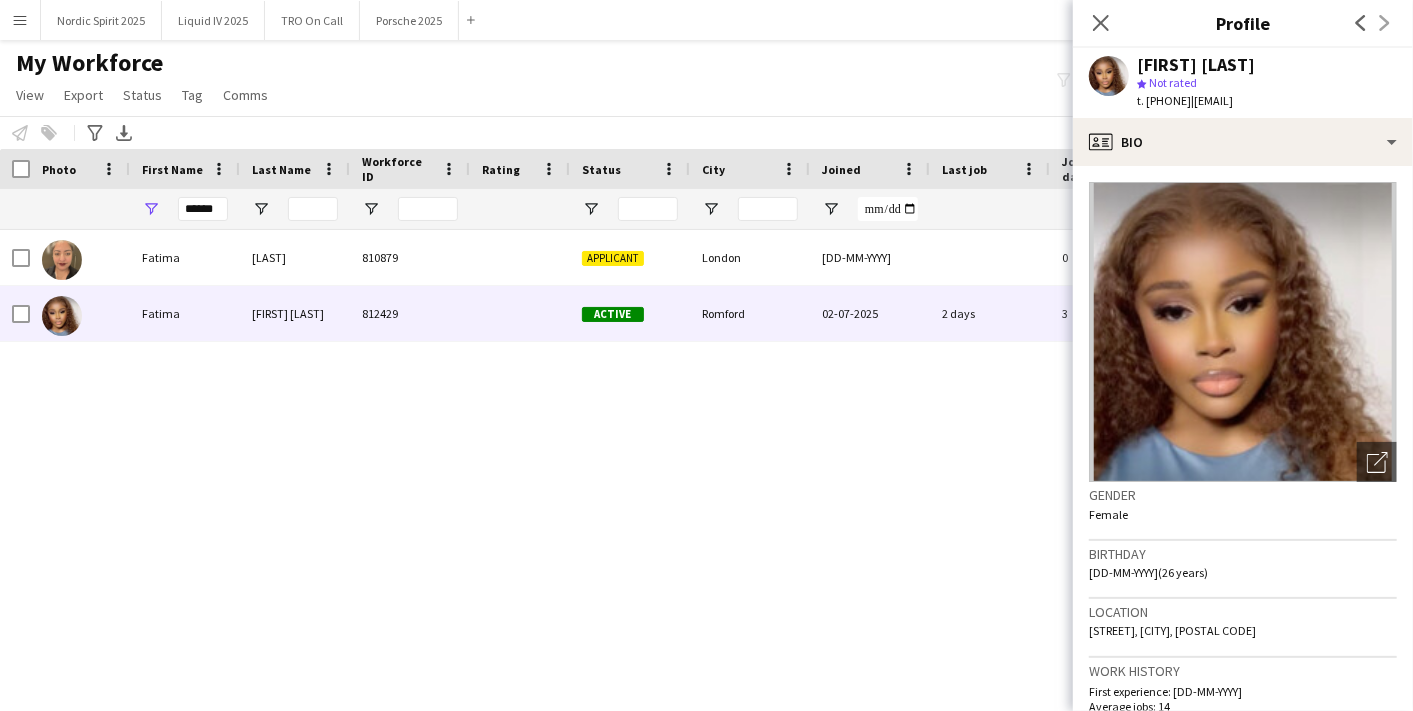 scroll, scrollTop: 444, scrollLeft: 0, axis: vertical 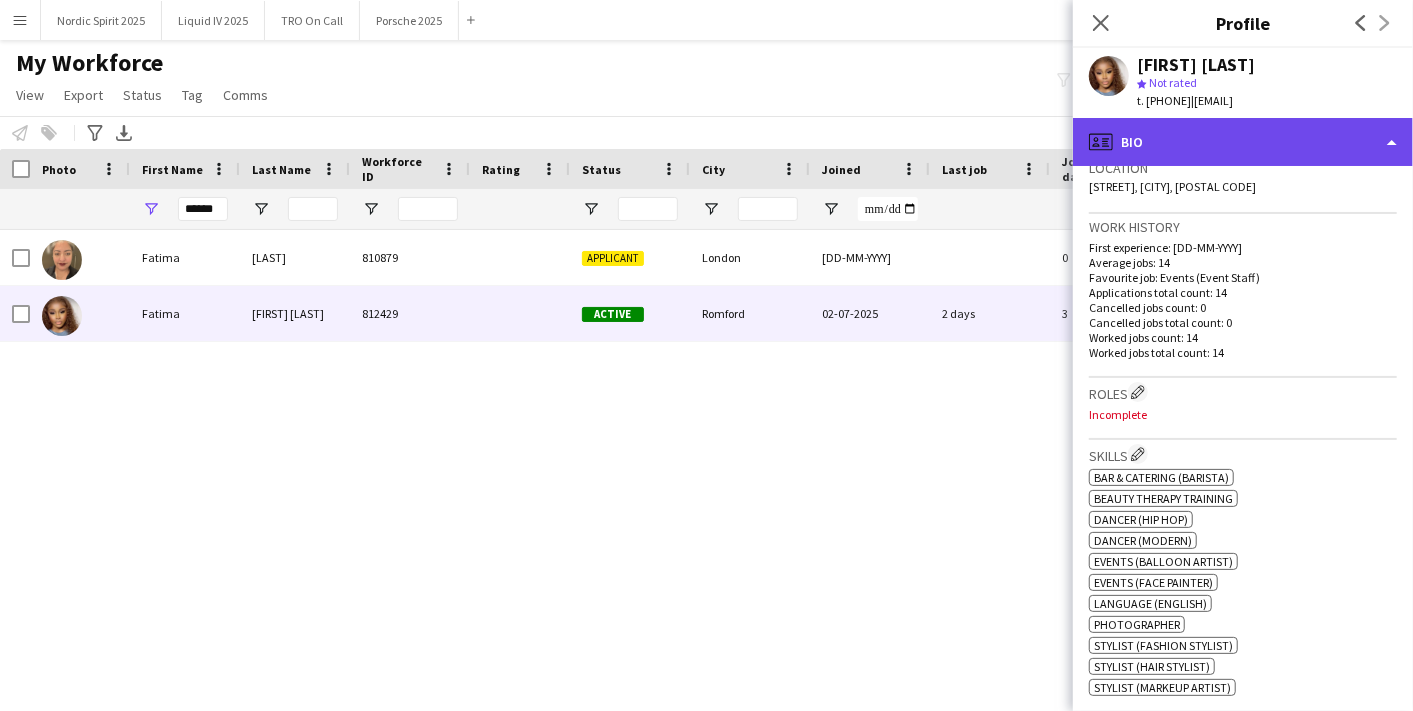 click on "profile
Bio" 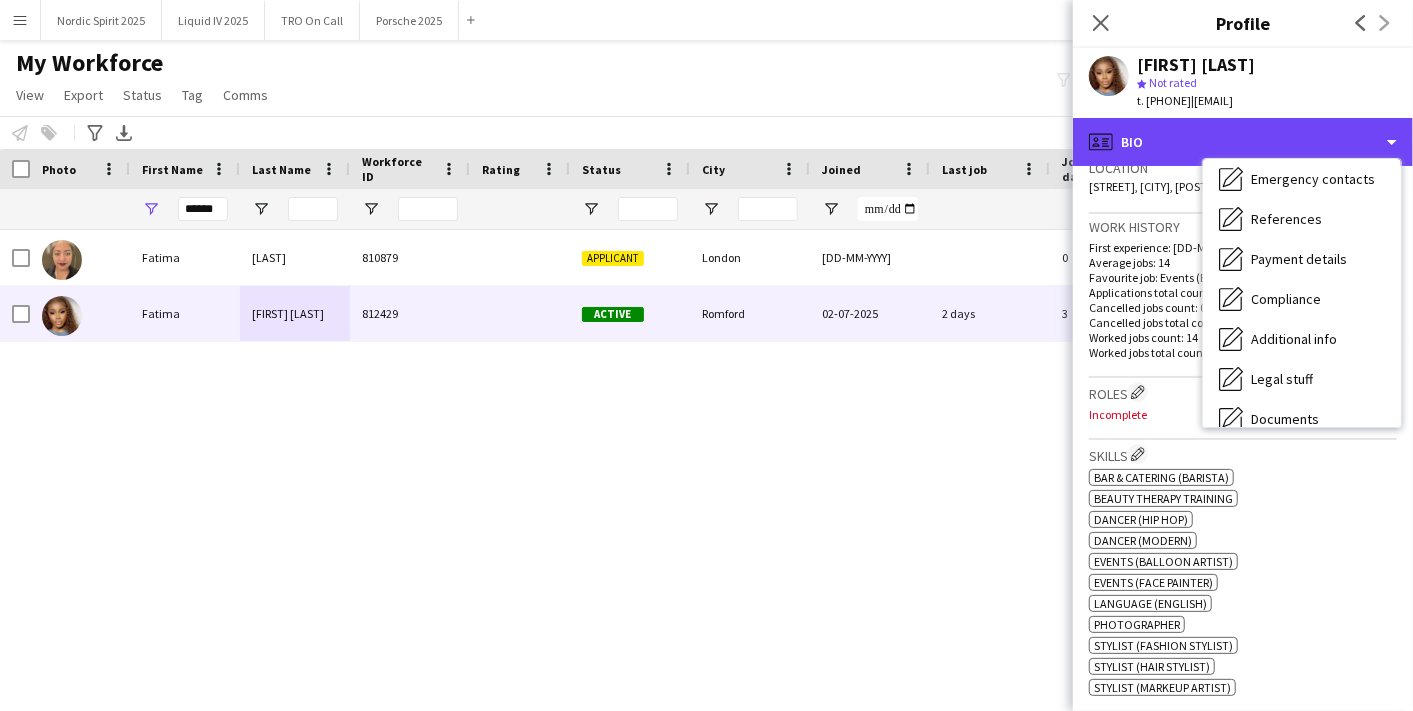 scroll, scrollTop: 267, scrollLeft: 0, axis: vertical 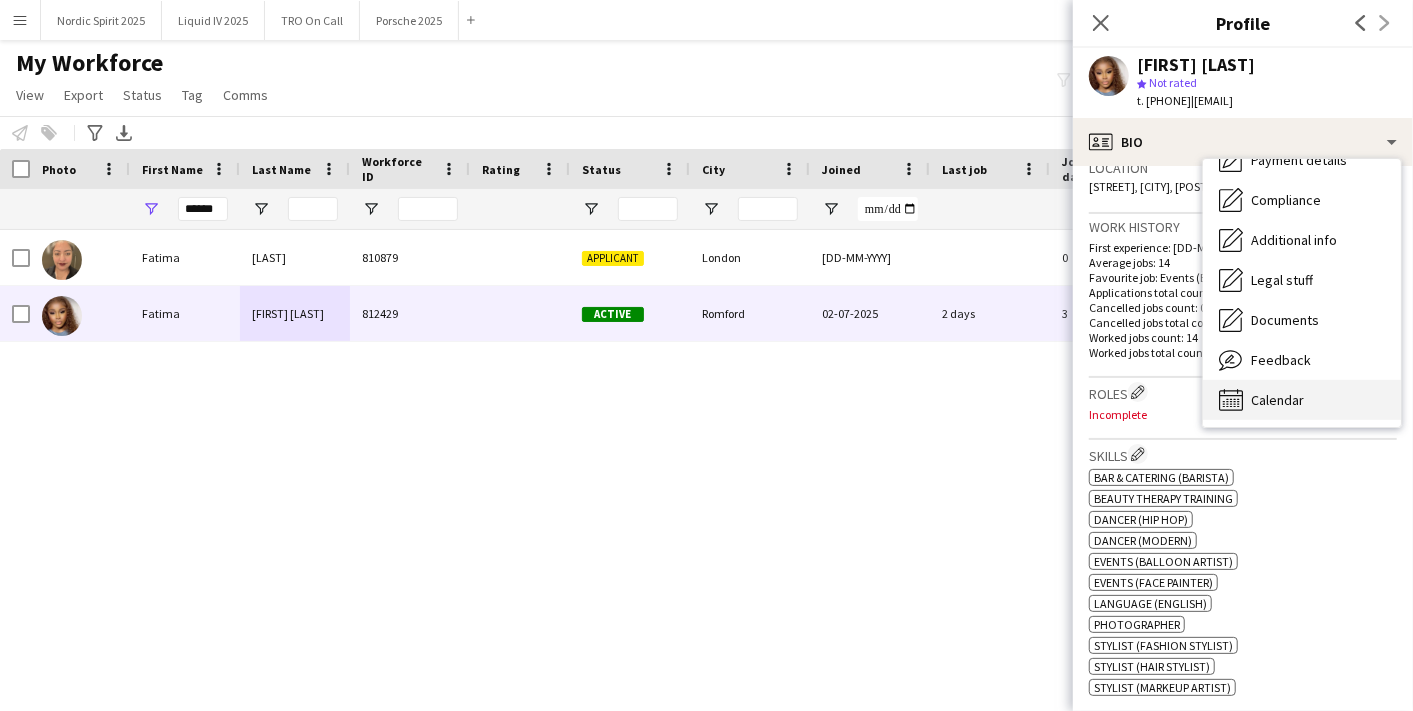 click on "Calendar" at bounding box center [1277, 400] 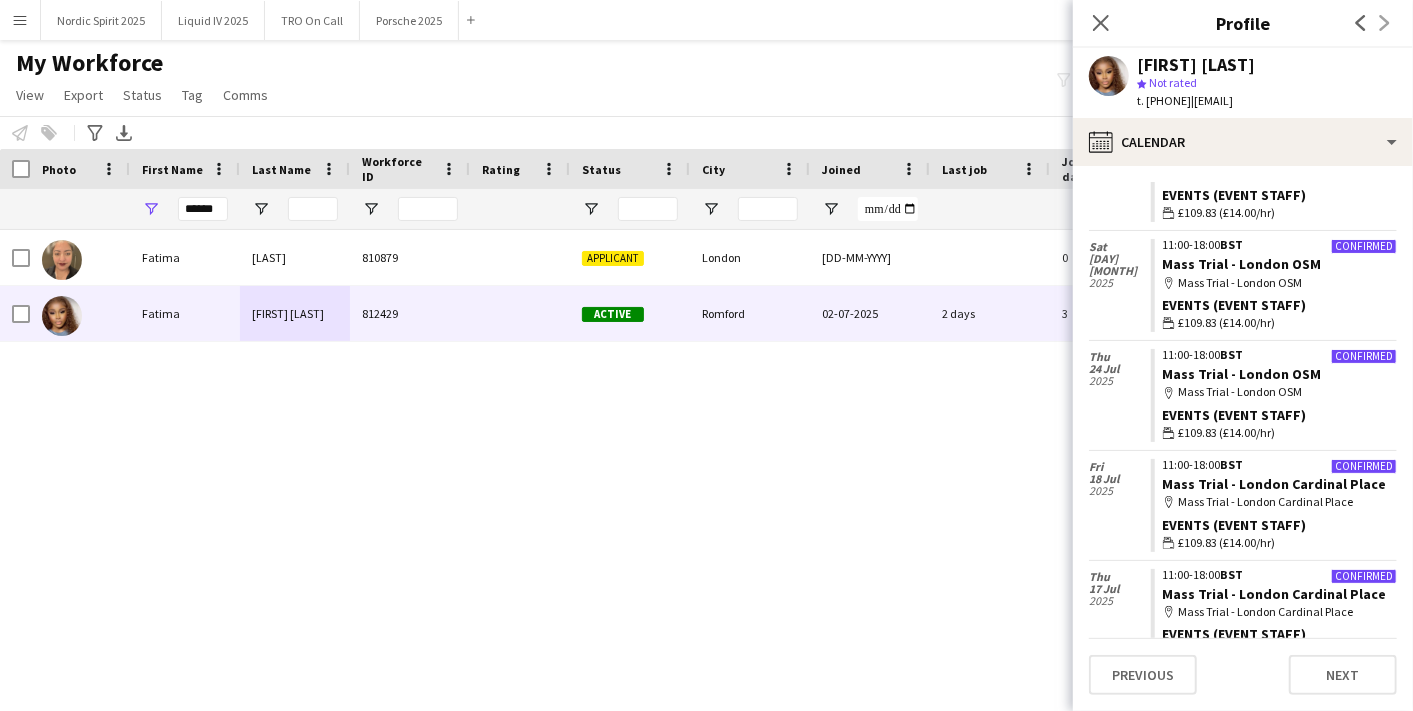 scroll, scrollTop: 1130, scrollLeft: 0, axis: vertical 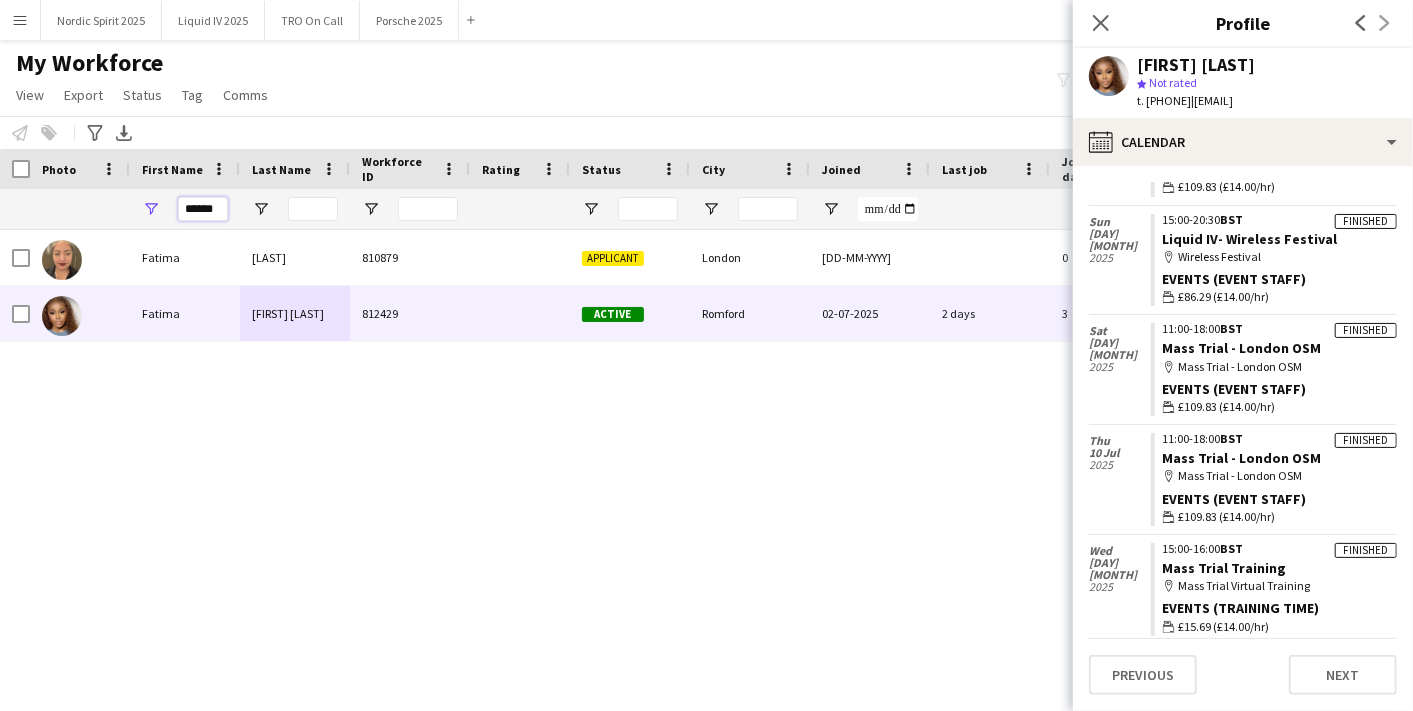 drag, startPoint x: 222, startPoint y: 208, endPoint x: 59, endPoint y: 177, distance: 165.92166 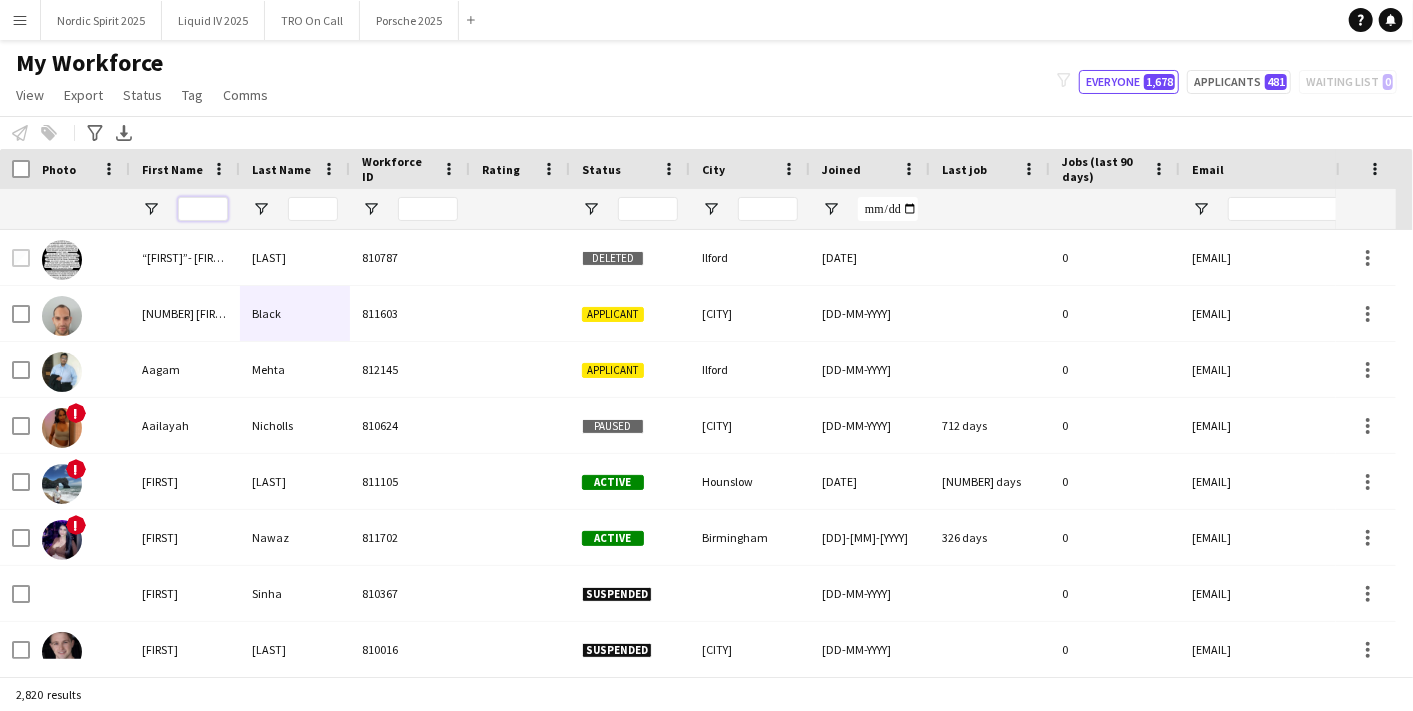 type 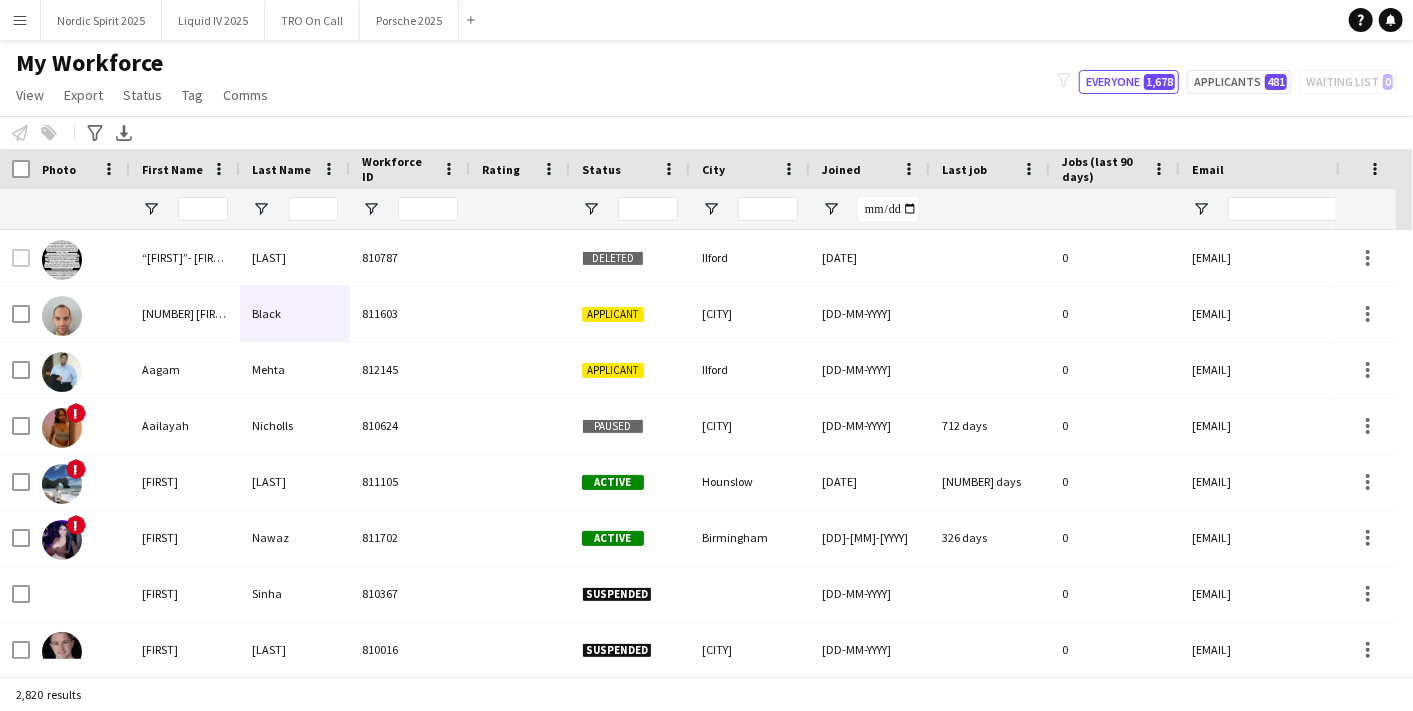 click on "Menu" at bounding box center [20, 20] 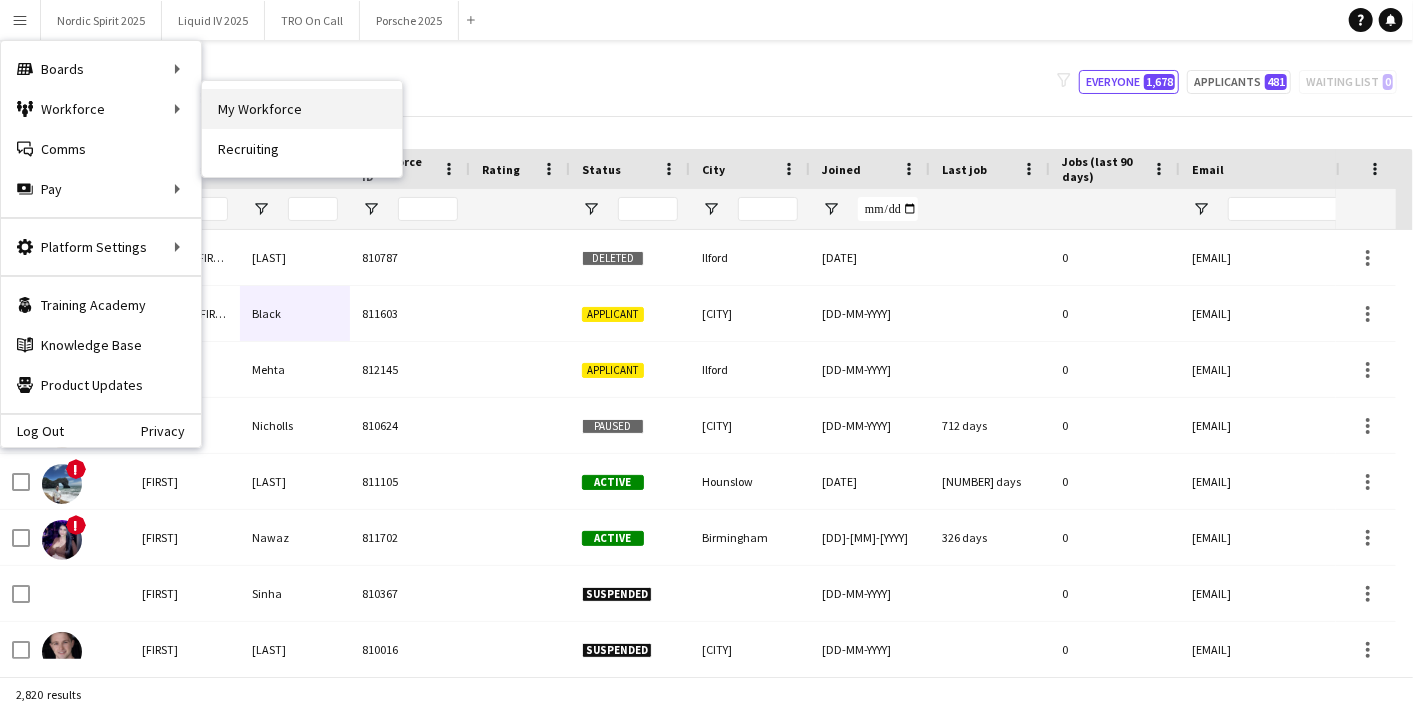 click on "My Workforce" at bounding box center [302, 109] 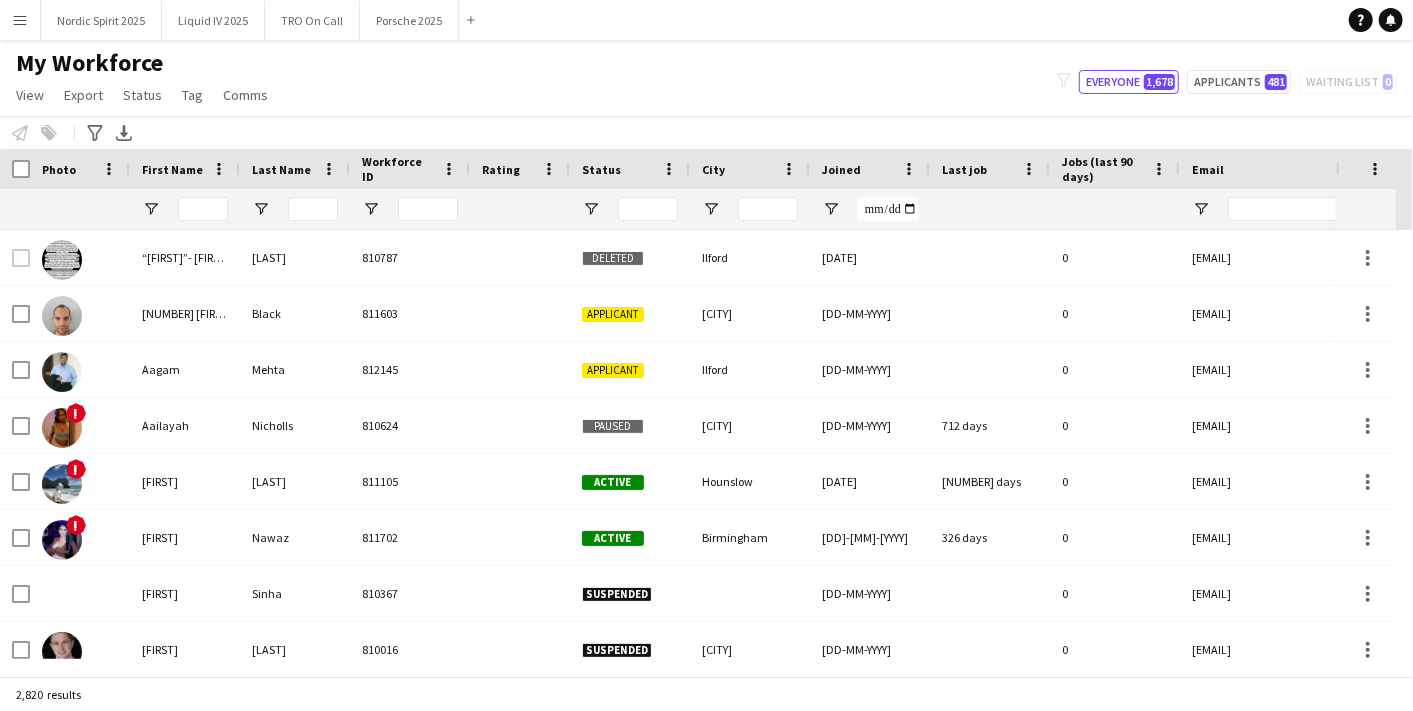 type on "**********" 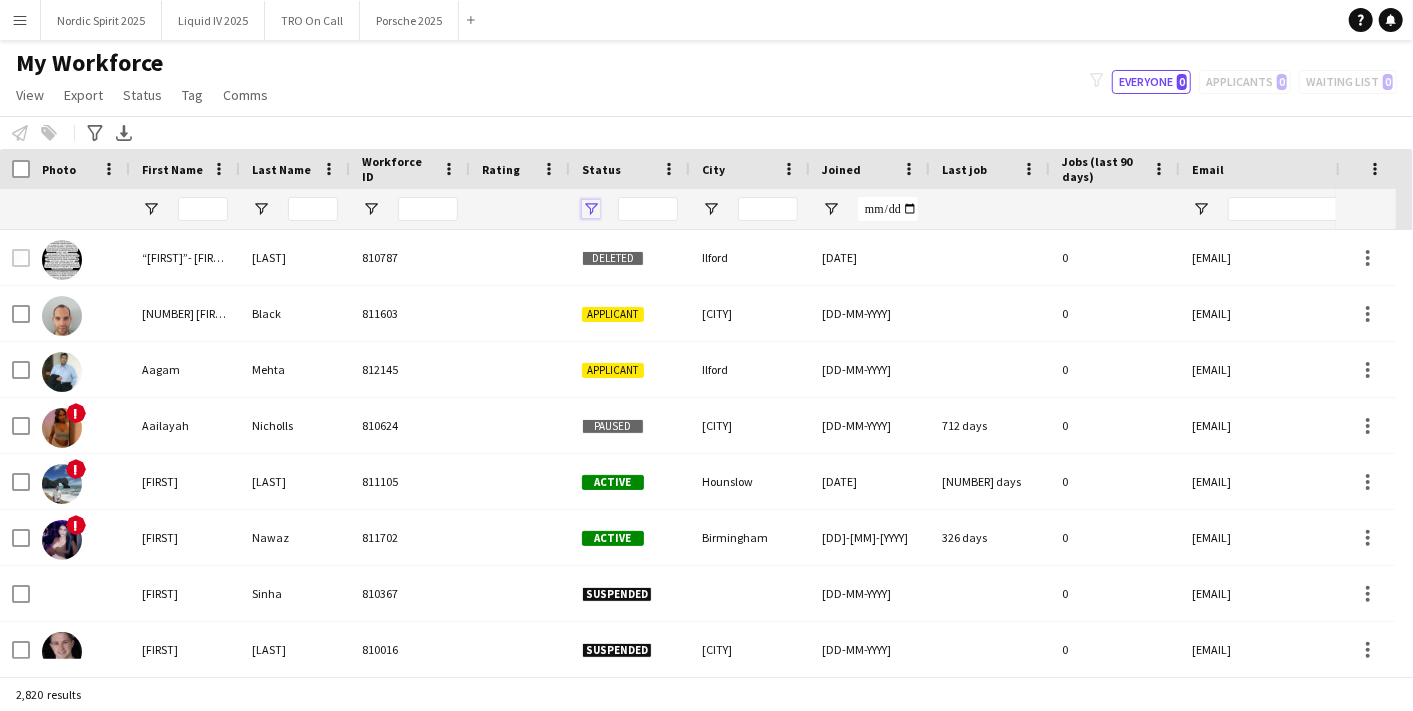 click at bounding box center (591, 209) 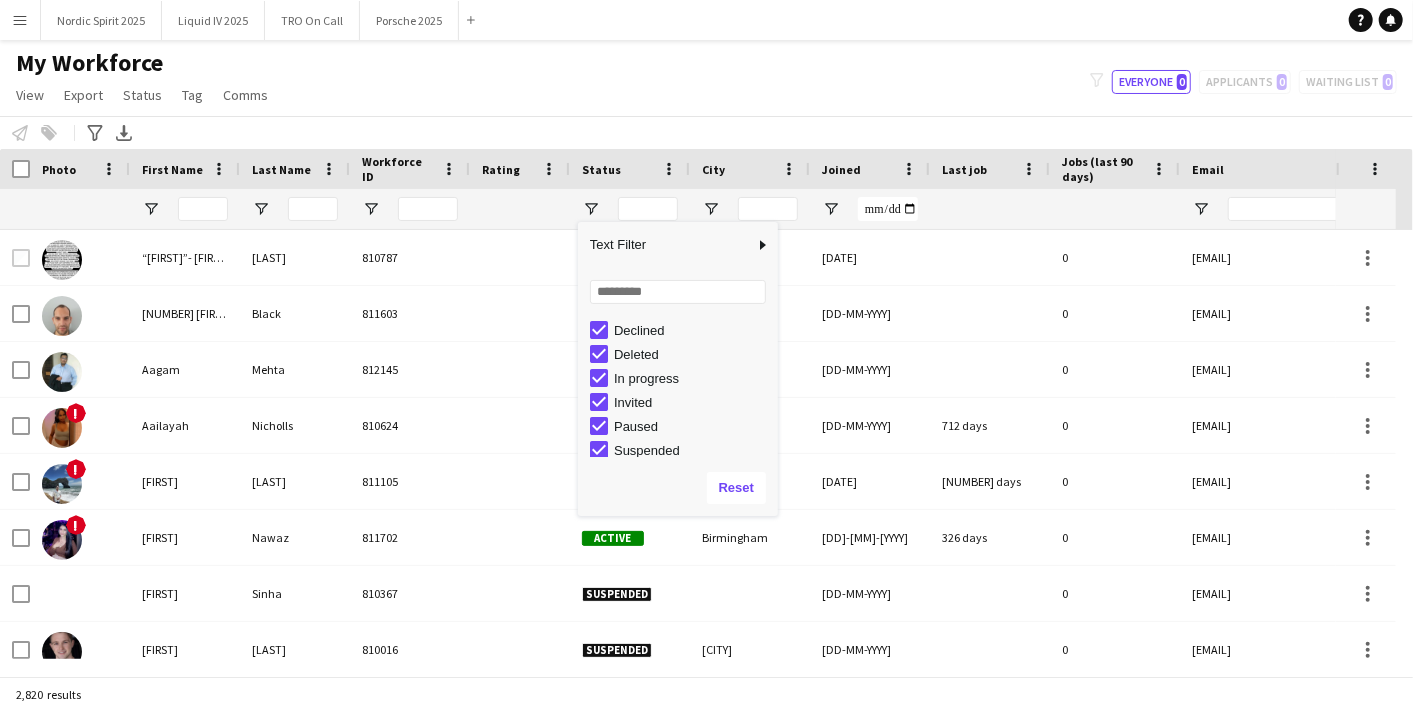 scroll, scrollTop: 125, scrollLeft: 0, axis: vertical 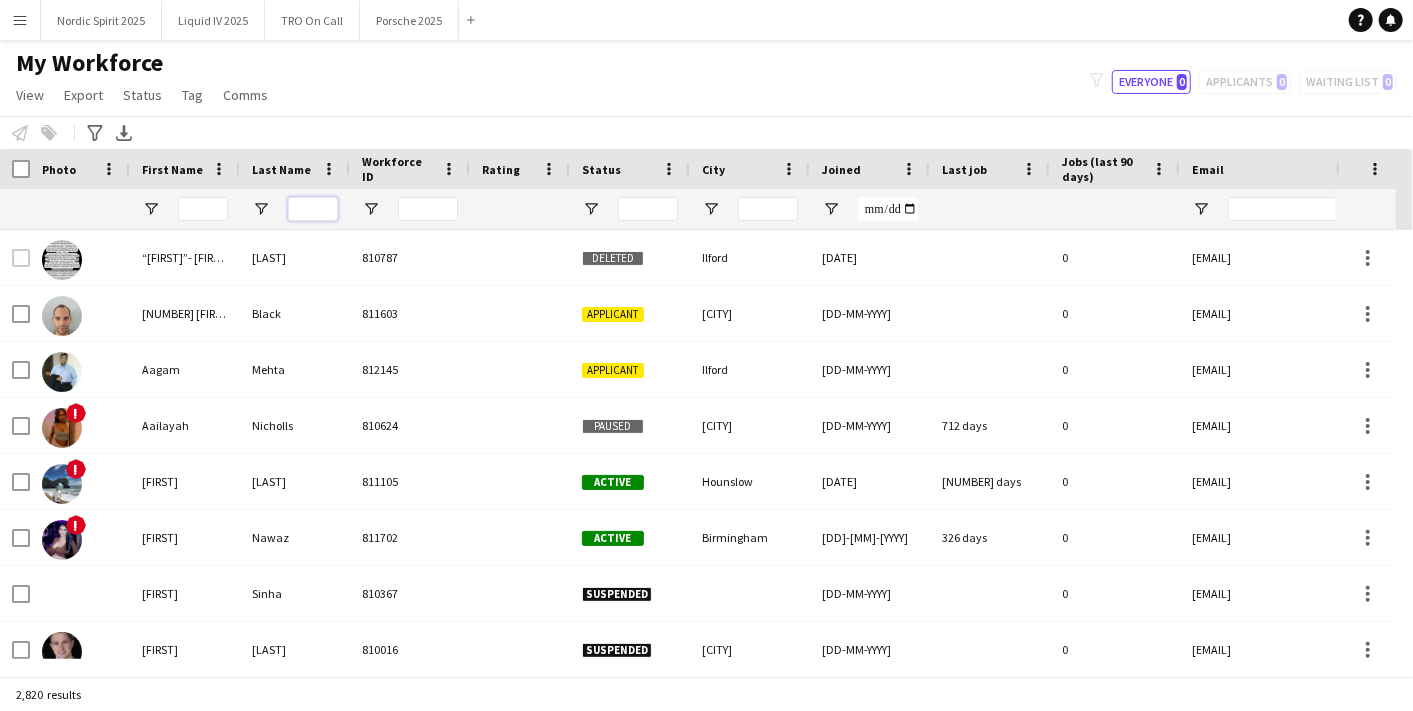 click at bounding box center [313, 209] 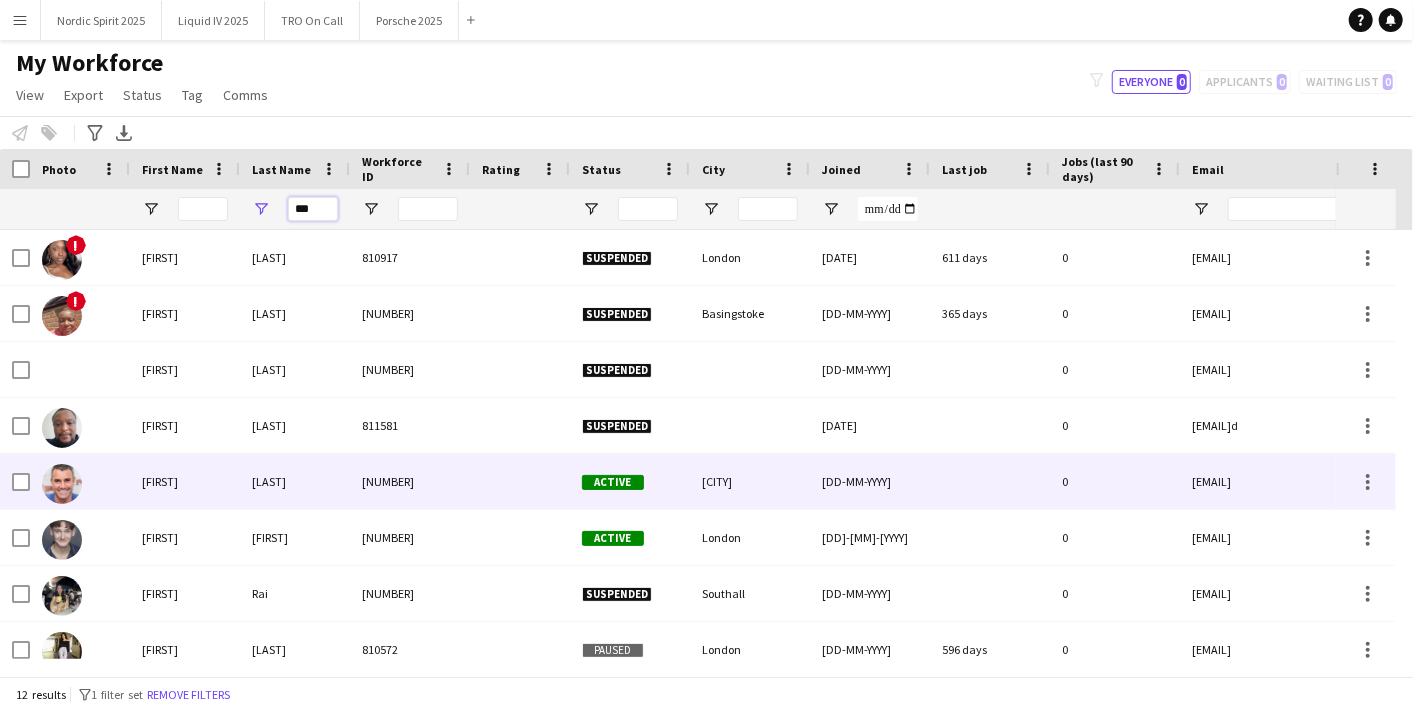 scroll, scrollTop: 168, scrollLeft: 0, axis: vertical 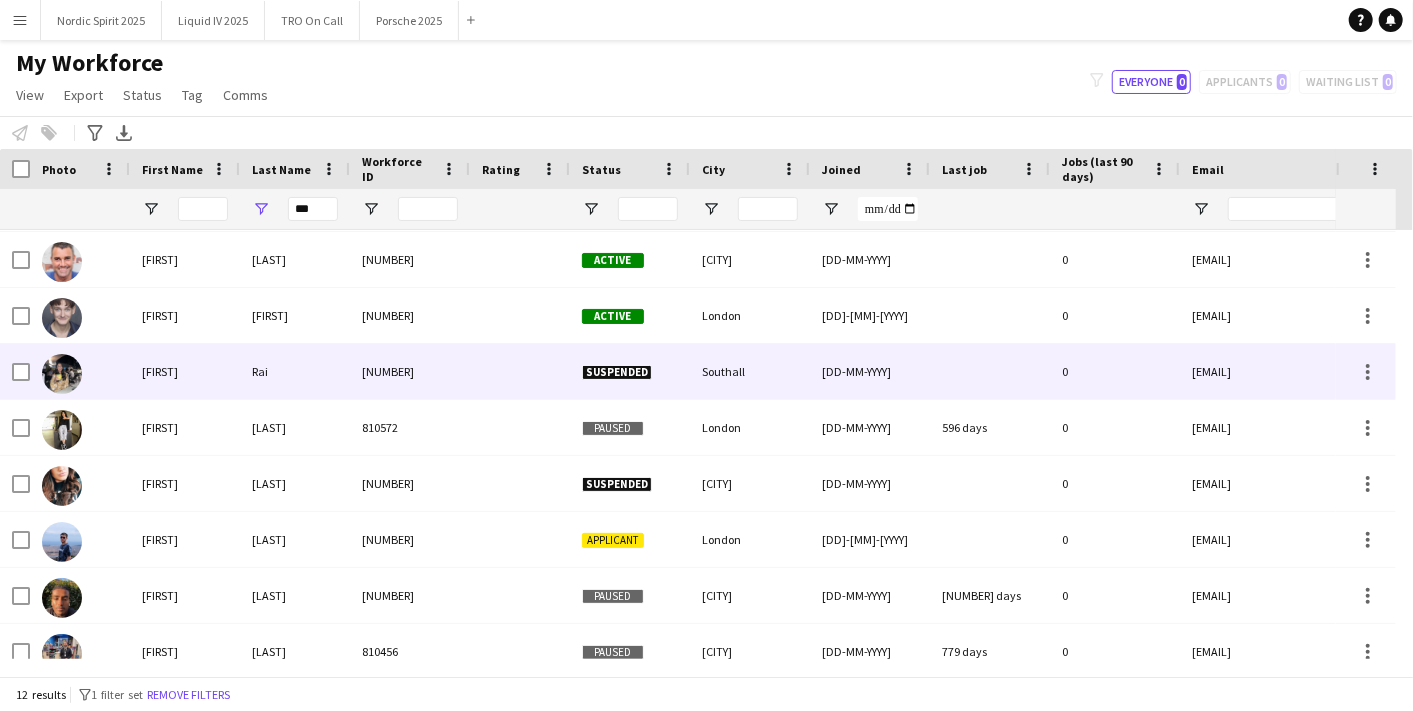 click on "Rai" at bounding box center [295, 371] 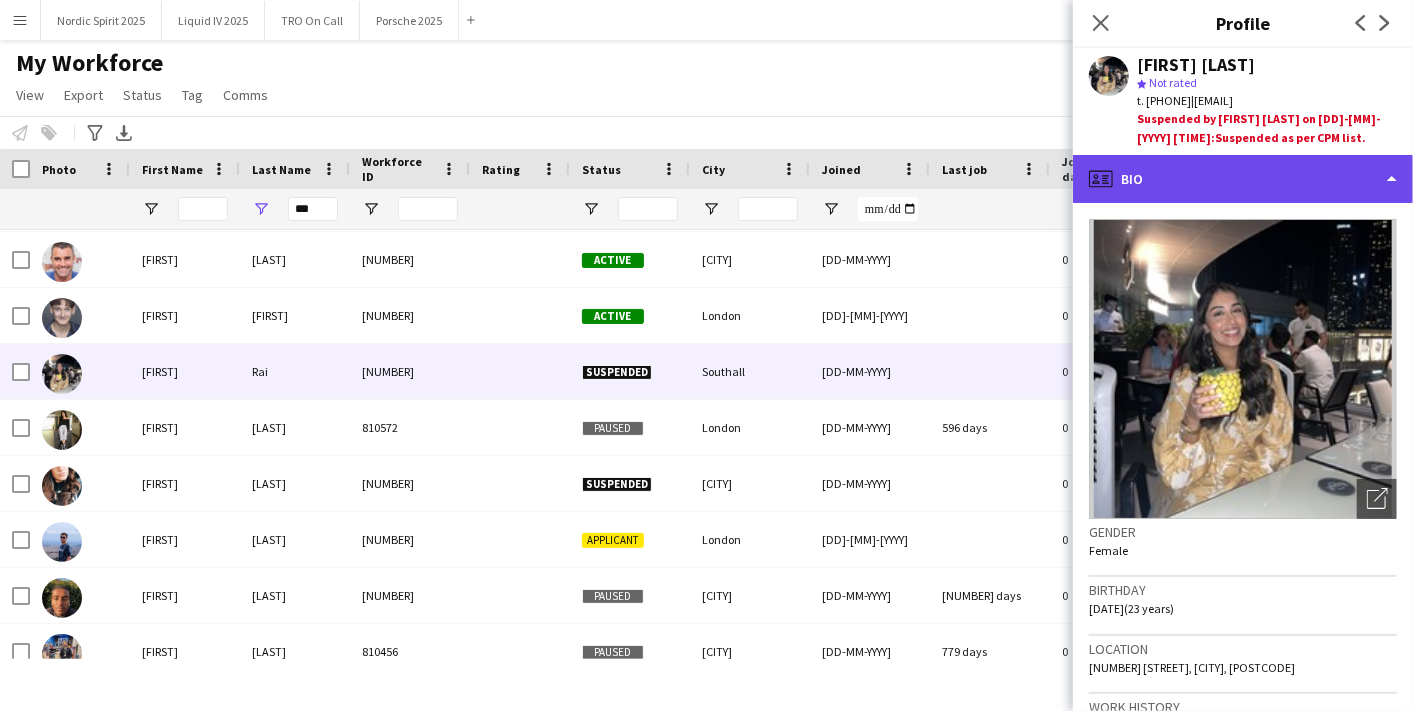click on "profile
Bio" 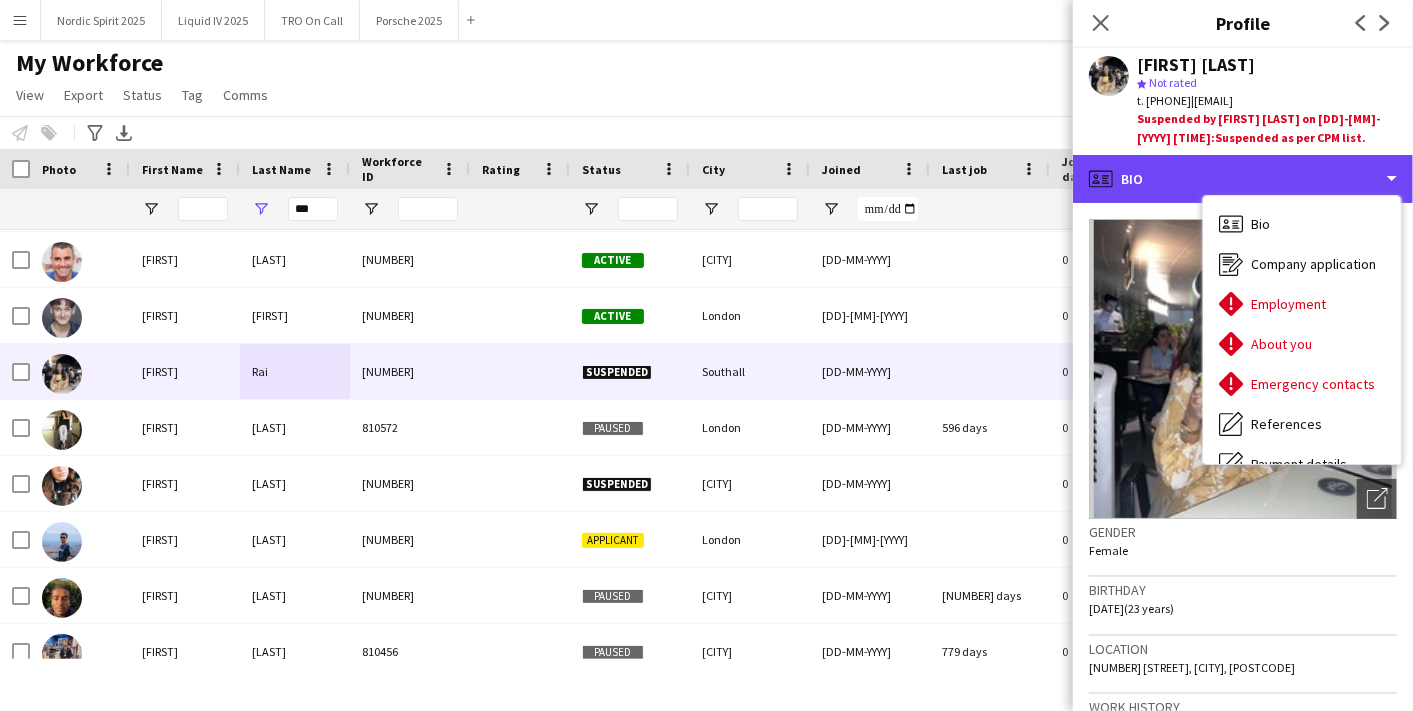 scroll, scrollTop: 267, scrollLeft: 0, axis: vertical 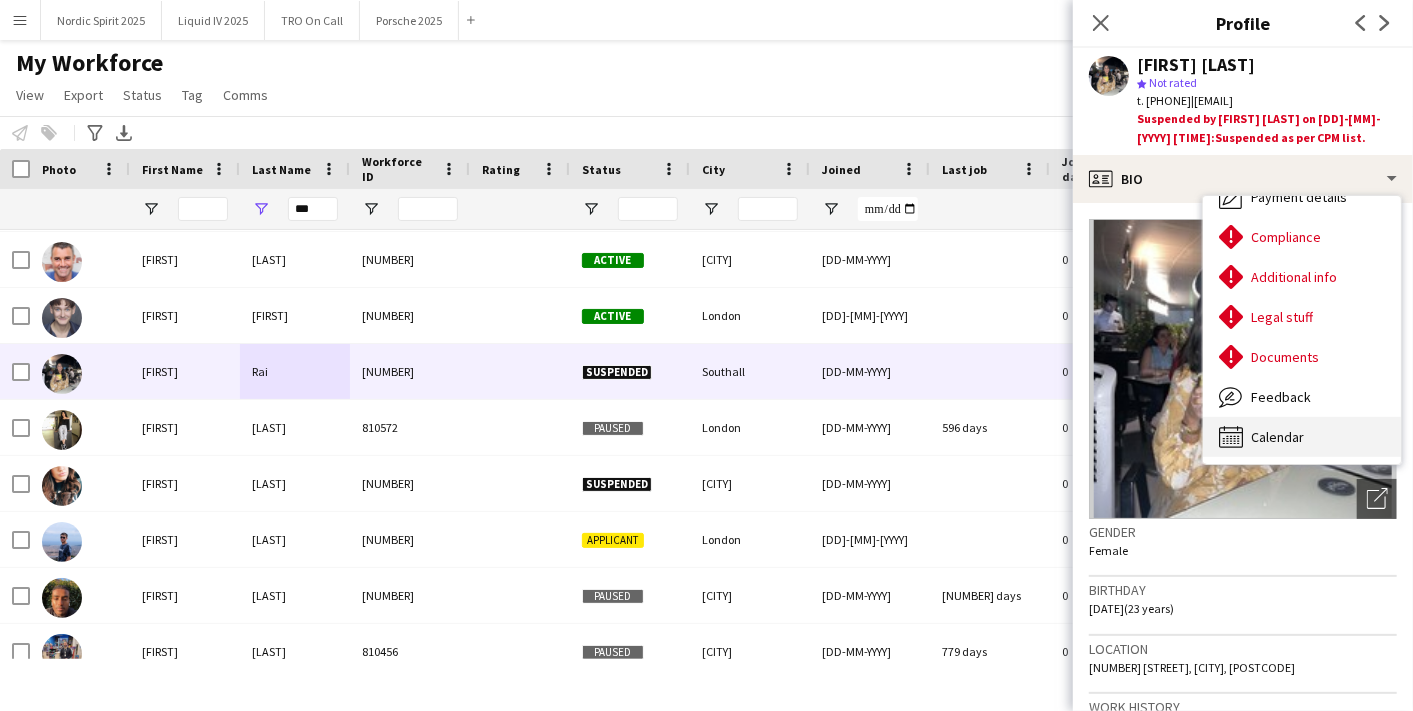click on "Calendar" at bounding box center (1277, 437) 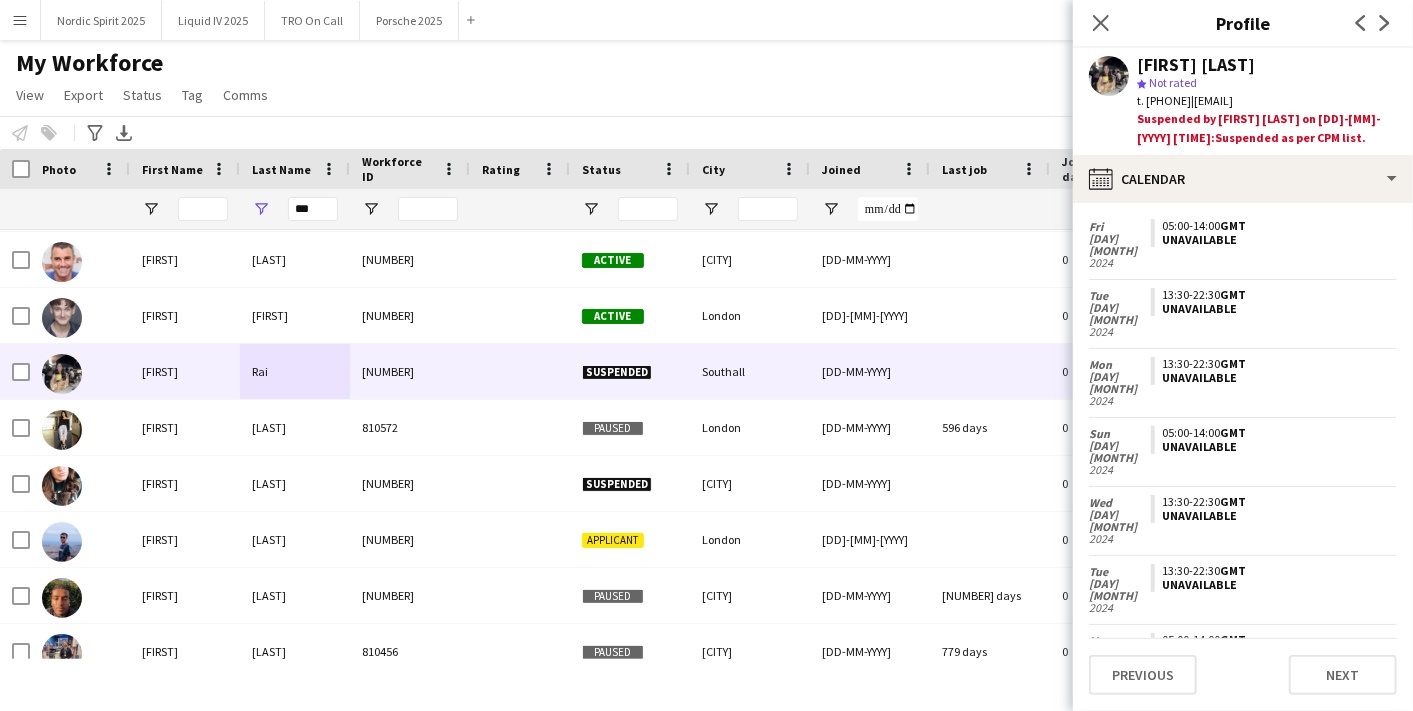 scroll, scrollTop: 4771, scrollLeft: 0, axis: vertical 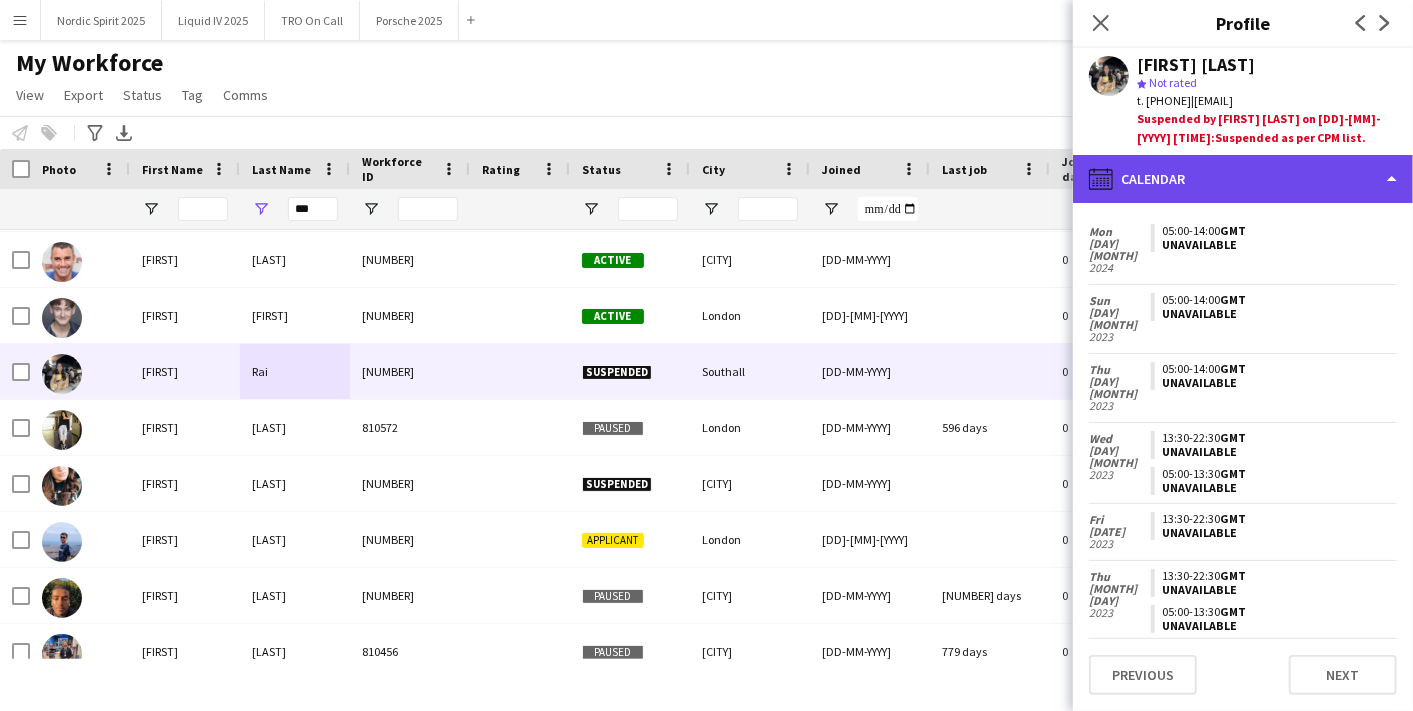 click on "calendar-full
Calendar" 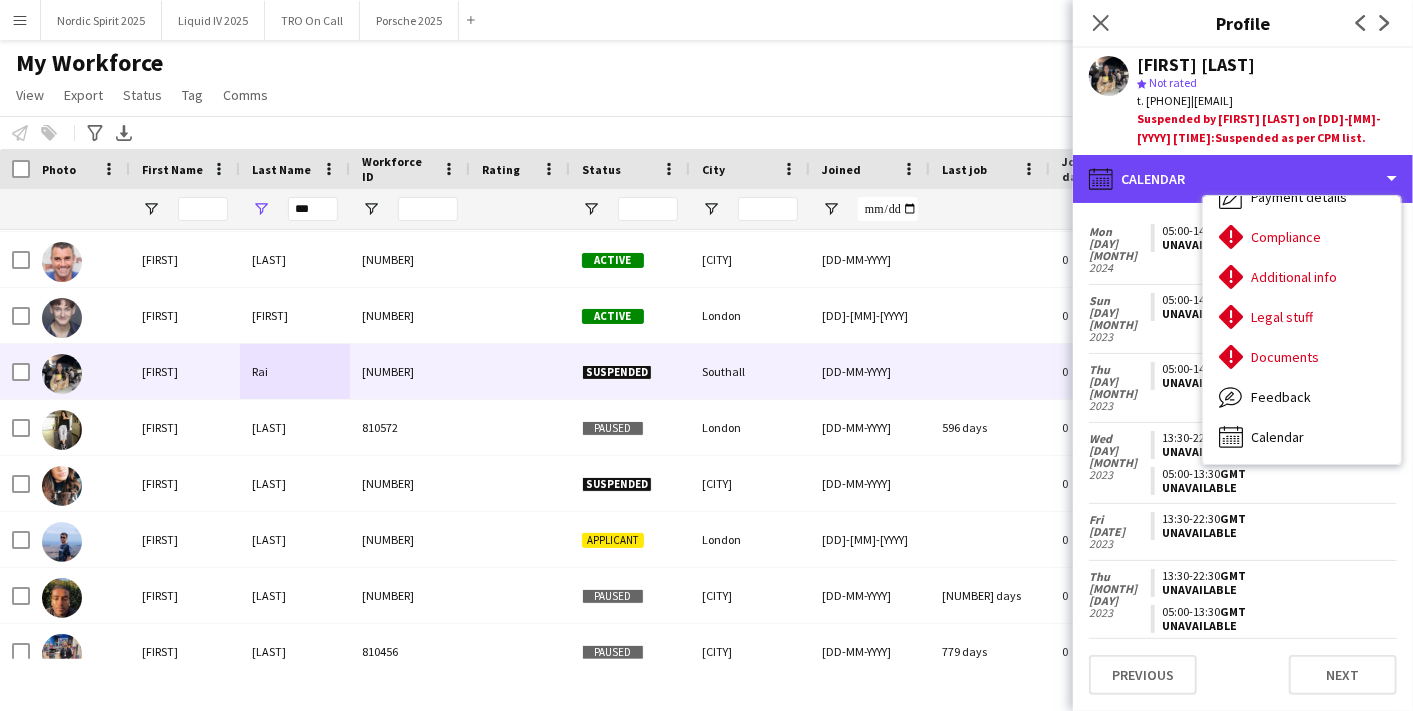 scroll, scrollTop: 0, scrollLeft: 0, axis: both 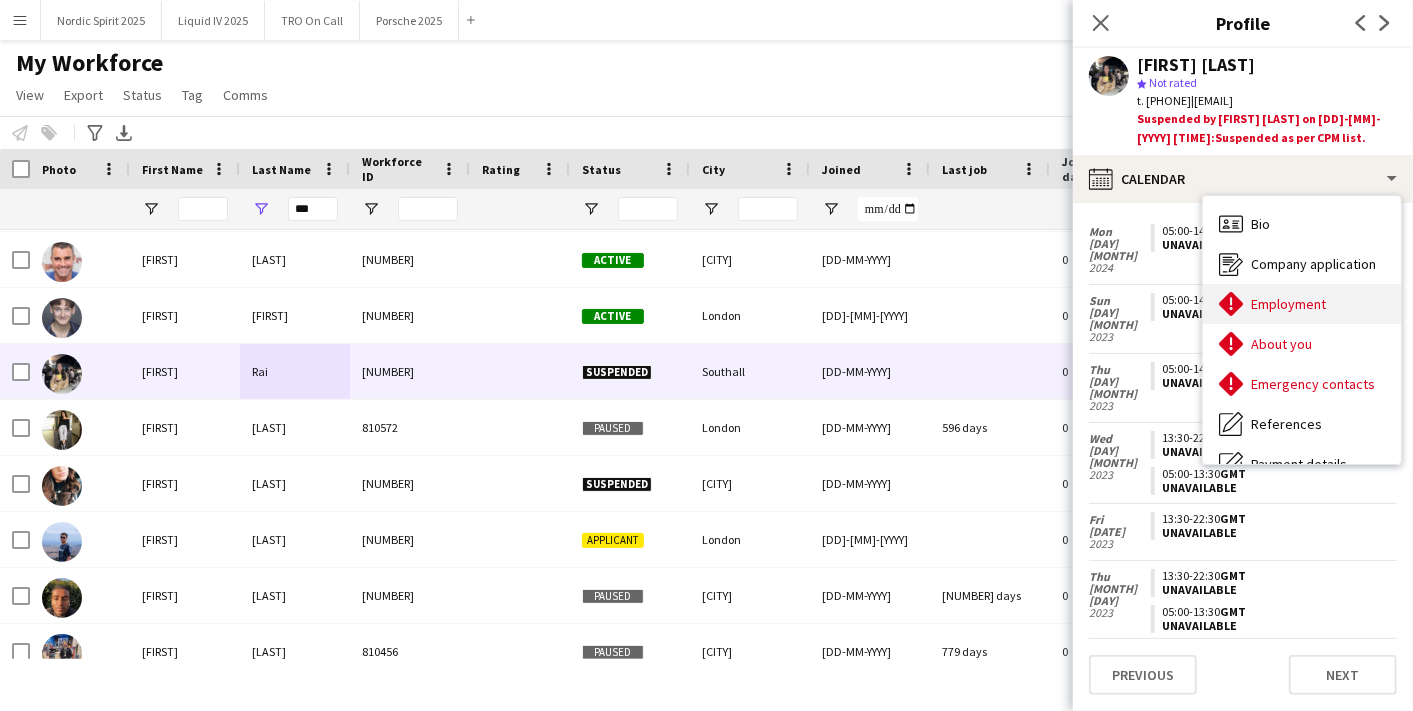 click on "Employment
Employment" at bounding box center (1302, 304) 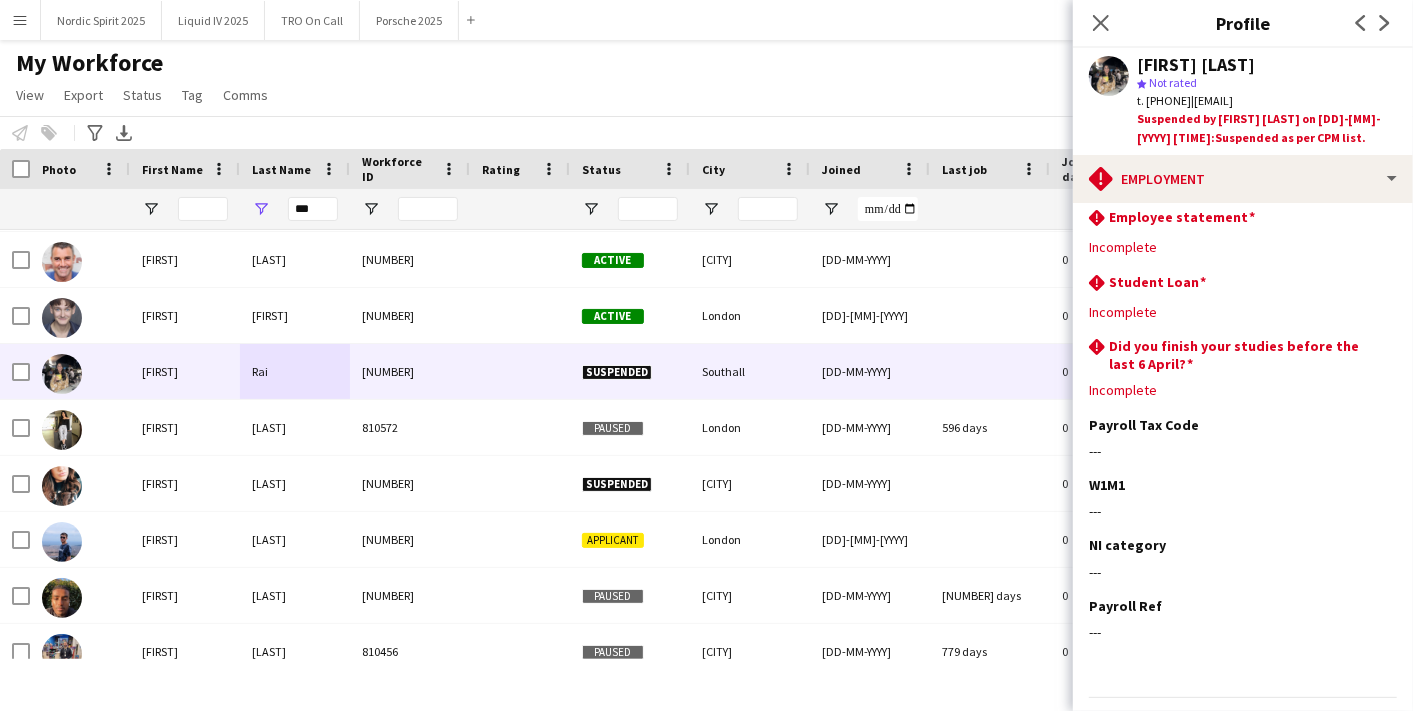 scroll, scrollTop: 132, scrollLeft: 0, axis: vertical 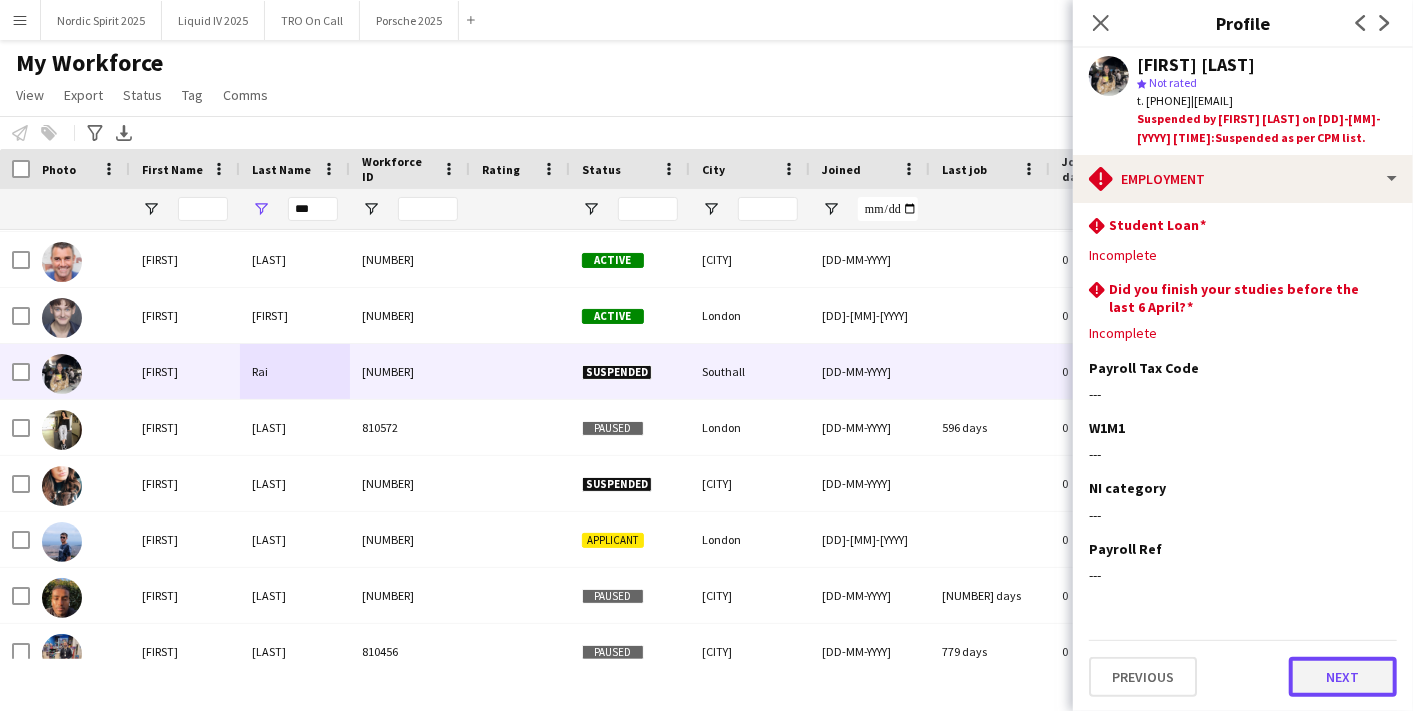 click on "Next" 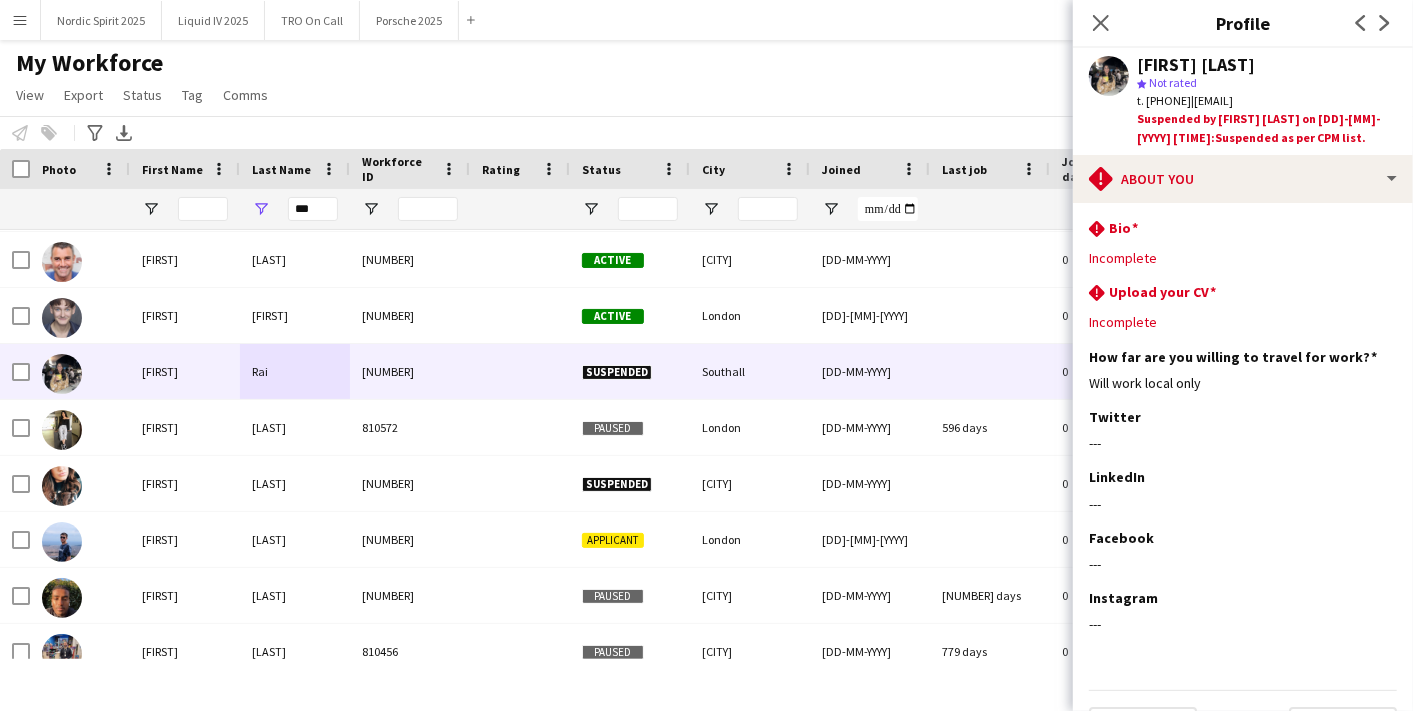 scroll, scrollTop: 49, scrollLeft: 0, axis: vertical 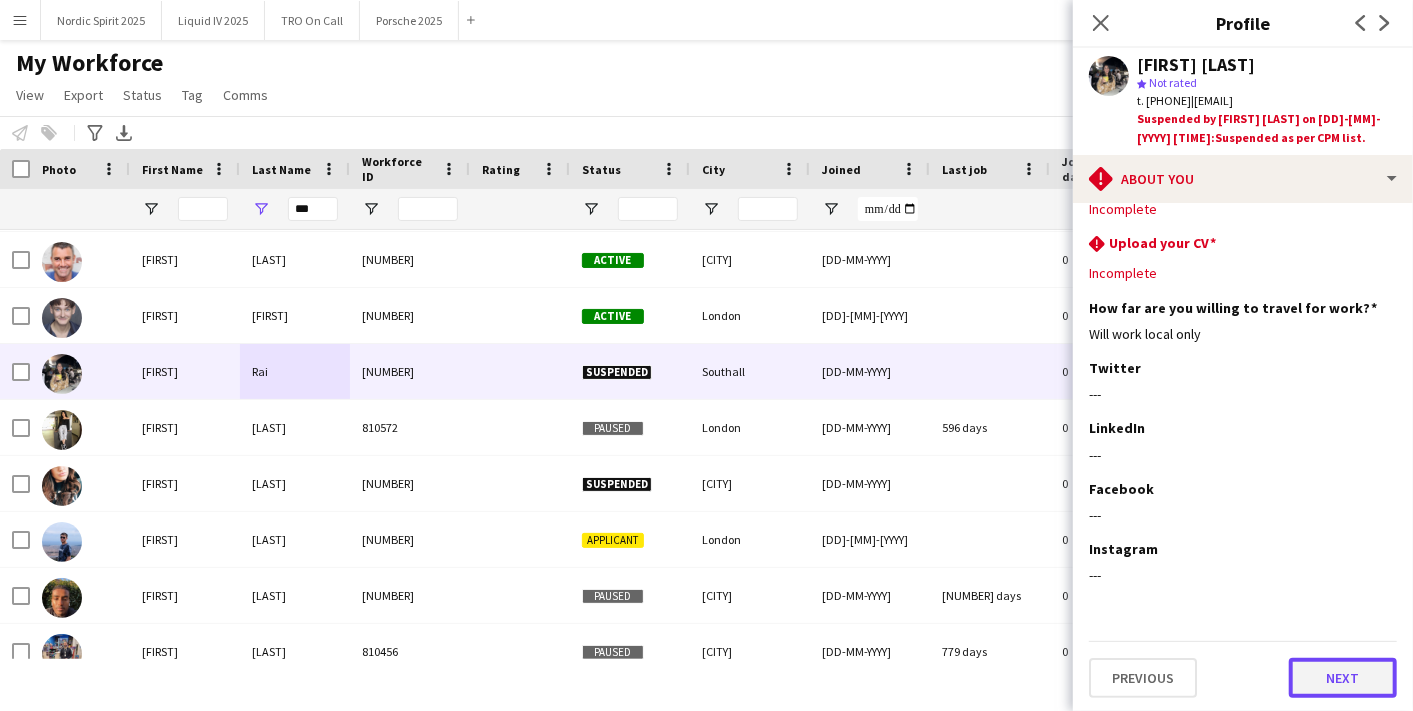 click on "Next" 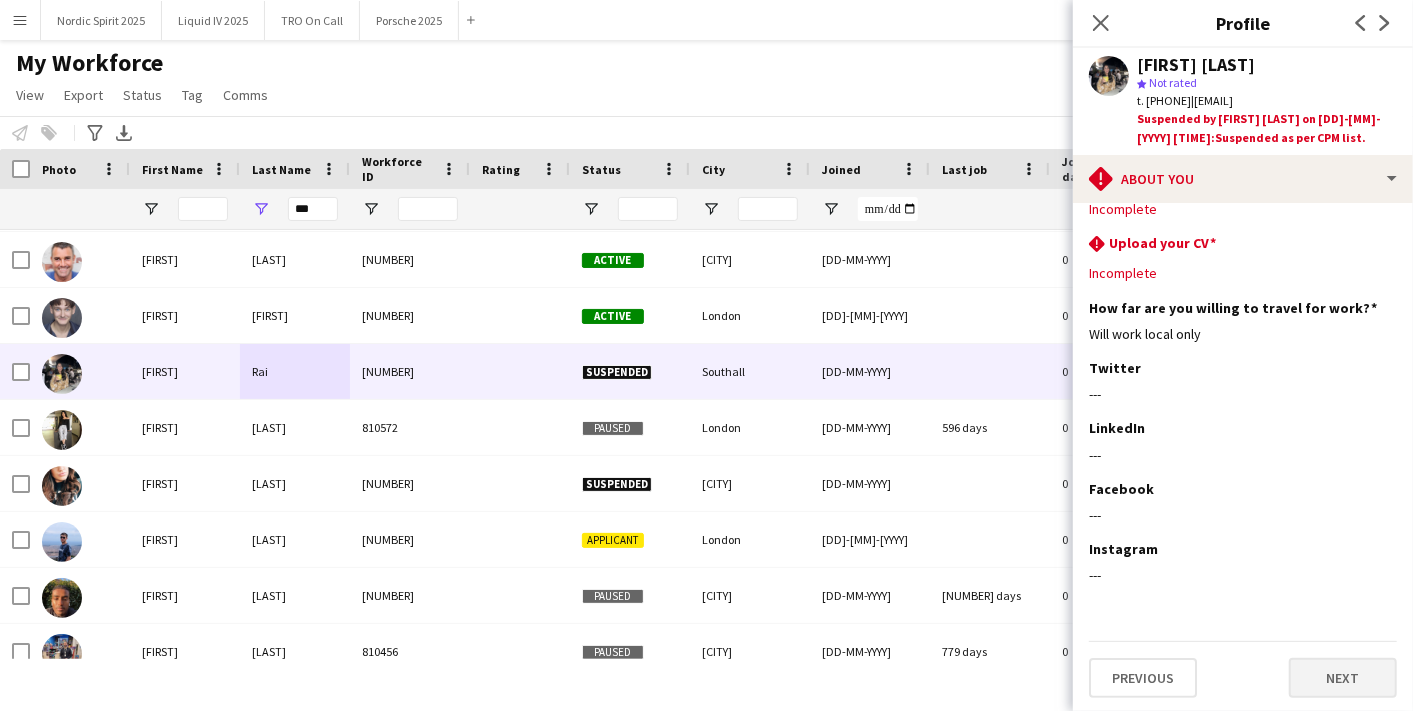 scroll, scrollTop: 0, scrollLeft: 0, axis: both 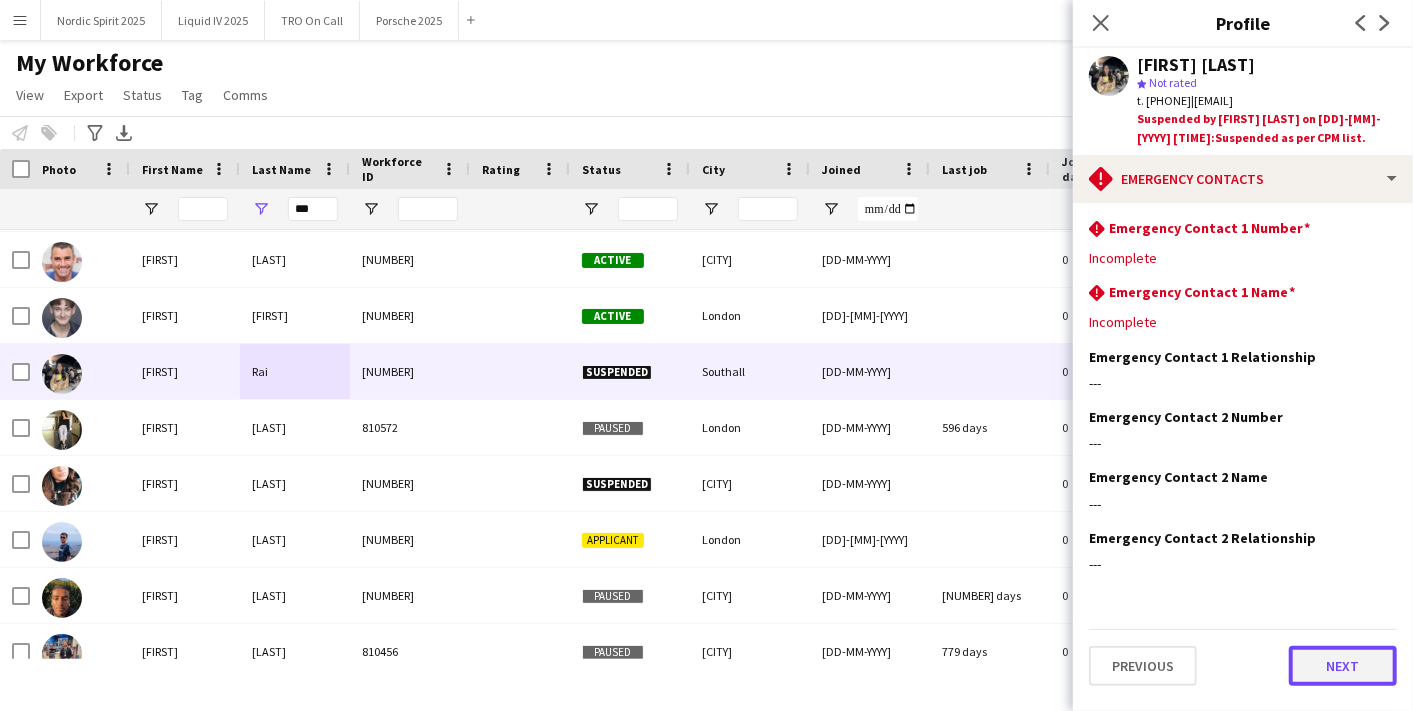 click on "Next" 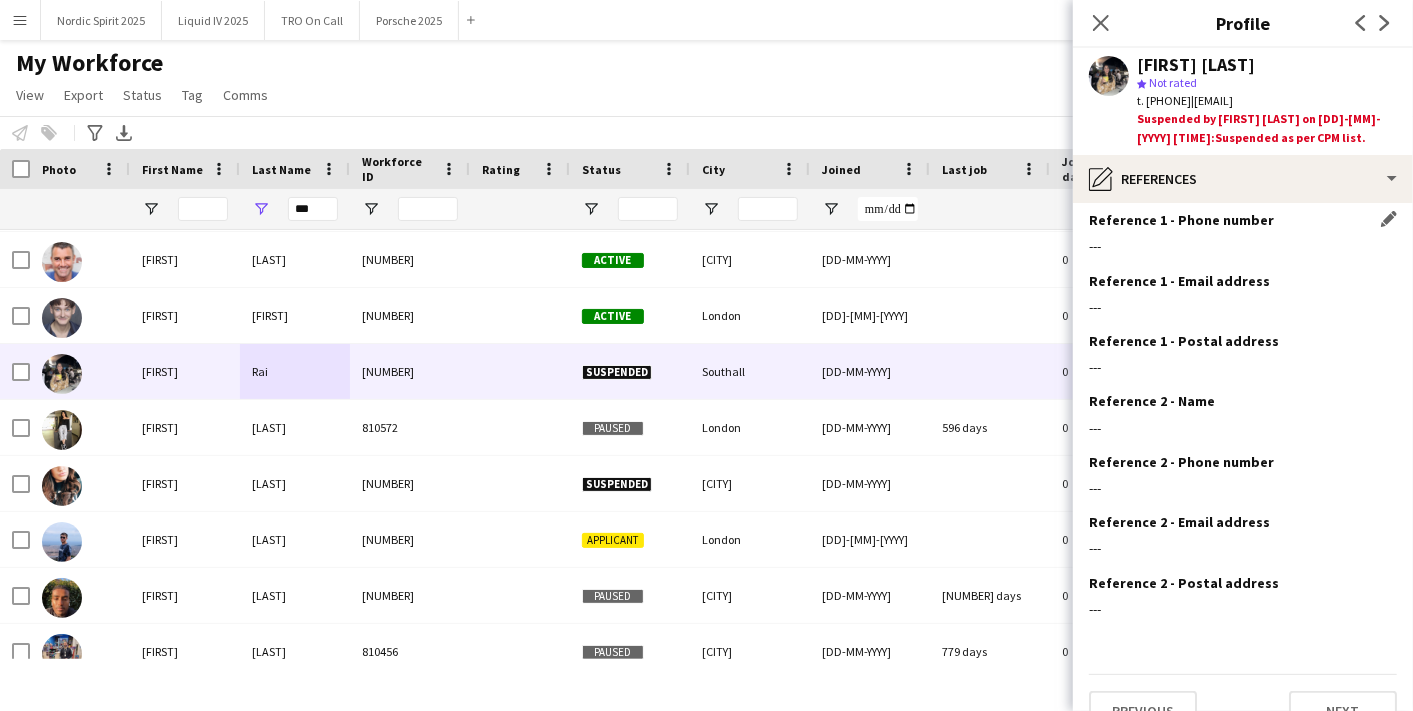 scroll, scrollTop: 102, scrollLeft: 0, axis: vertical 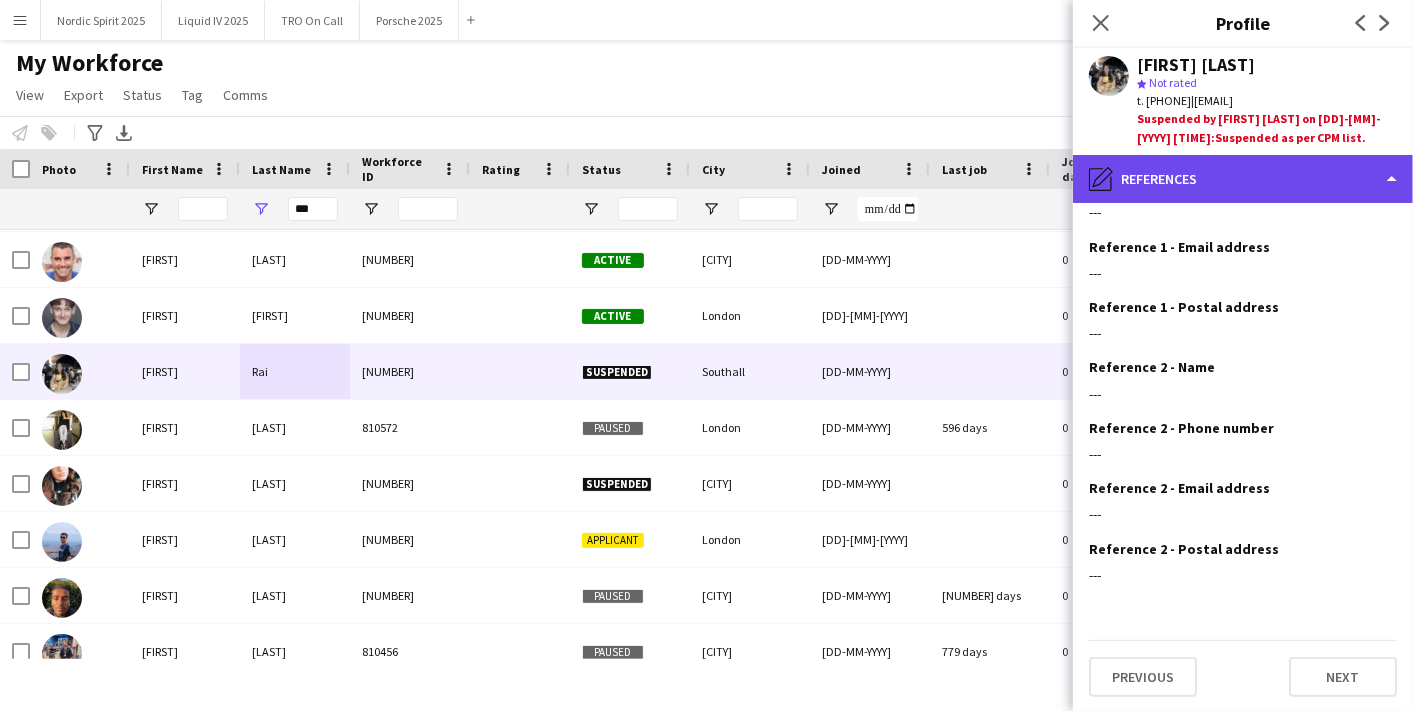 click on "pencil4
References" 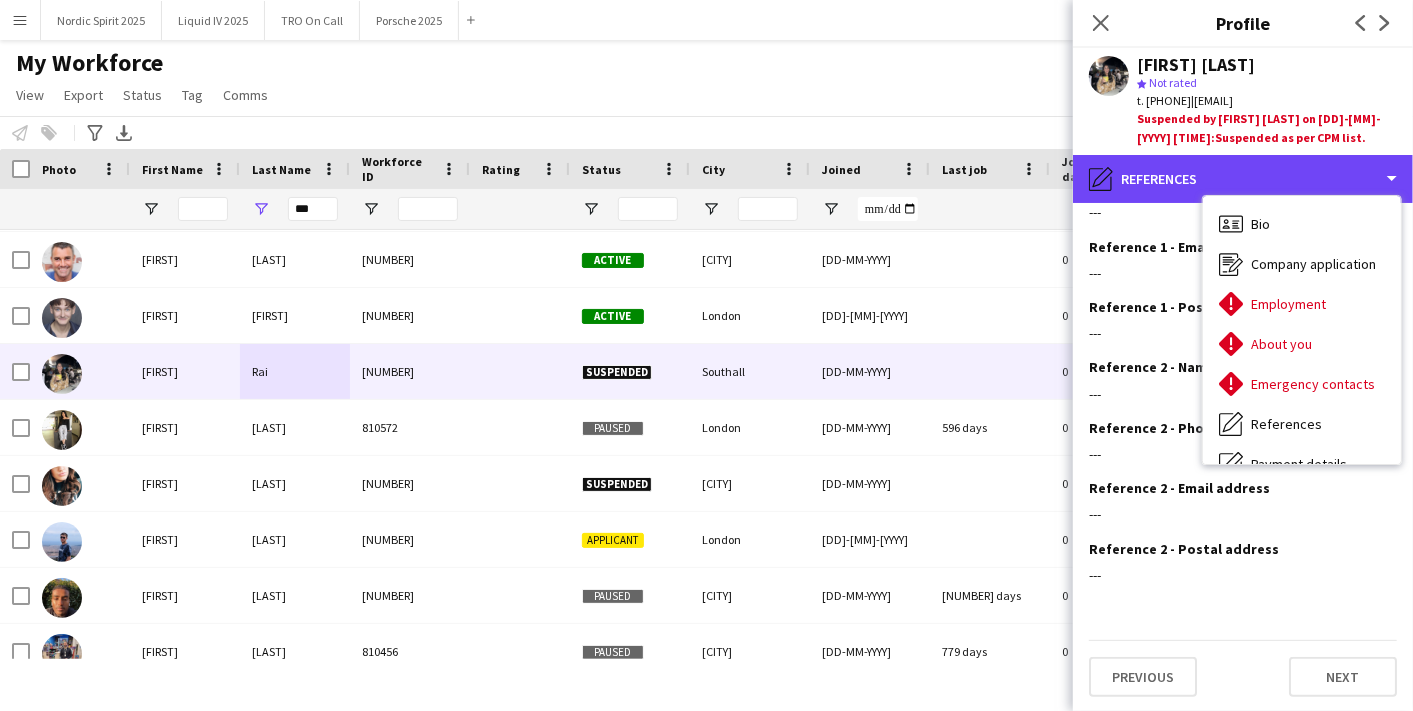 scroll, scrollTop: 267, scrollLeft: 0, axis: vertical 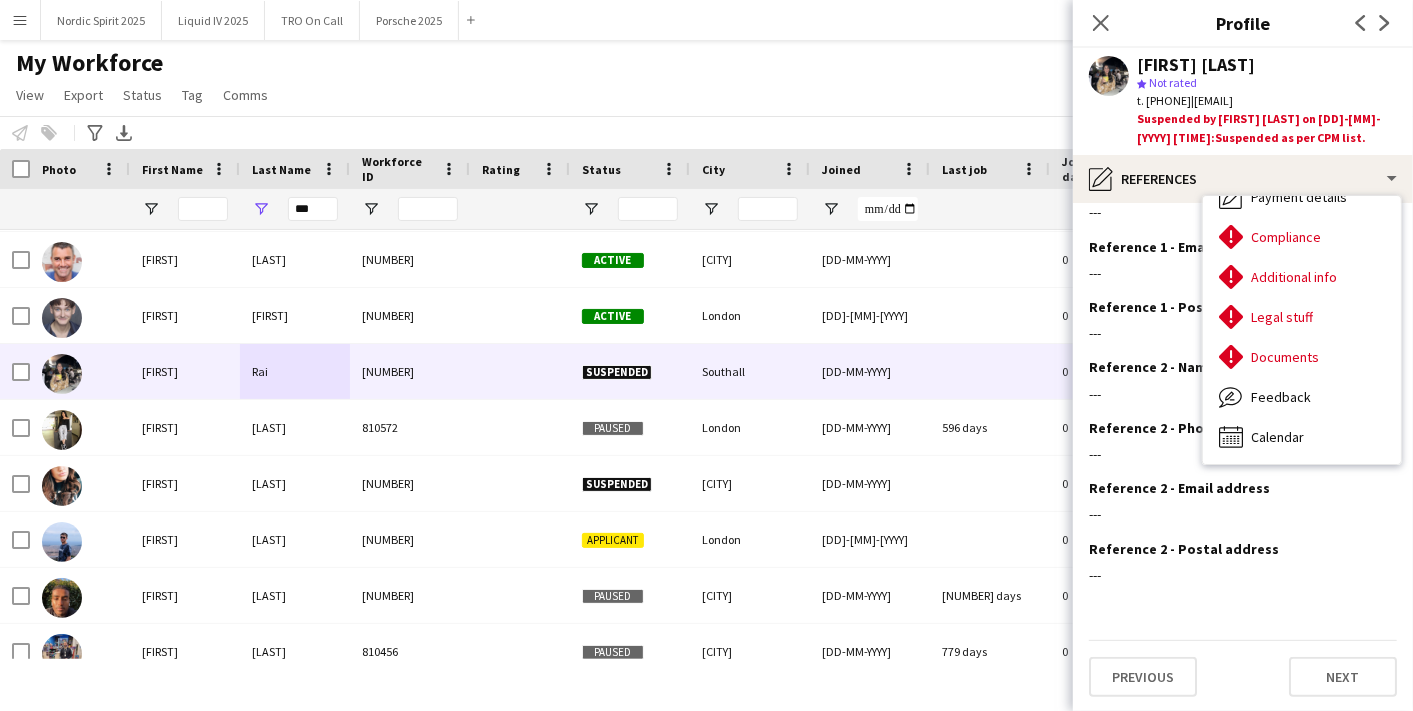 click on "[FIRST] [LAST]
star
Not rated   t. [PHONE]   |   [EMAIL]  Suspended by [FIRST] [LAST] on [DD]-[MM]-[YYYY] [TIME]:  Suspended as per CPM list." 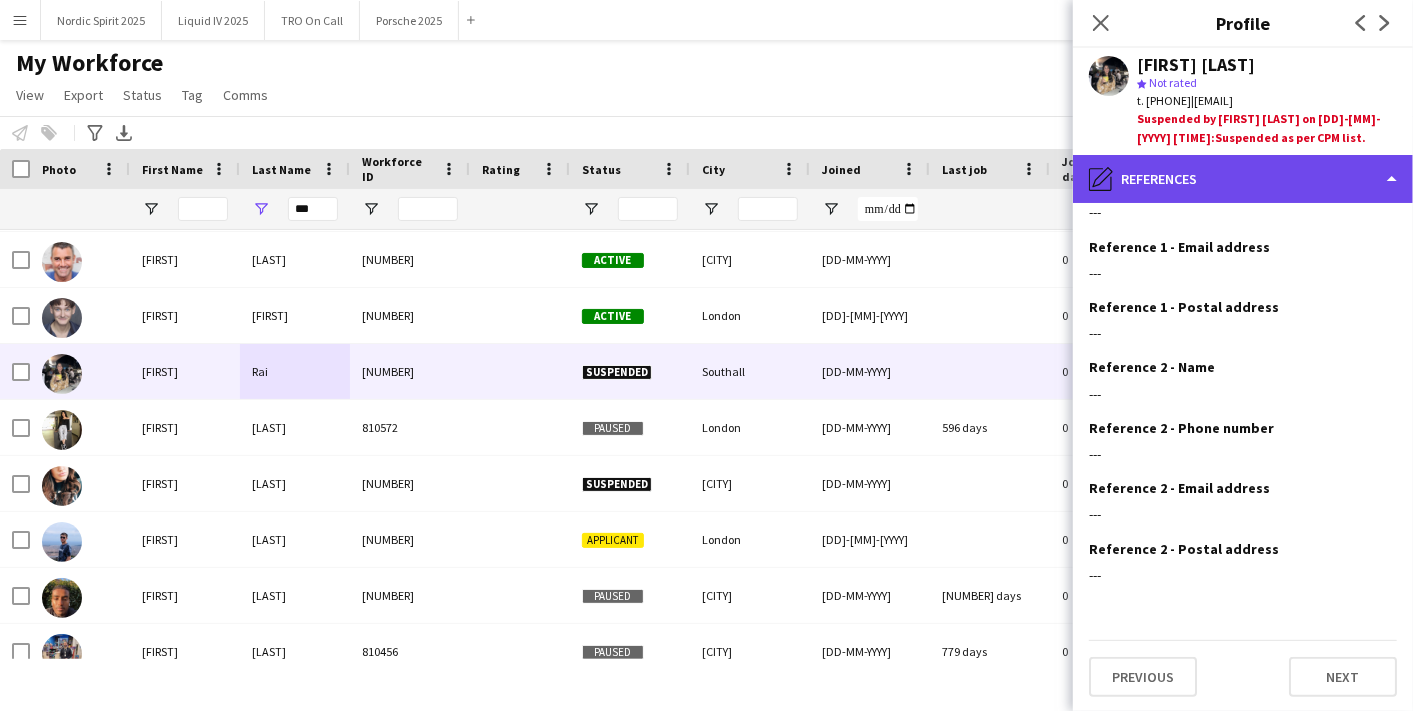 click on "pencil4
References" 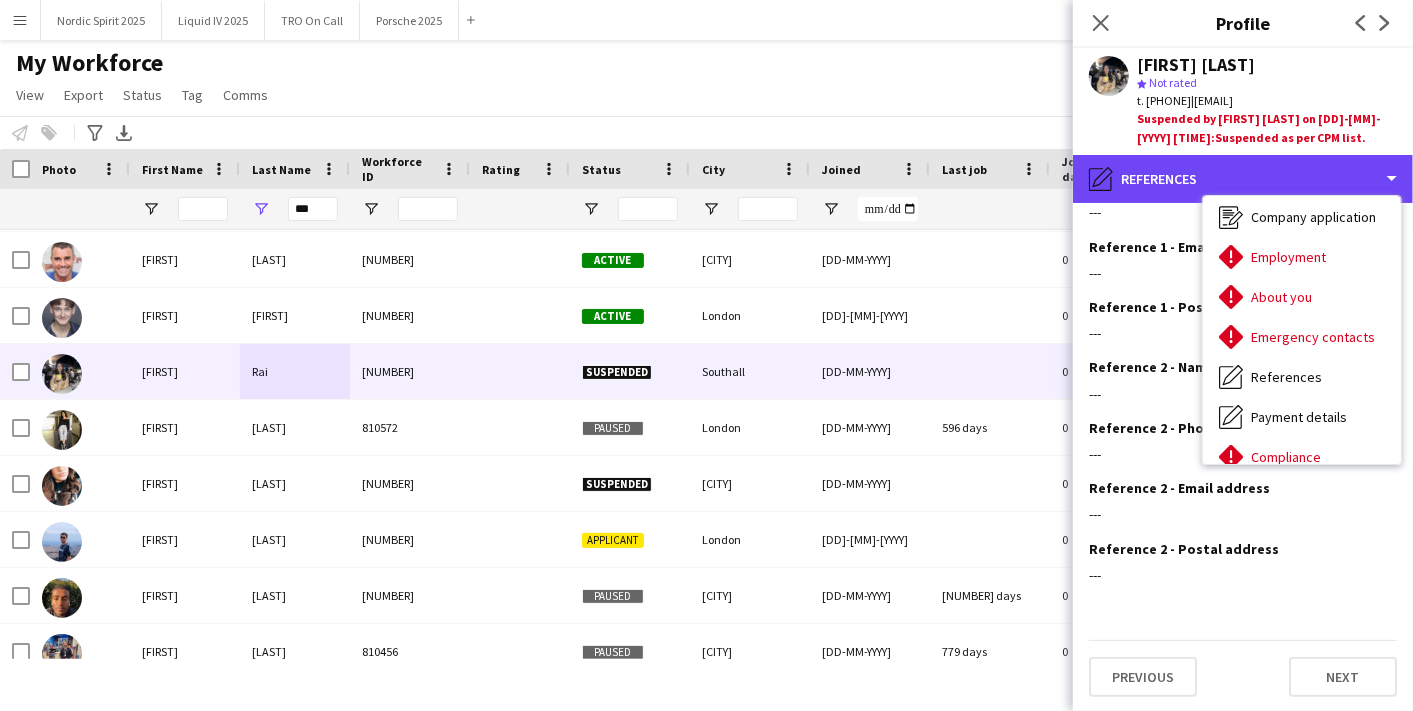 scroll, scrollTop: 33, scrollLeft: 0, axis: vertical 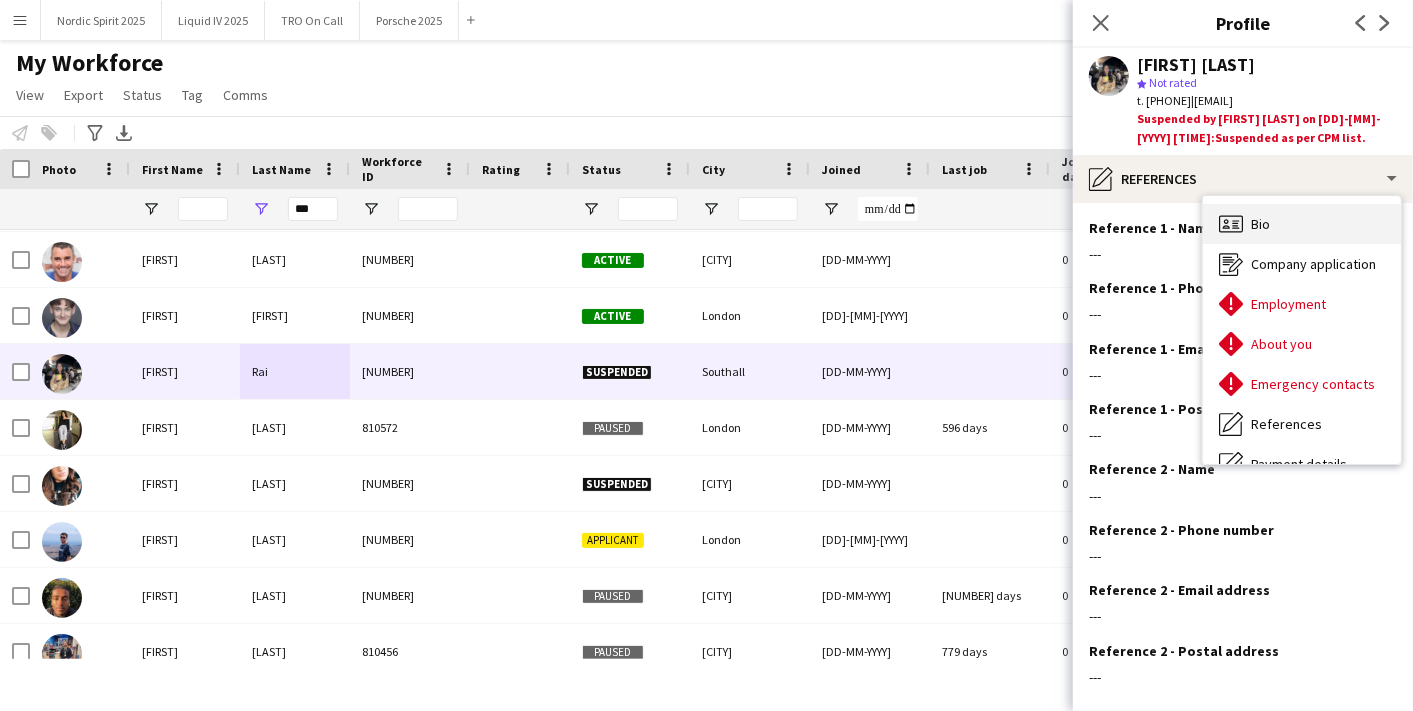 click on "Bio
Bio" at bounding box center [1302, 224] 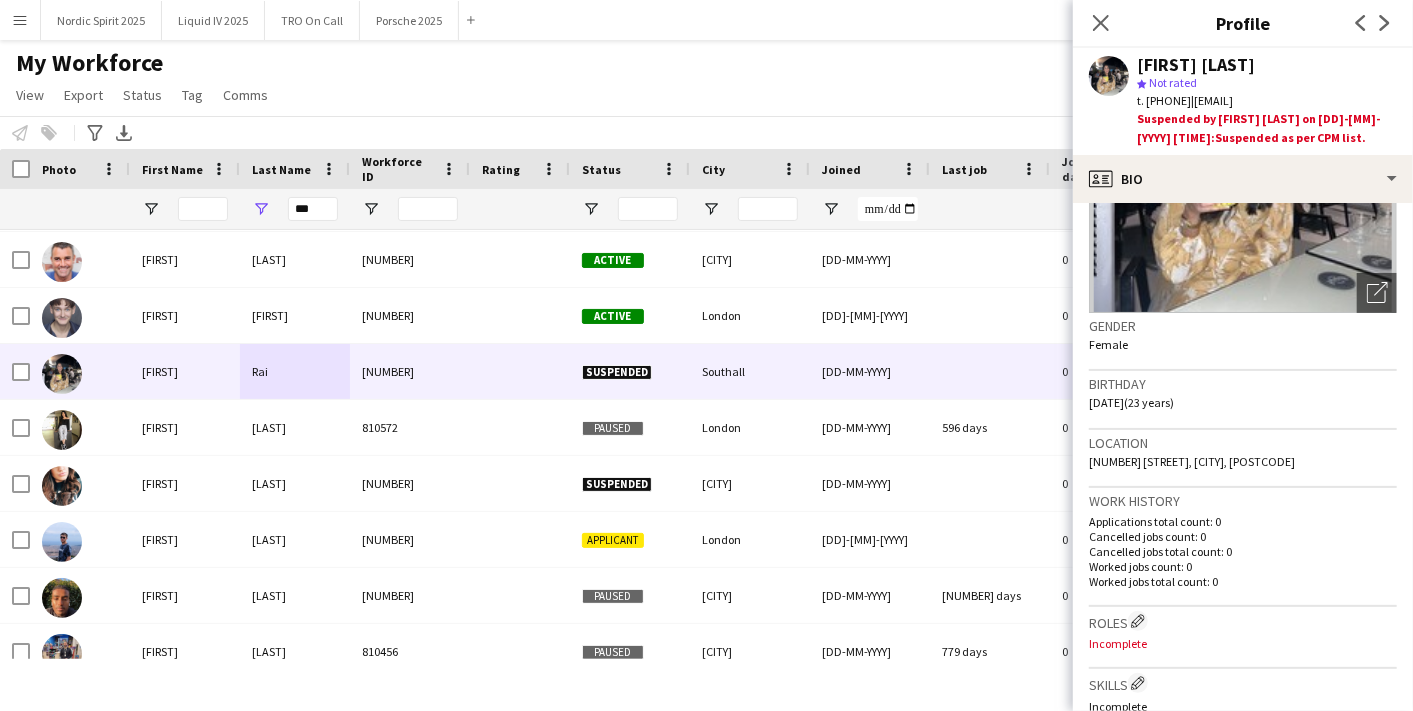 scroll, scrollTop: 222, scrollLeft: 0, axis: vertical 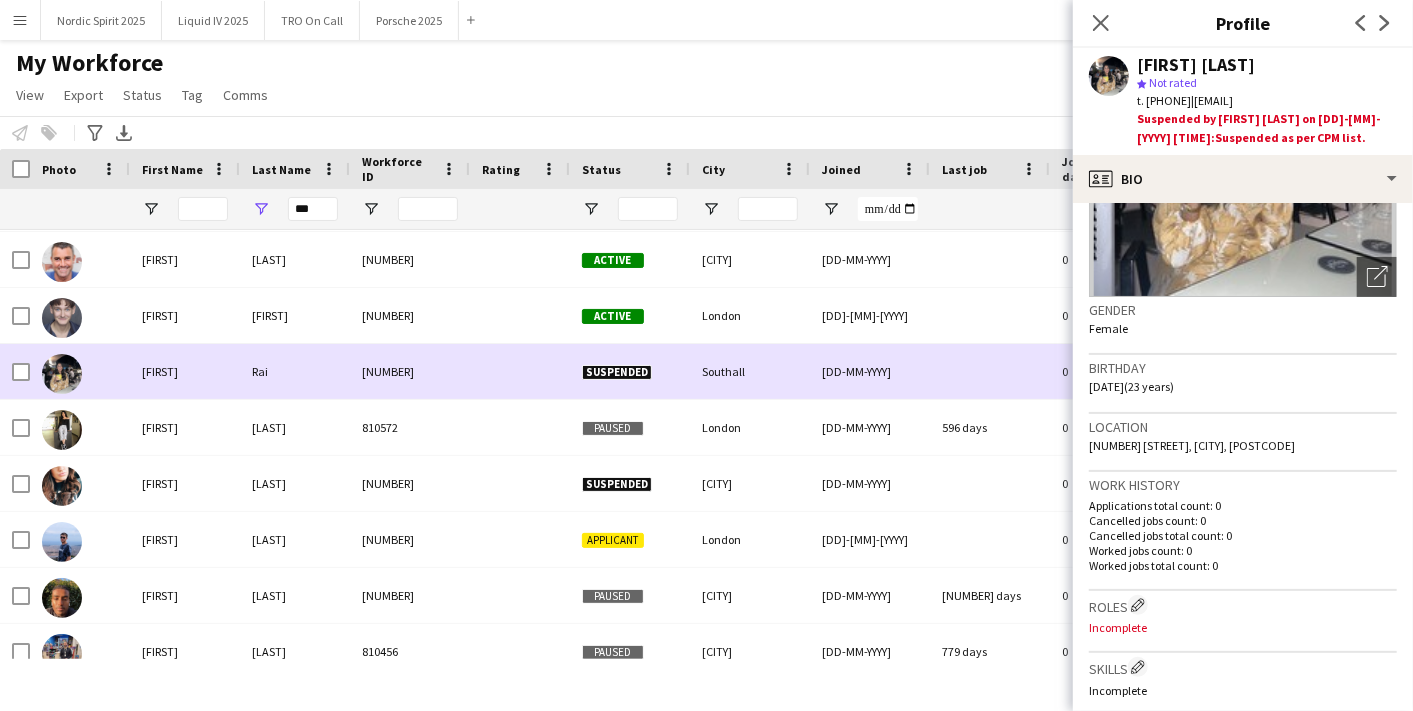 click on "Rai" at bounding box center [295, 371] 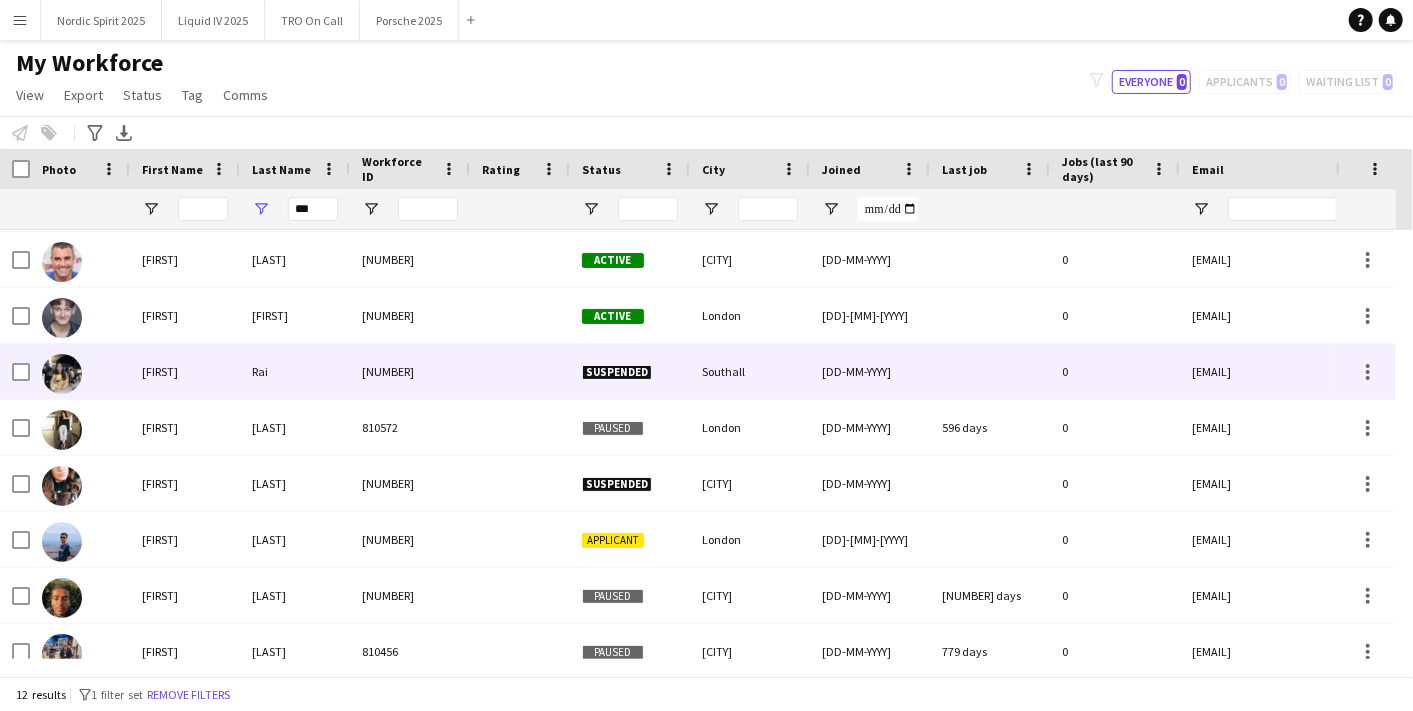 click on "[DD-MM-YYYY]" at bounding box center (870, 371) 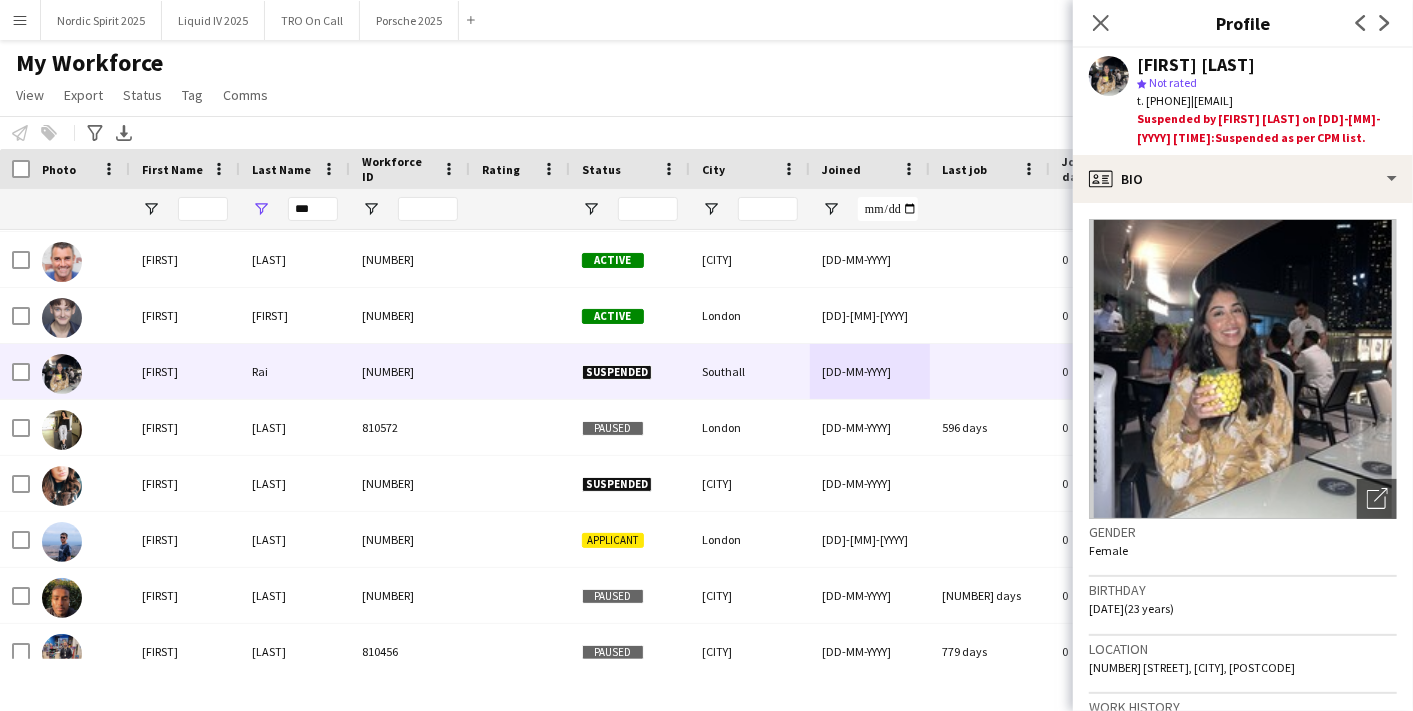 drag, startPoint x: 1209, startPoint y: 610, endPoint x: 1076, endPoint y: 613, distance: 133.03383 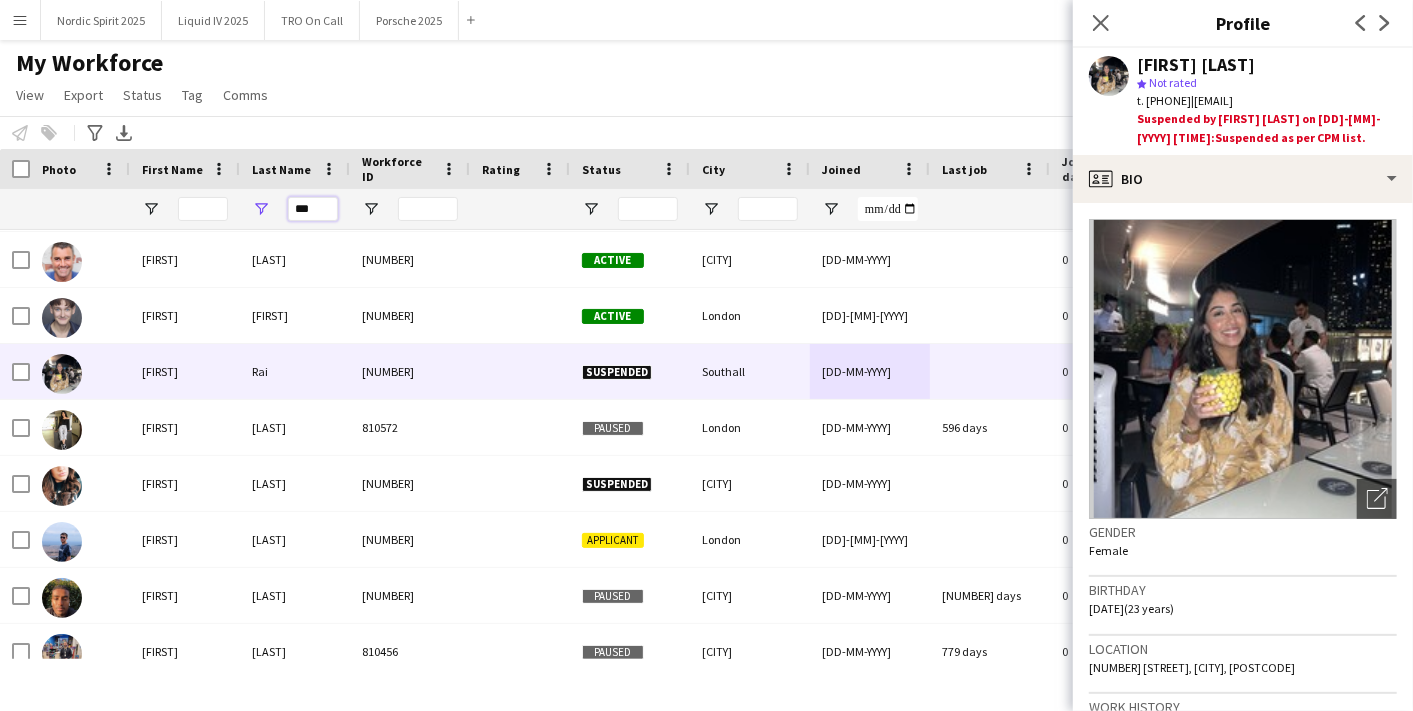 drag, startPoint x: 274, startPoint y: 206, endPoint x: 115, endPoint y: 200, distance: 159.11317 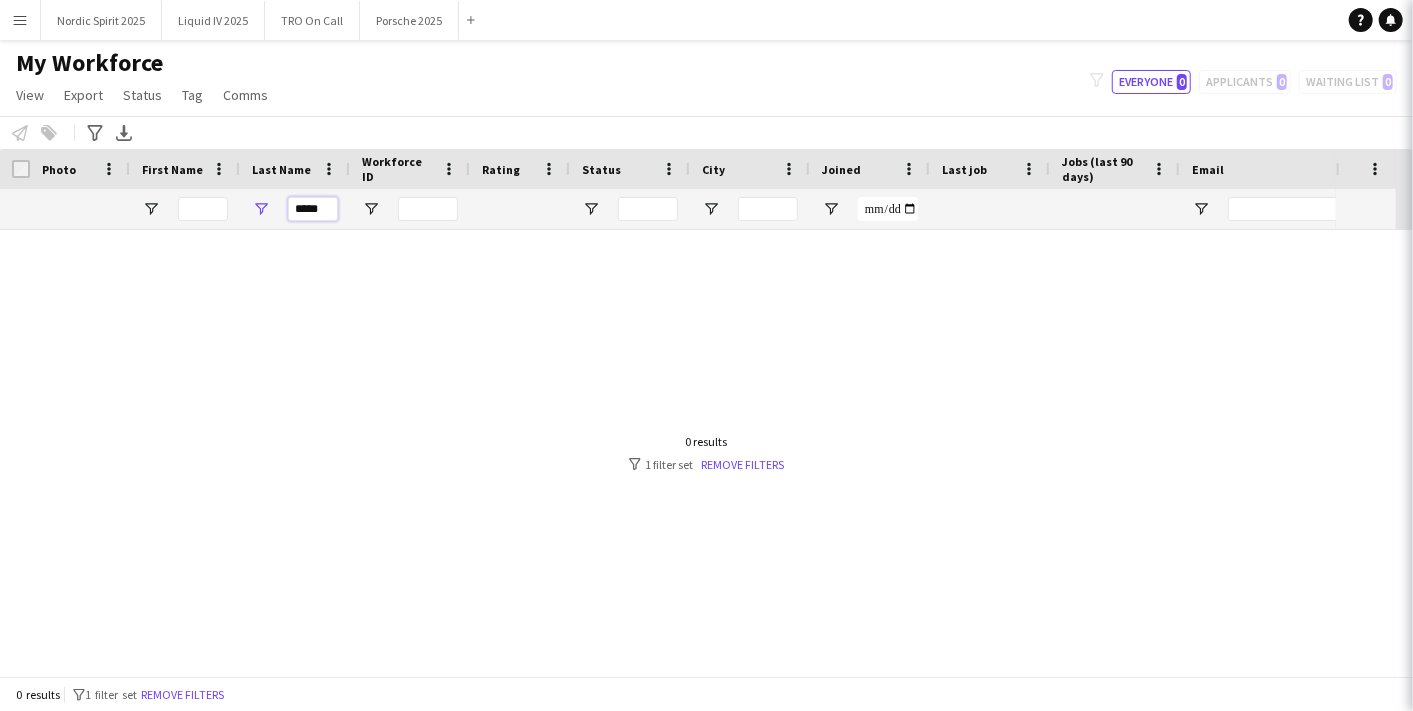 scroll, scrollTop: 0, scrollLeft: 0, axis: both 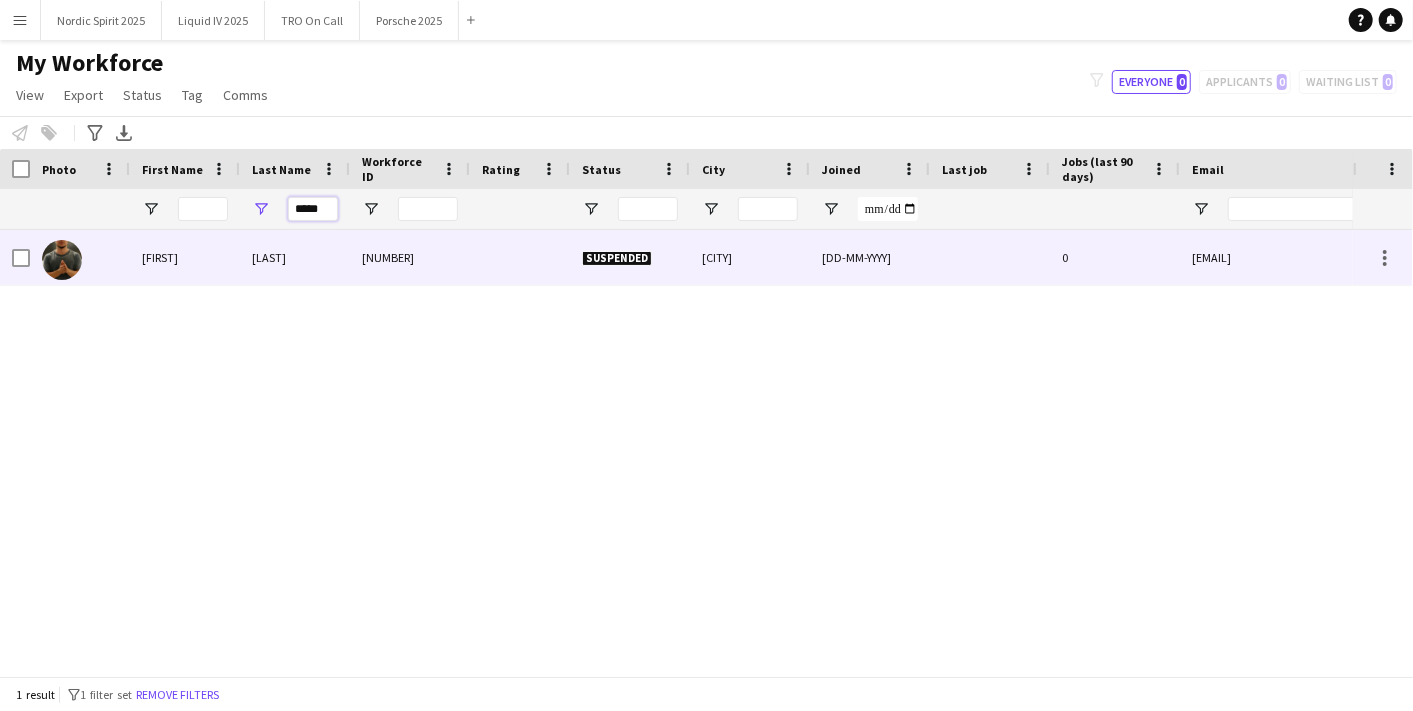 type on "*****" 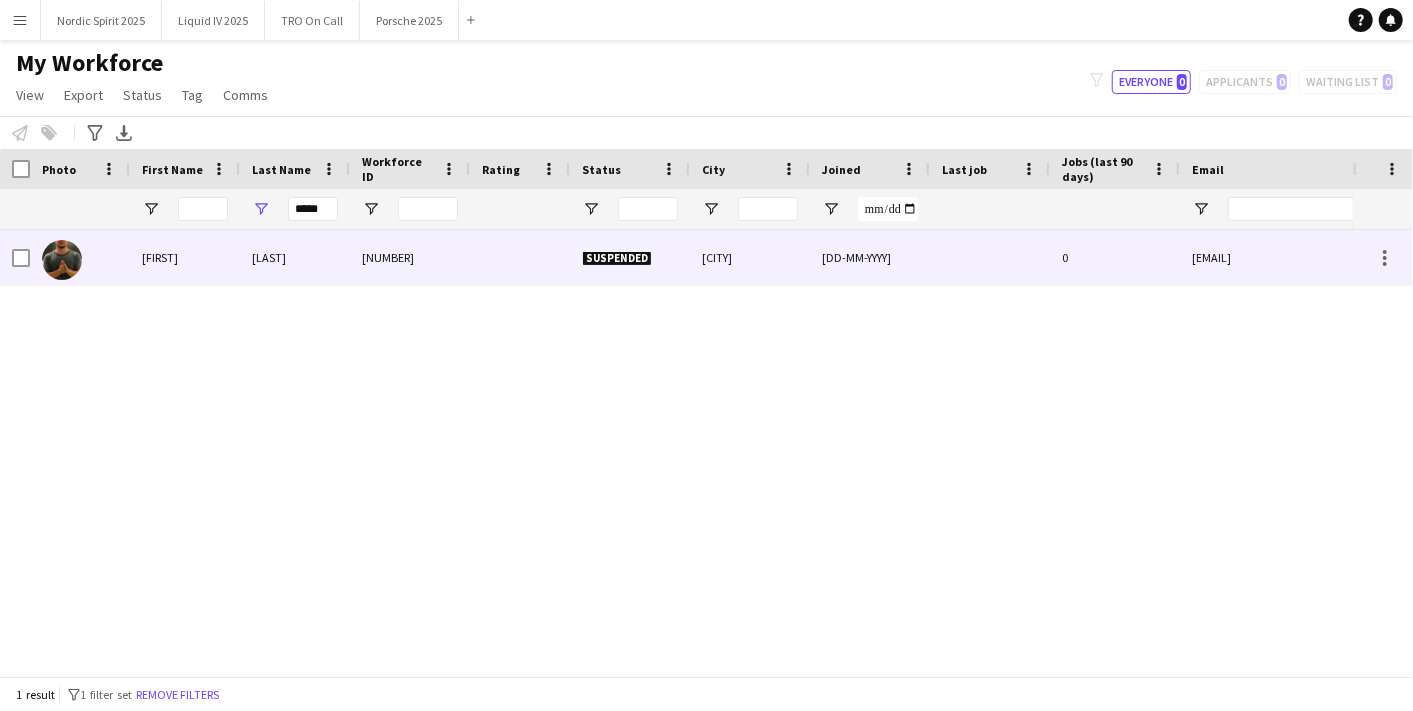 click on "[FIRST]" at bounding box center [185, 257] 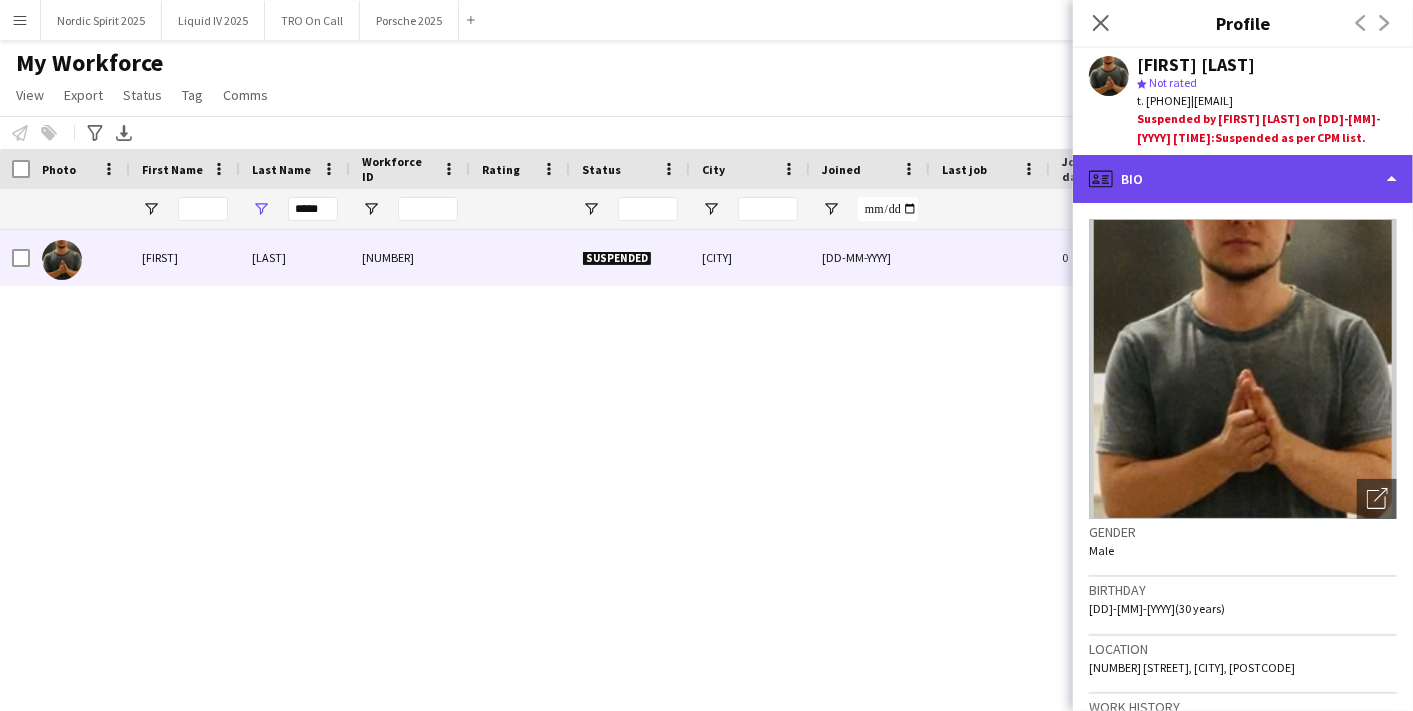 click on "Menu
Boards
Boards   Boards   All jobs   Status
Workforce
Workforce   My Workforce   Recruiting
Comms
Comms
Pay
Pay   Approvals   Payments   Reports
Platform Settings
Platform Settings   App settings   Your settings   Profiles
Training Academy
Training Academy
Knowledge Base
Knowledge Base
Product Updates
Product Updates   Log Out   Privacy   Nordic Spirit 2025
Close
Liquid IV 2025
Close
TRO On Call
Close
Porsche 2025
Close
Add
Help
Notifications
My Workforce   View   Views  Default view" at bounding box center (706, 355) 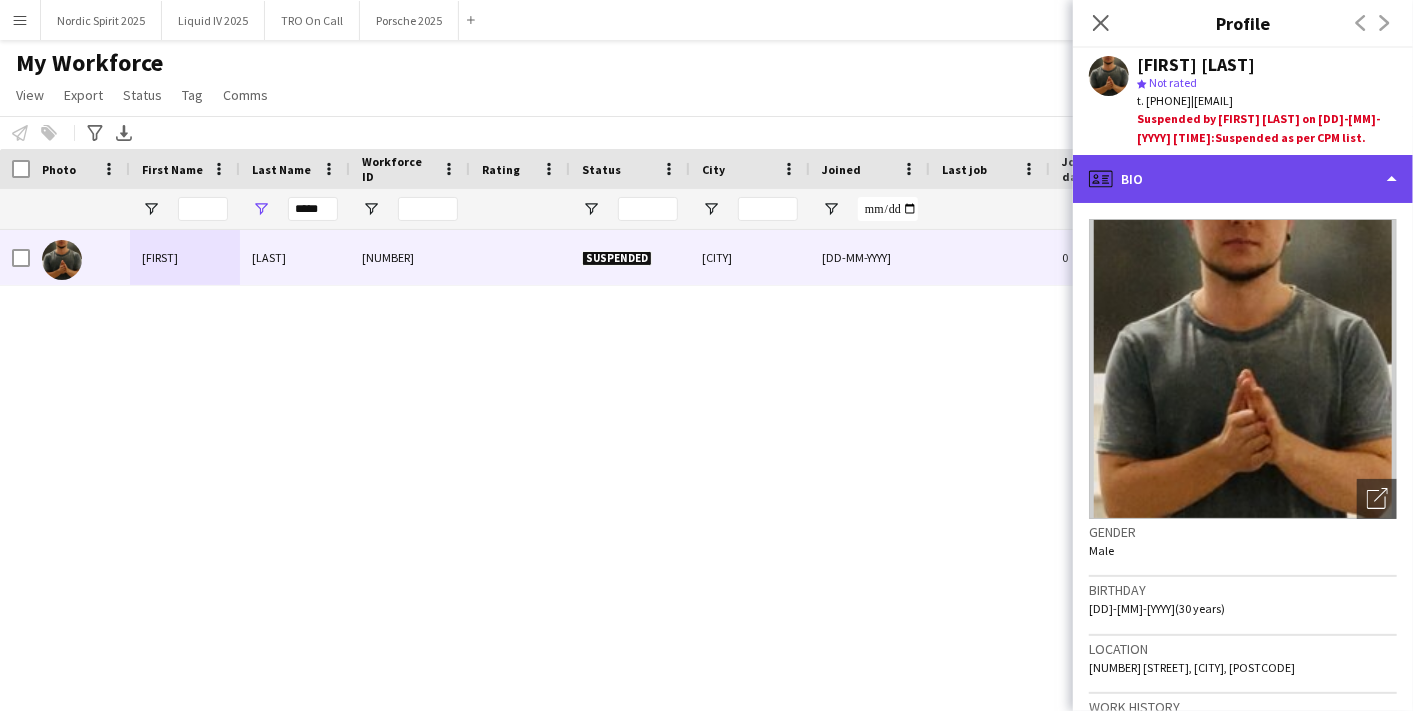 click on "profile
Bio" 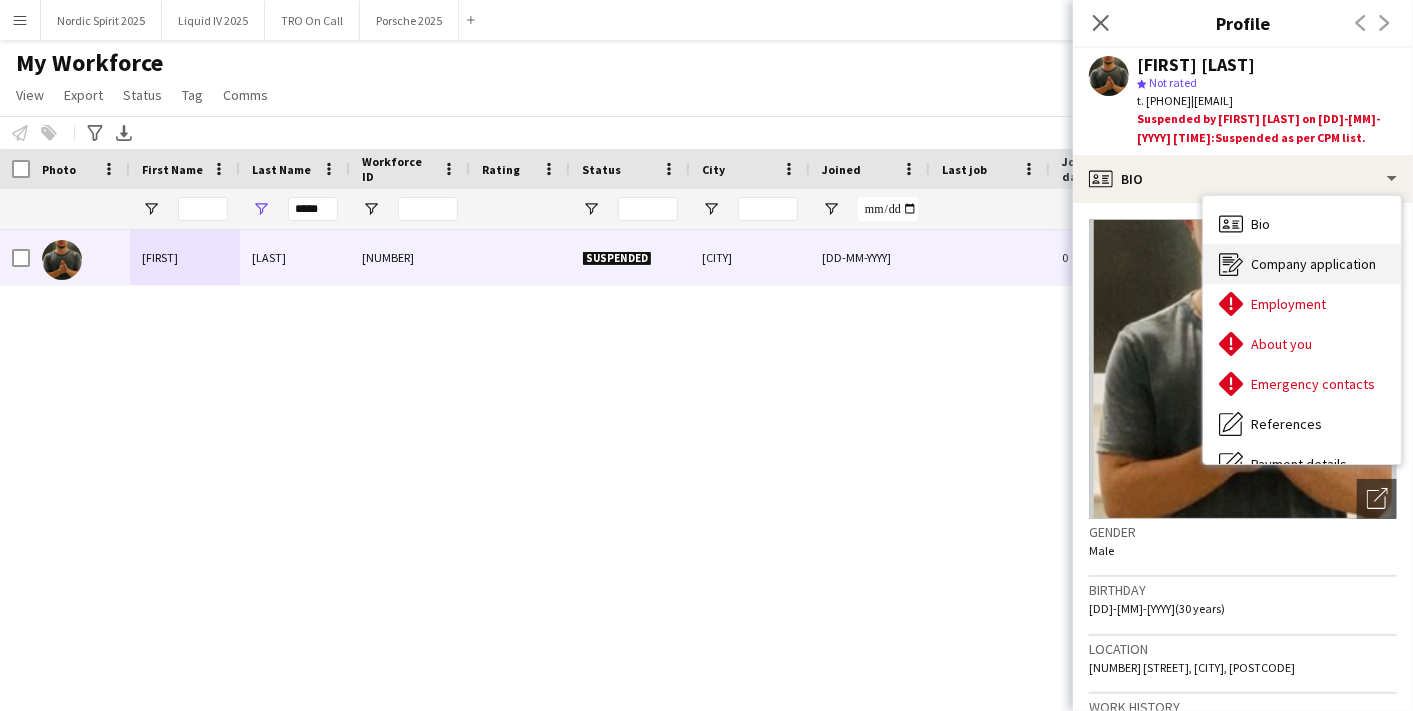 click on "Company application" at bounding box center (1313, 264) 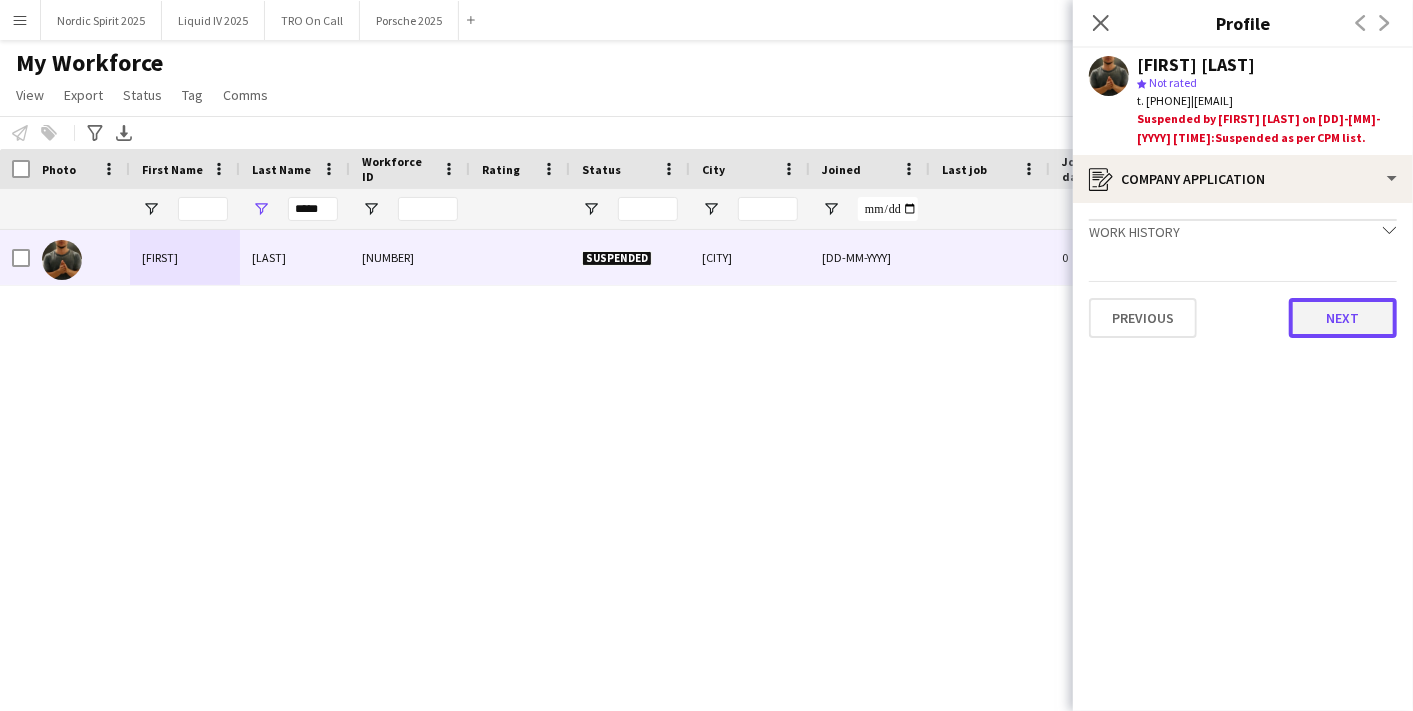 click on "Next" 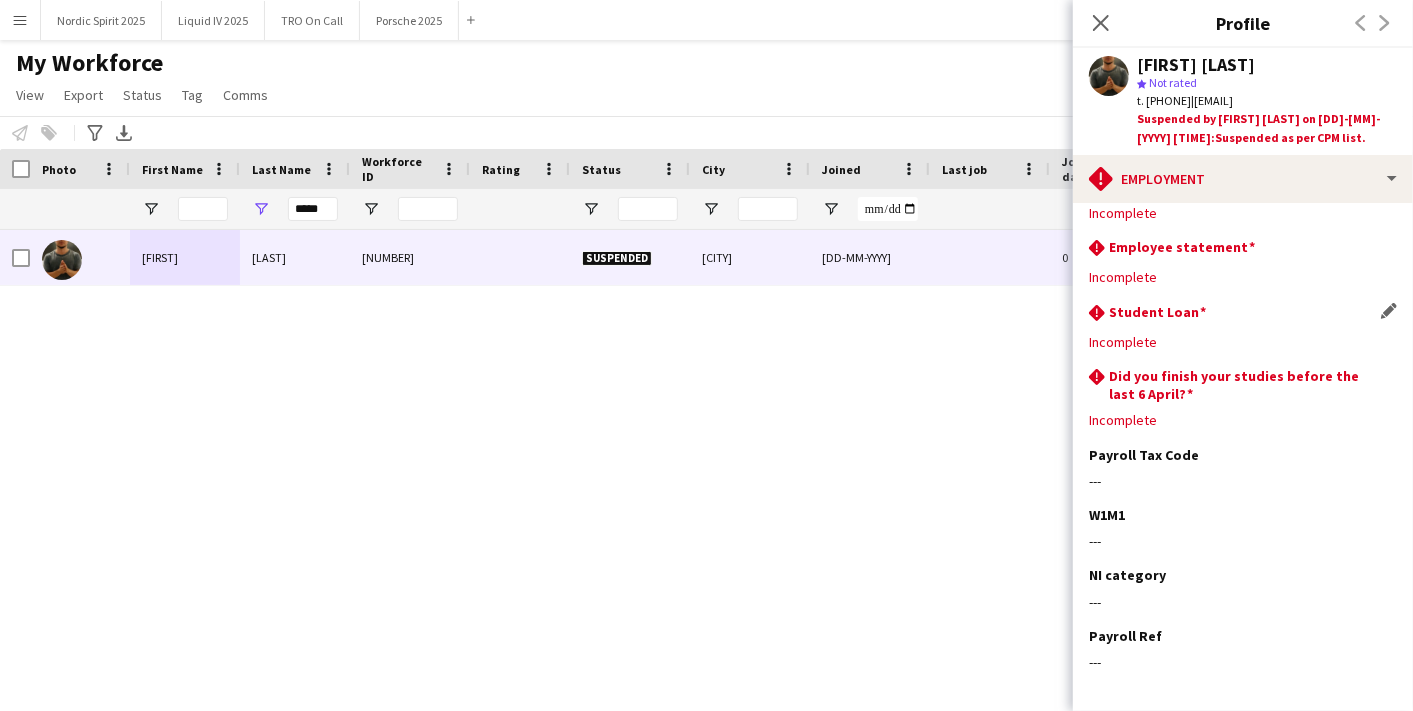 scroll, scrollTop: 132, scrollLeft: 0, axis: vertical 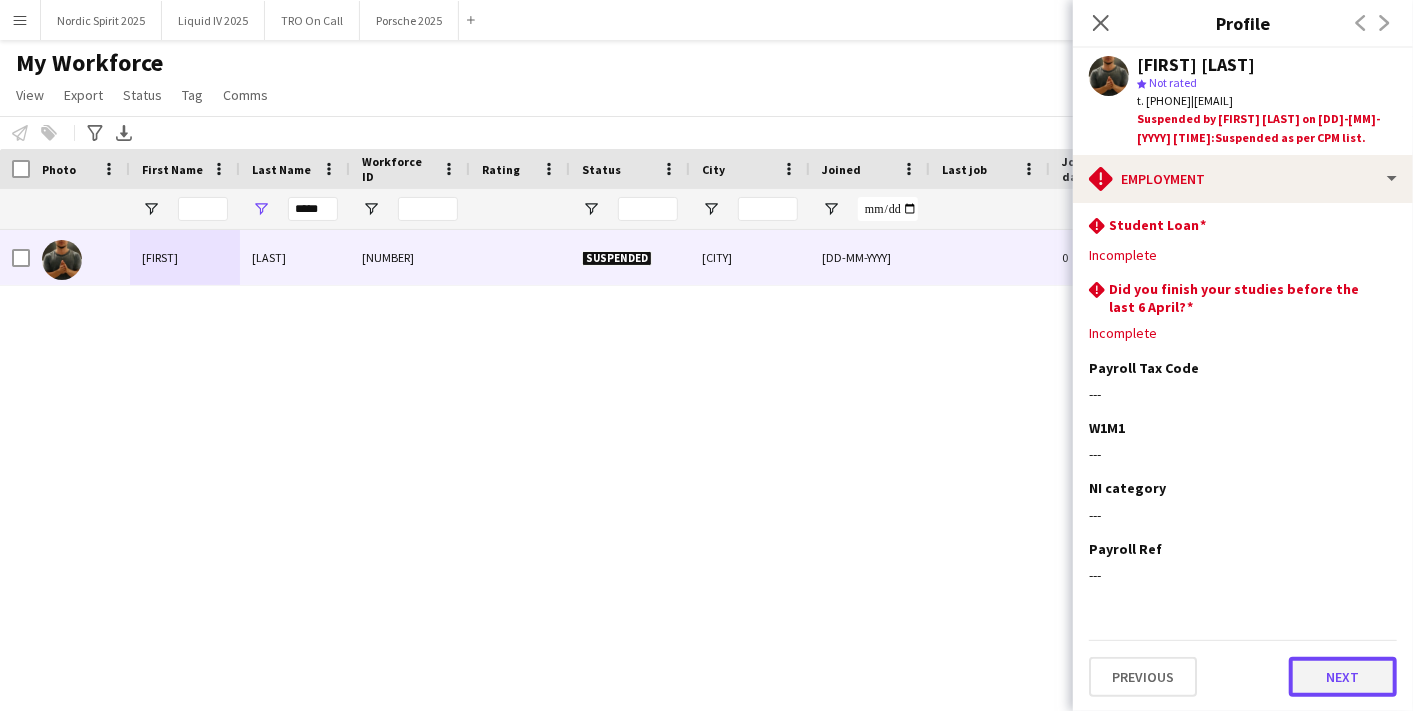 click on "Next" 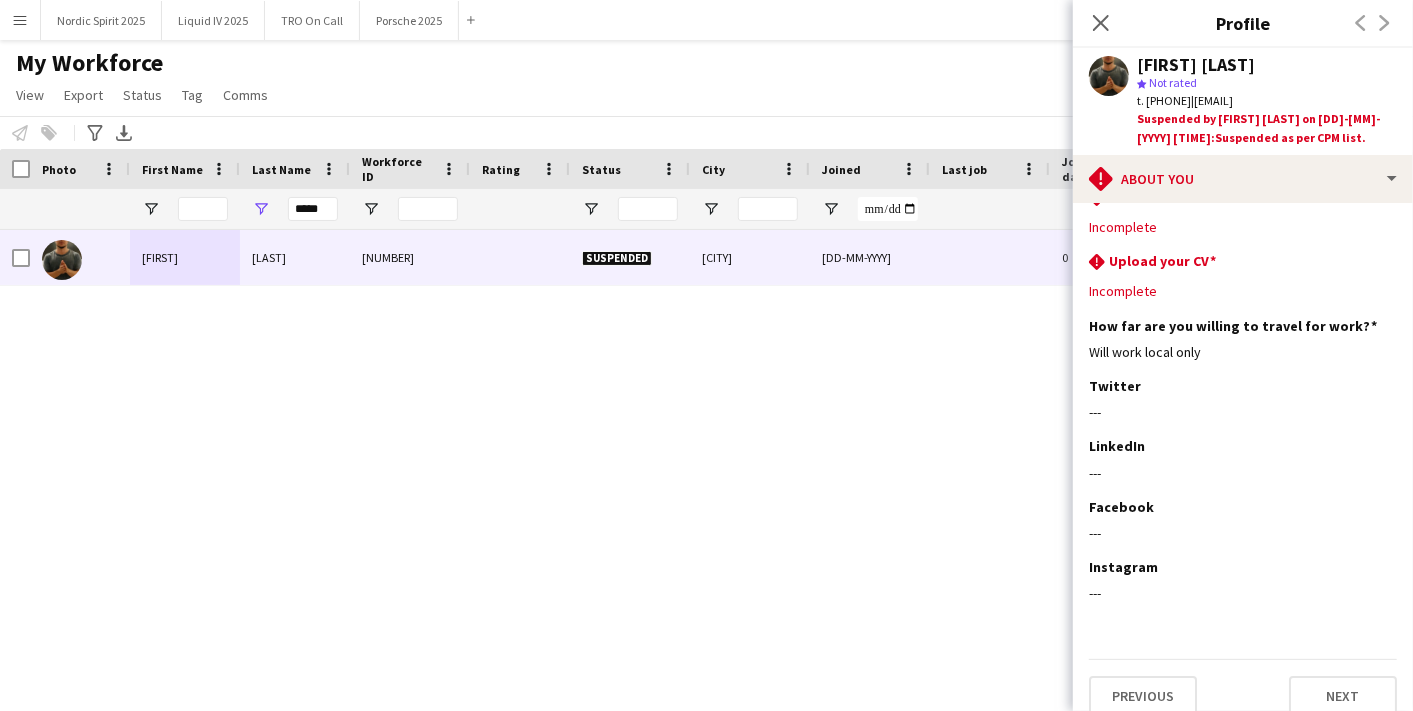 scroll, scrollTop: 49, scrollLeft: 0, axis: vertical 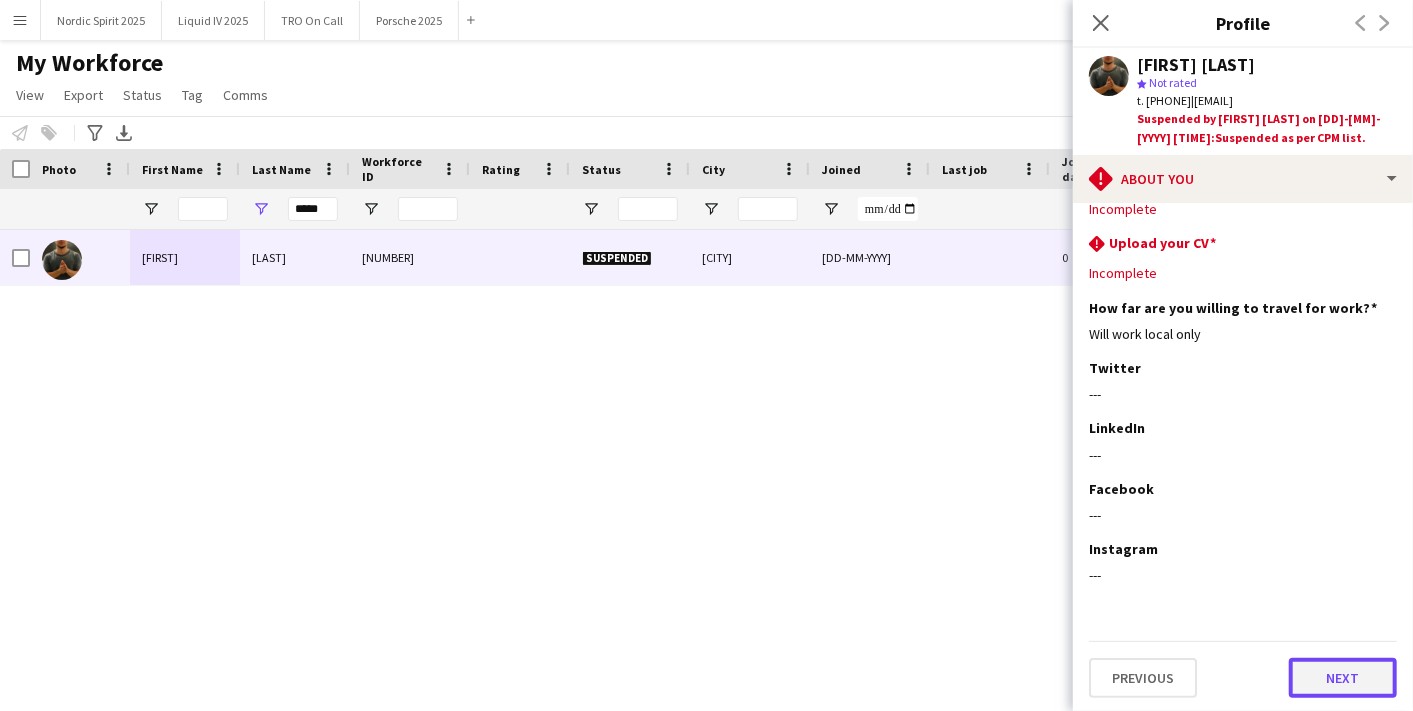 click on "Next" 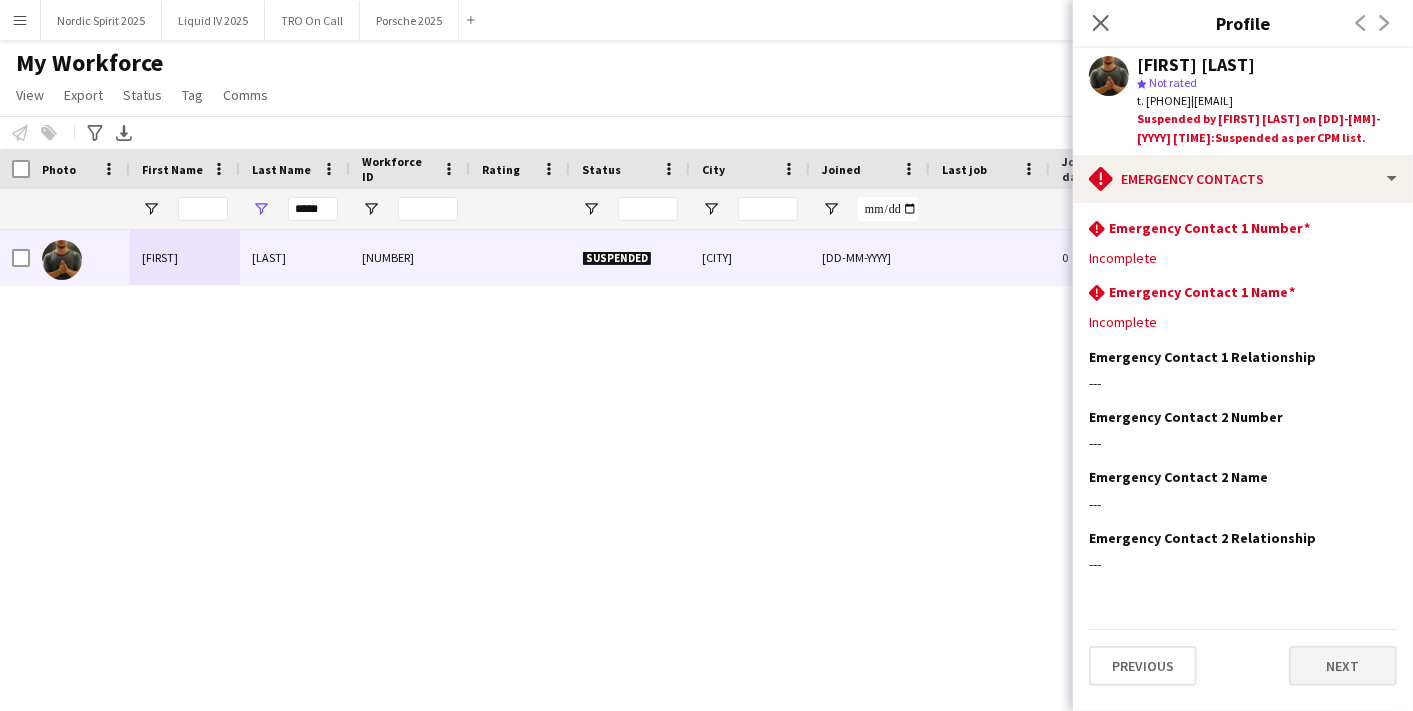 scroll, scrollTop: 0, scrollLeft: 0, axis: both 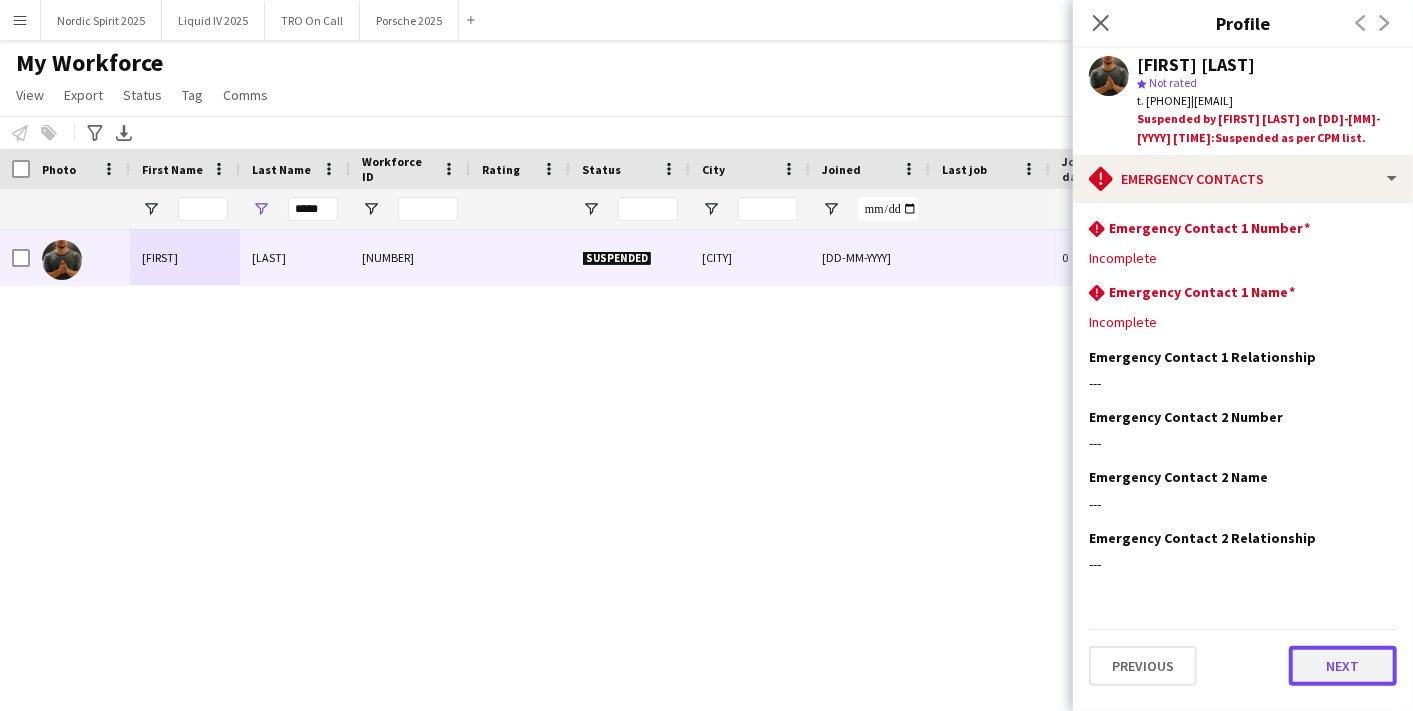 click on "Next" 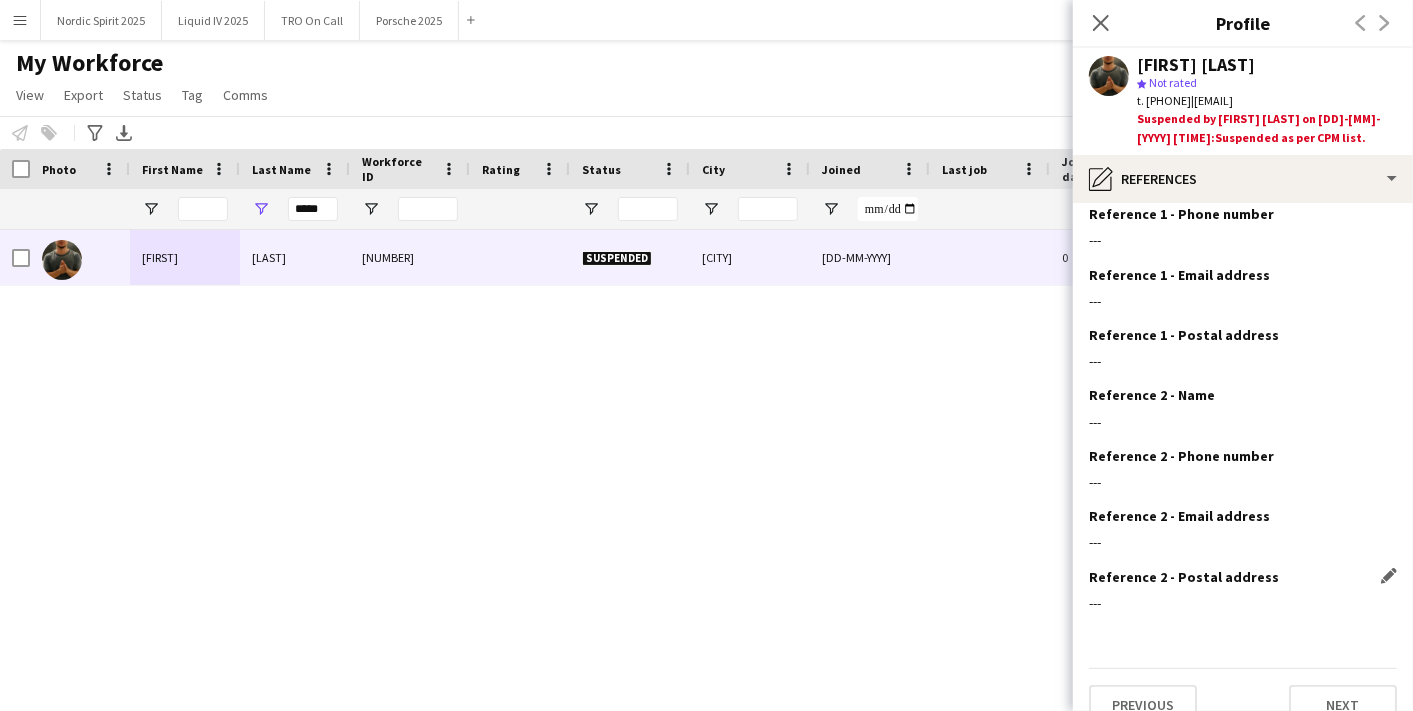 scroll, scrollTop: 102, scrollLeft: 0, axis: vertical 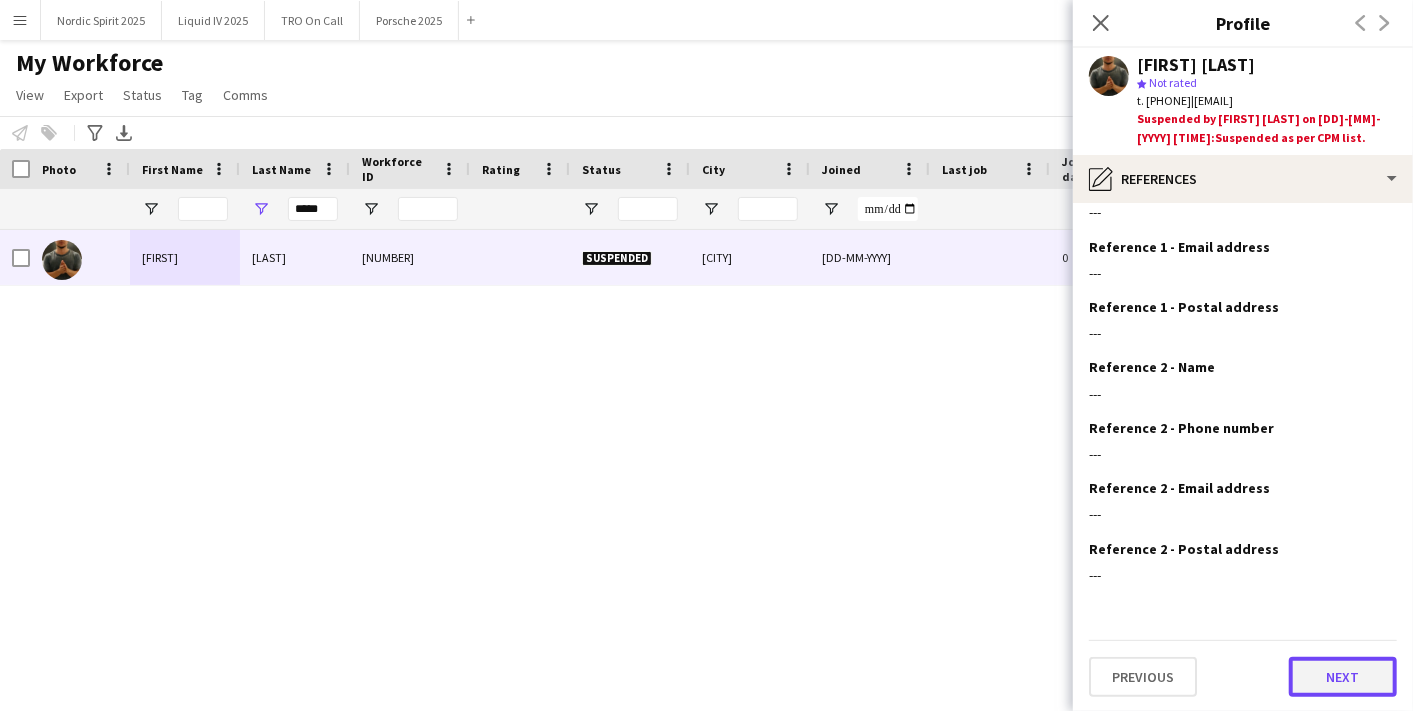 click on "Next" 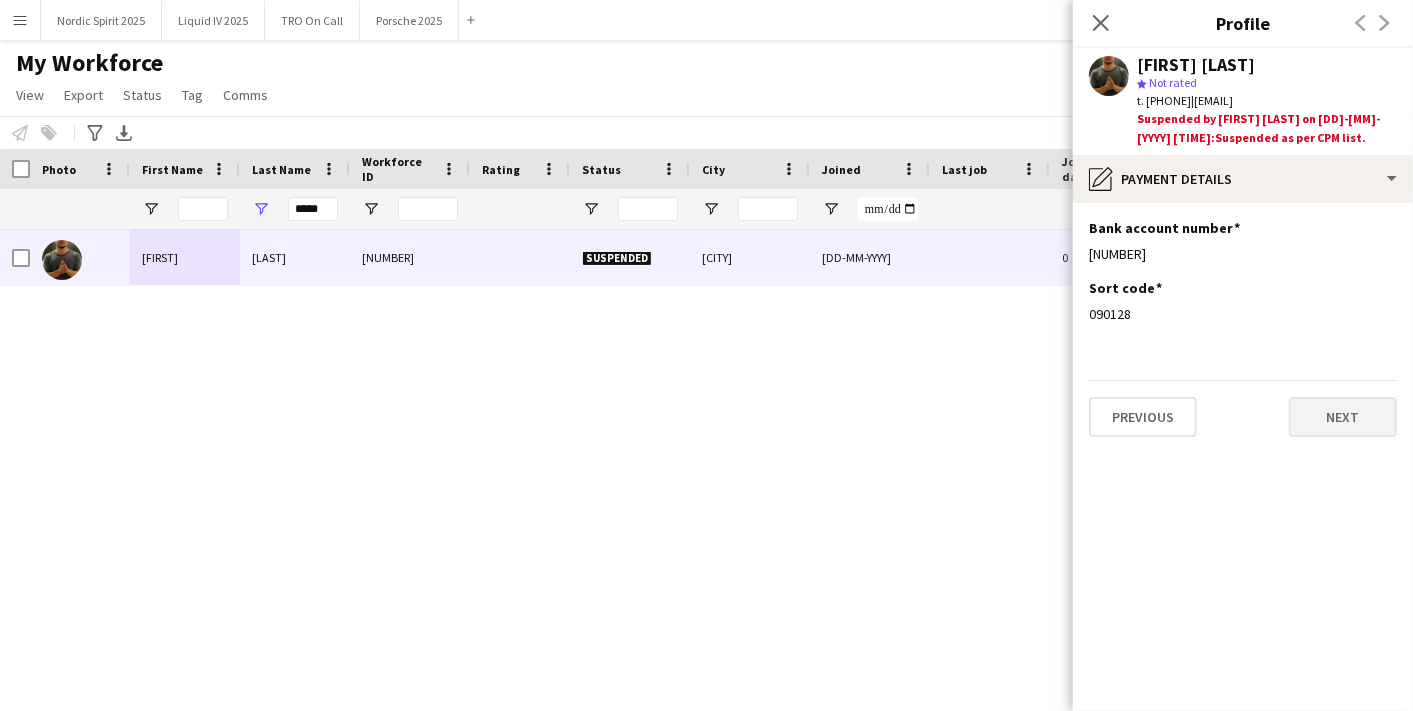 scroll, scrollTop: 0, scrollLeft: 0, axis: both 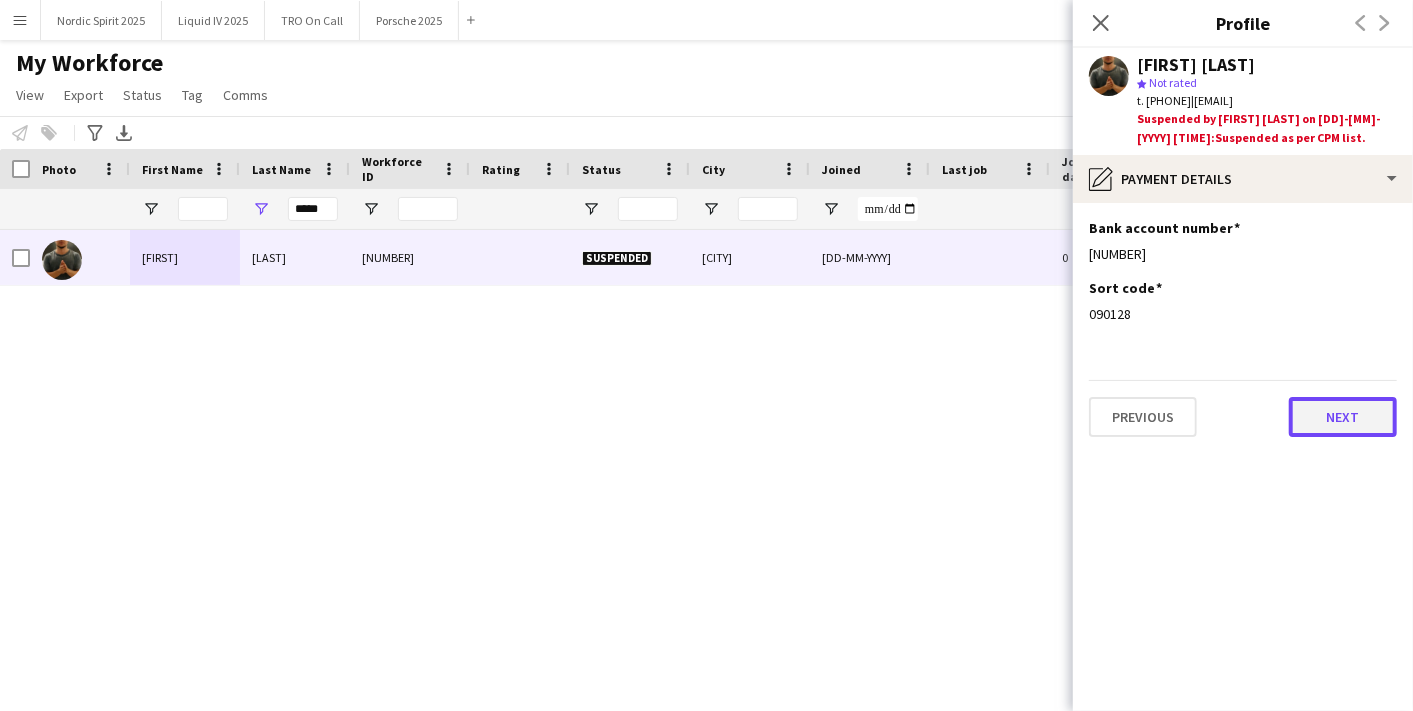 click on "Next" 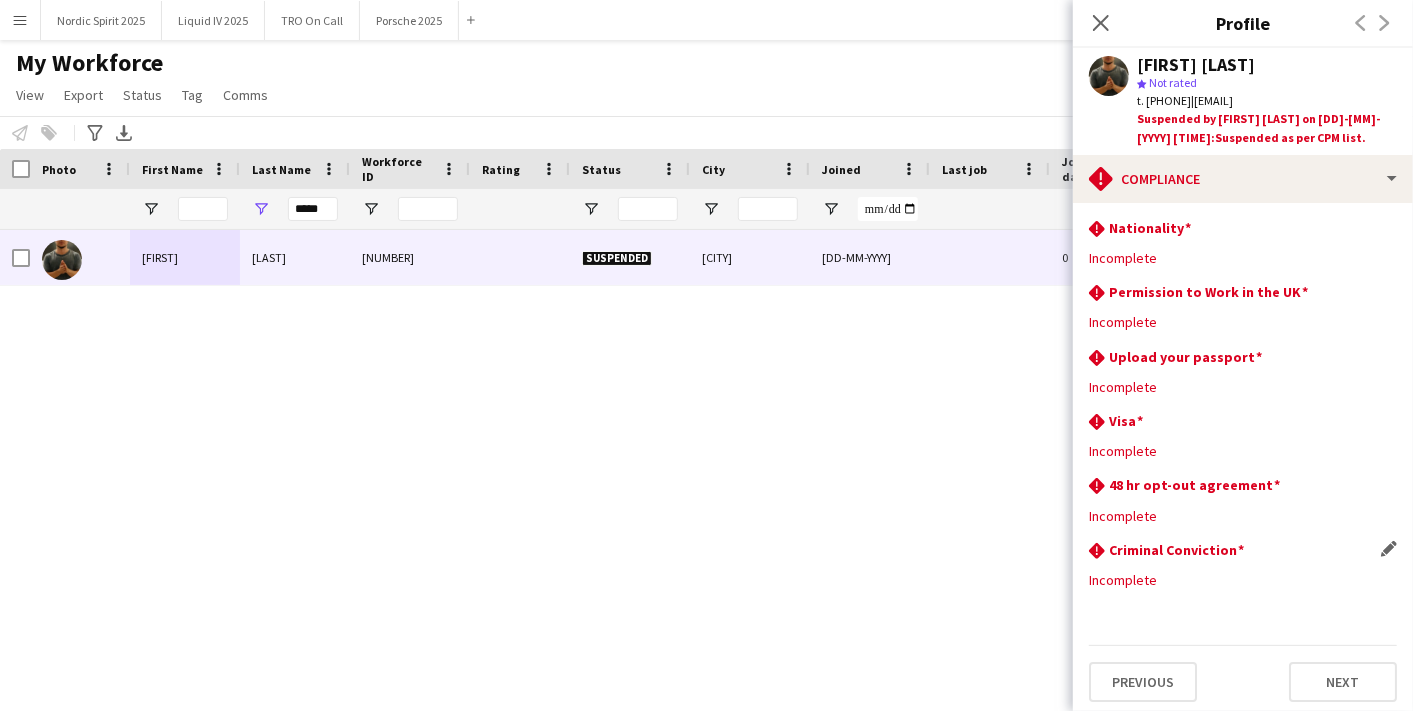 scroll, scrollTop: 5, scrollLeft: 0, axis: vertical 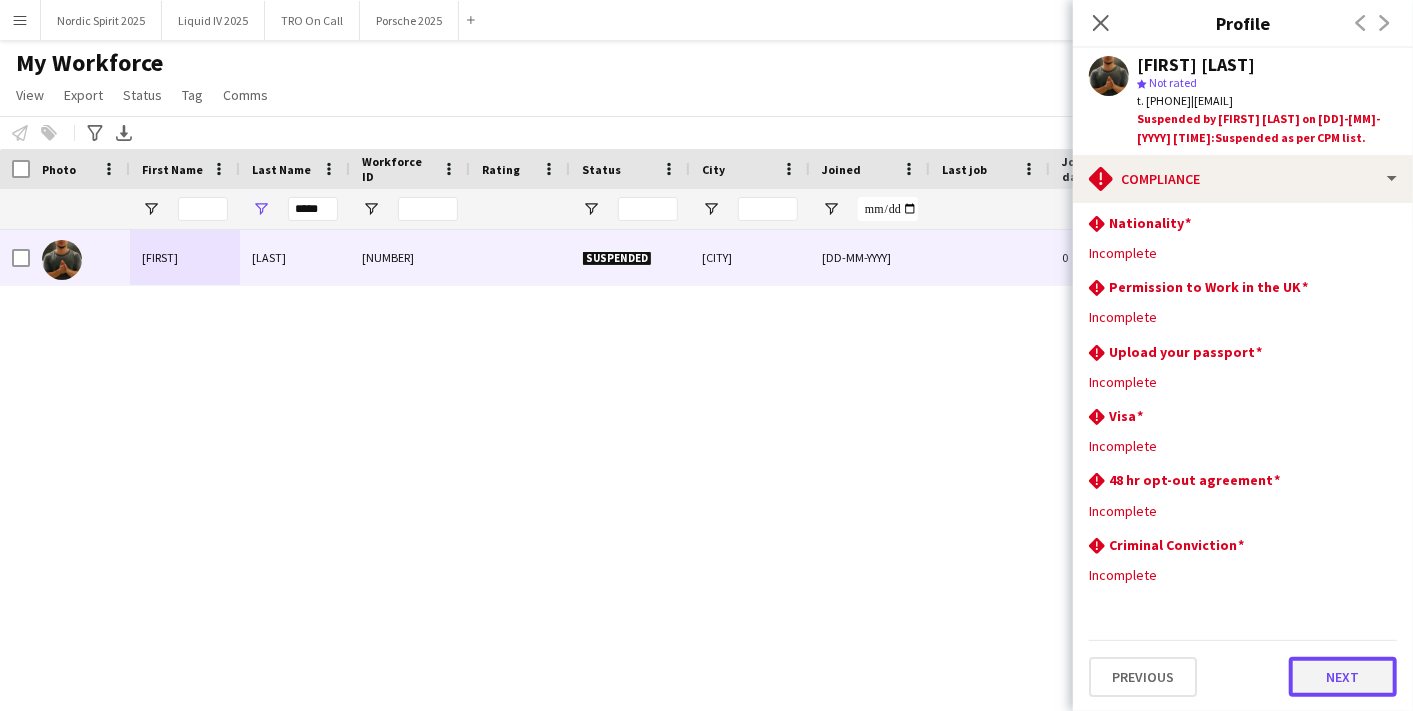 click on "Next" 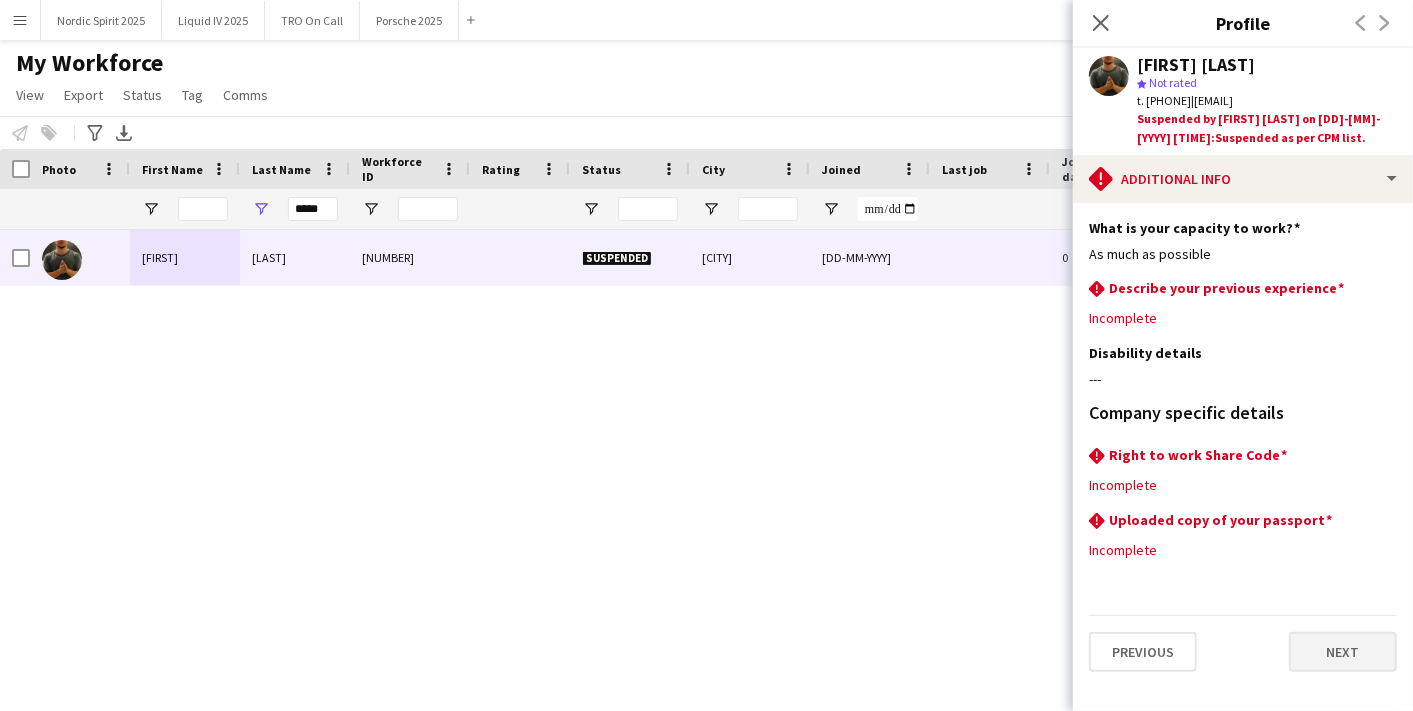 scroll, scrollTop: 0, scrollLeft: 0, axis: both 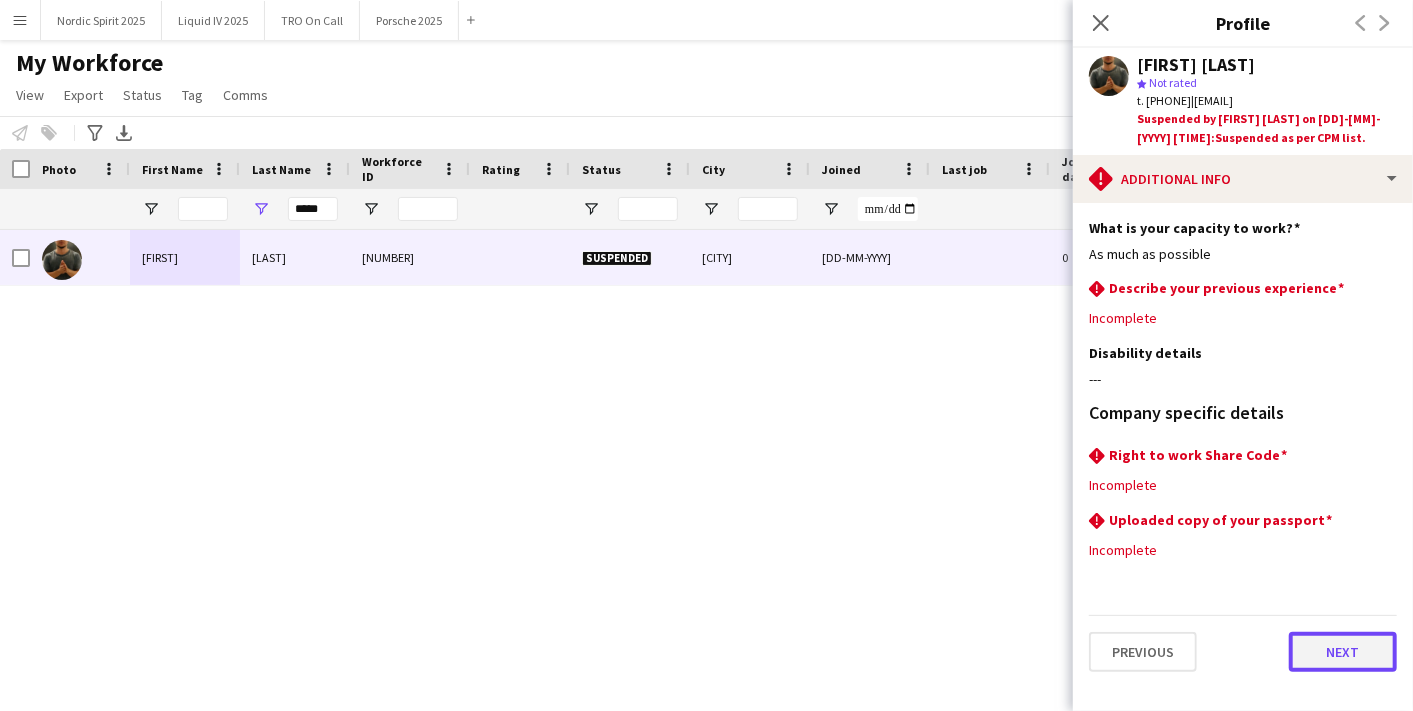 click on "Next" 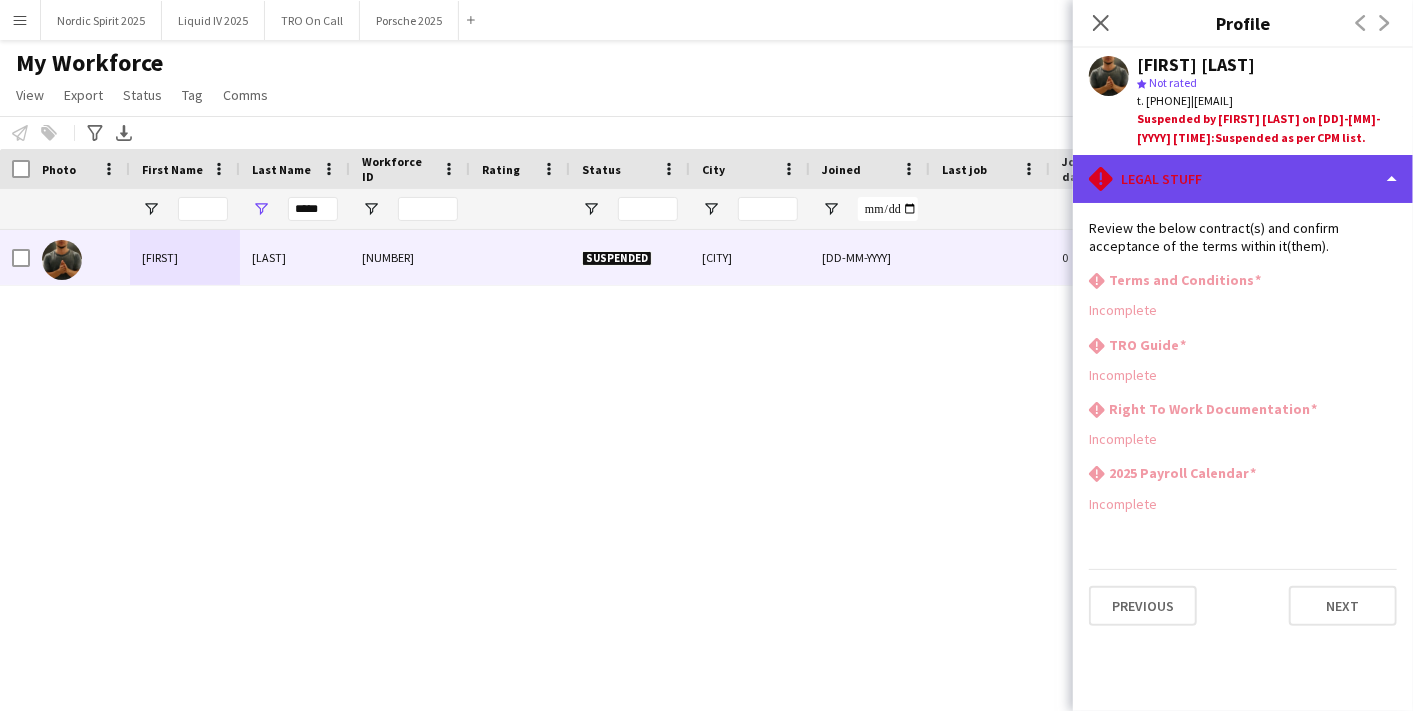 click on "rhombus-alert
Legal stuff" 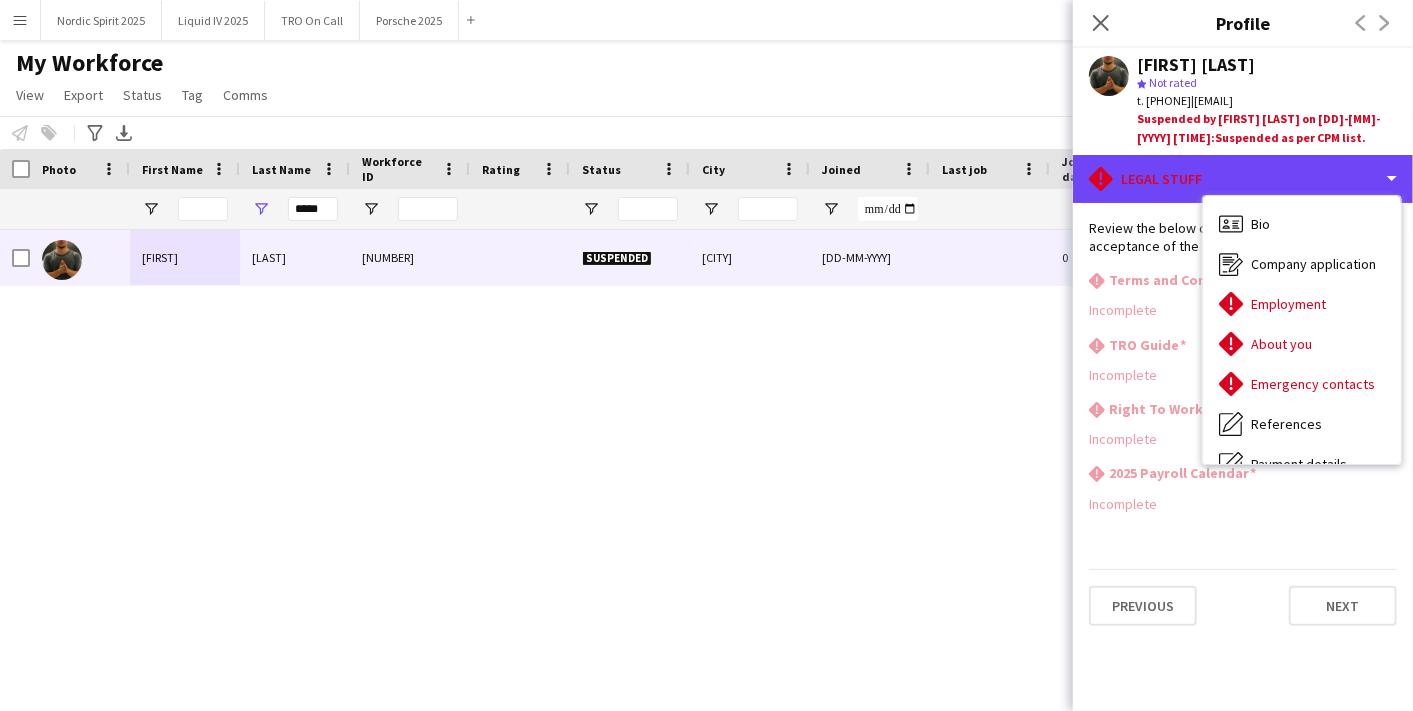 scroll, scrollTop: 267, scrollLeft: 0, axis: vertical 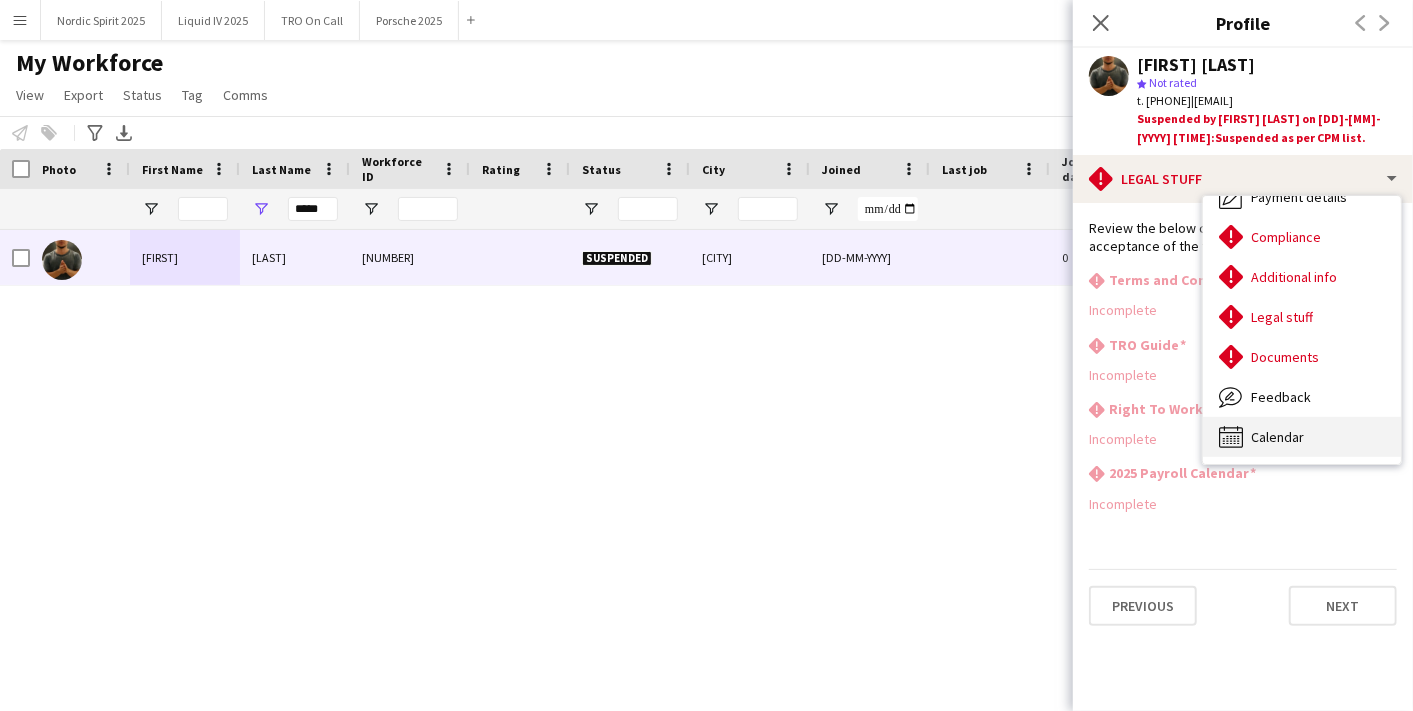 click on "Calendar" at bounding box center (1277, 437) 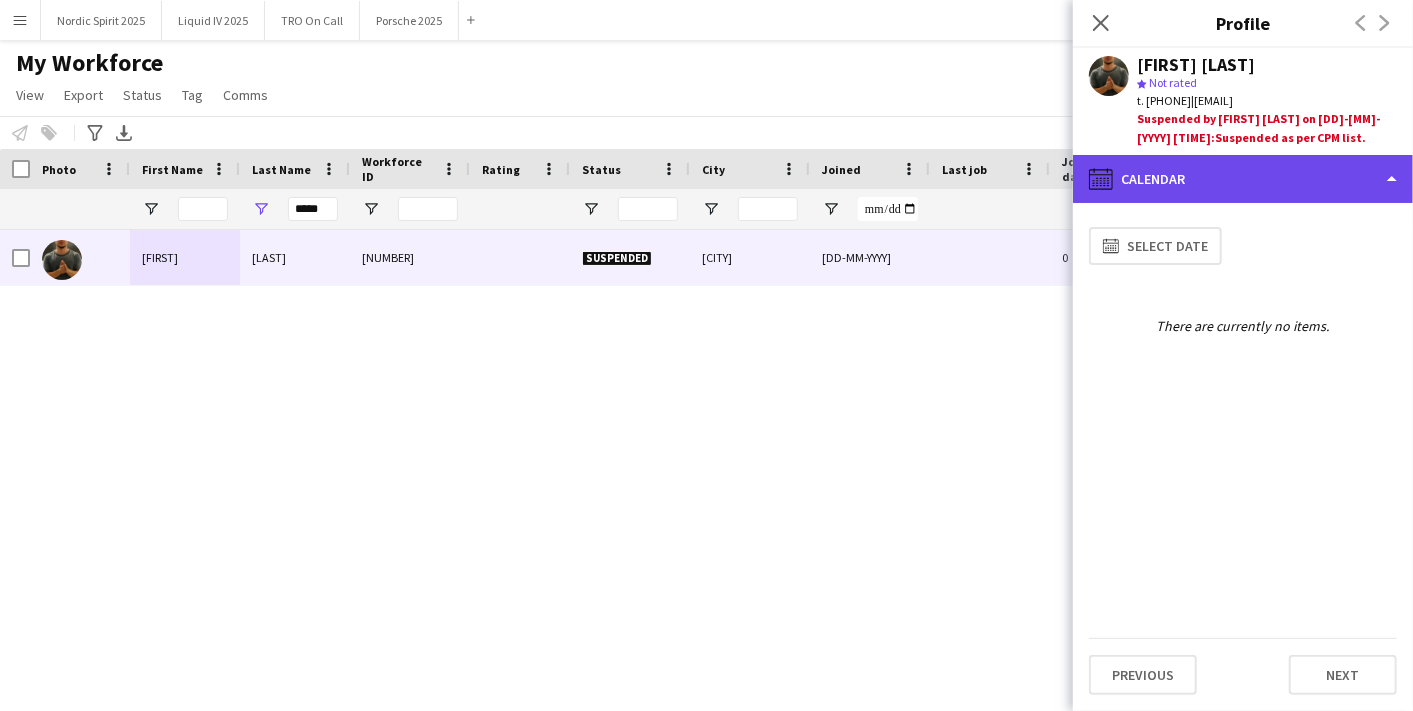 click on "calendar-full
Calendar" 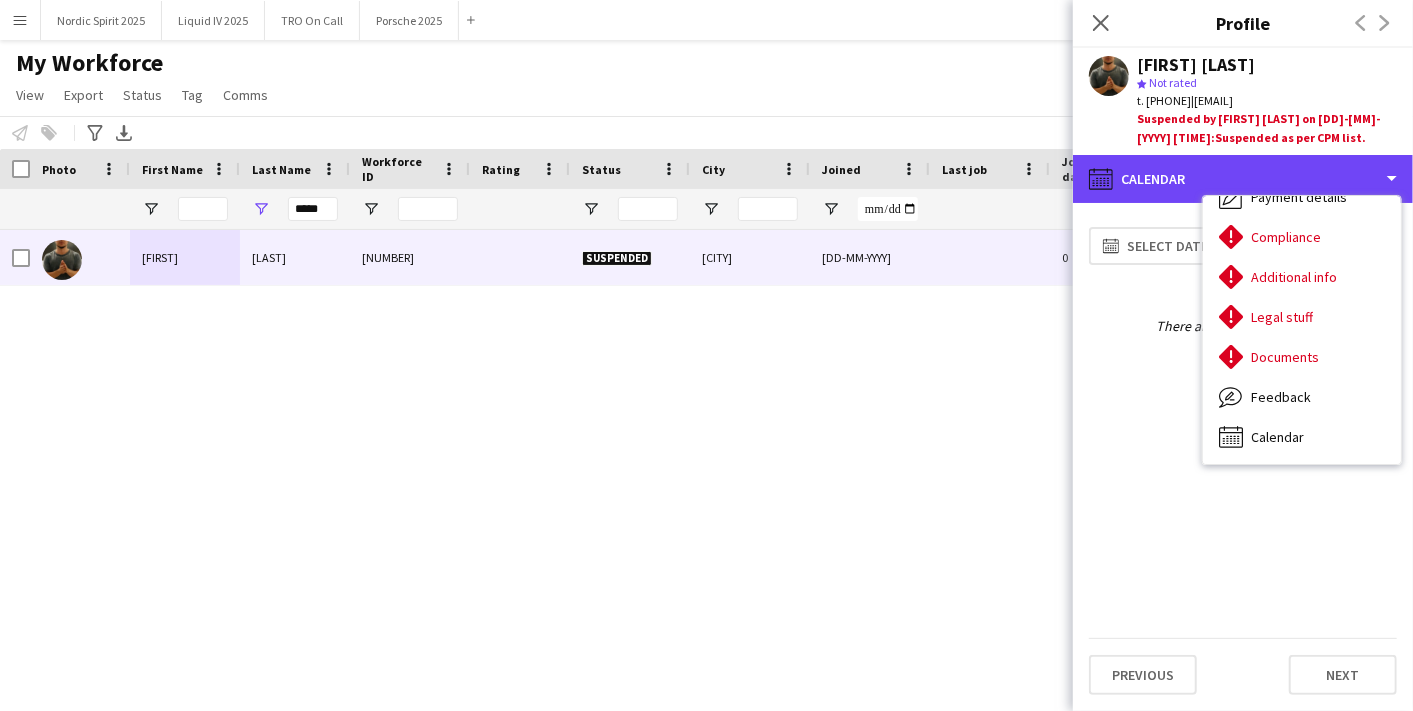 scroll, scrollTop: 0, scrollLeft: 0, axis: both 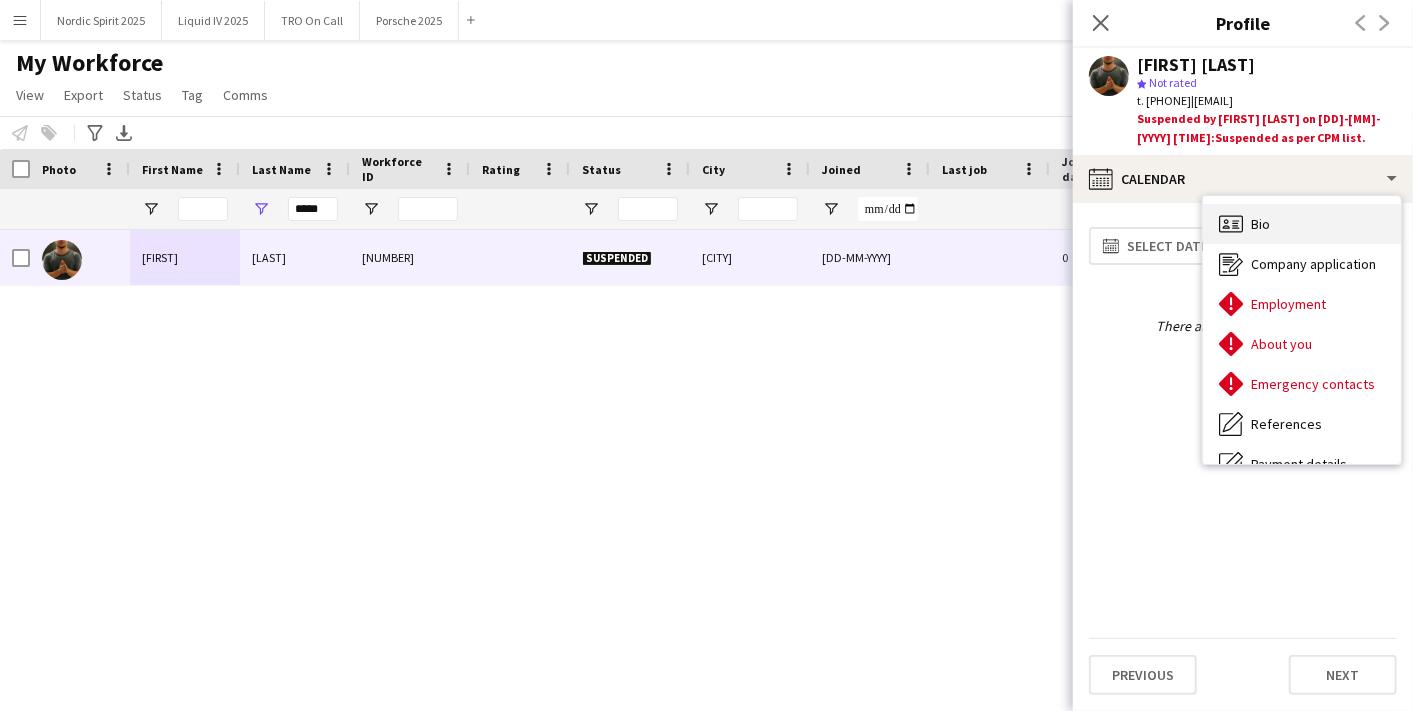 click on "Bio
Bio" at bounding box center (1302, 224) 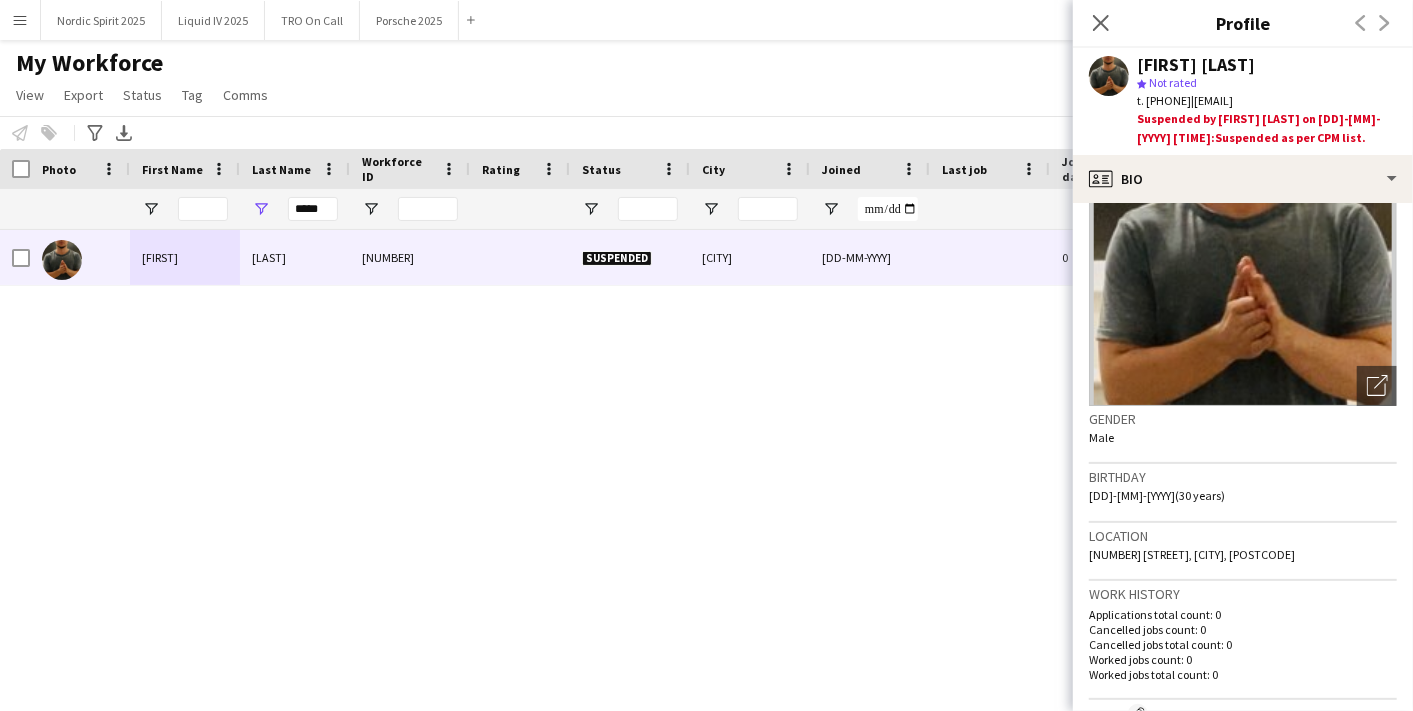 scroll, scrollTop: 222, scrollLeft: 0, axis: vertical 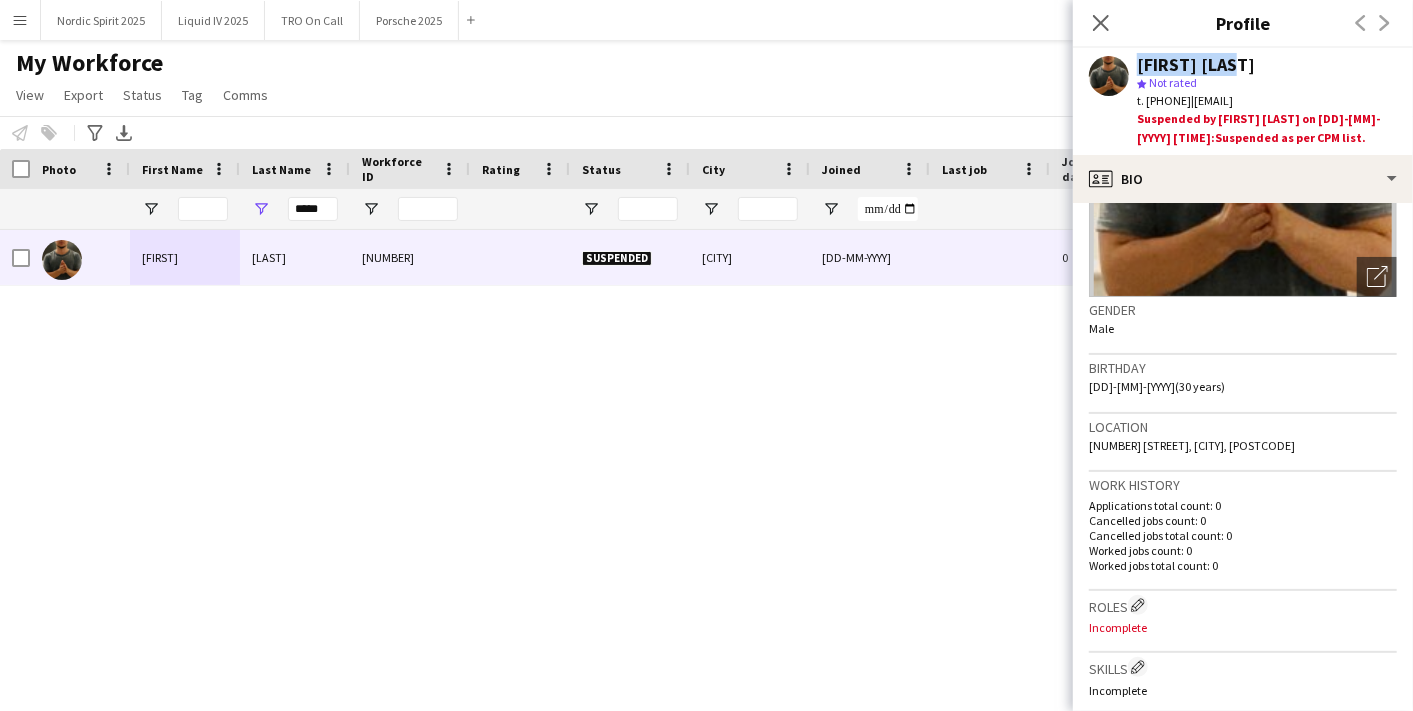 drag, startPoint x: 1235, startPoint y: 59, endPoint x: 1096, endPoint y: 48, distance: 139.43457 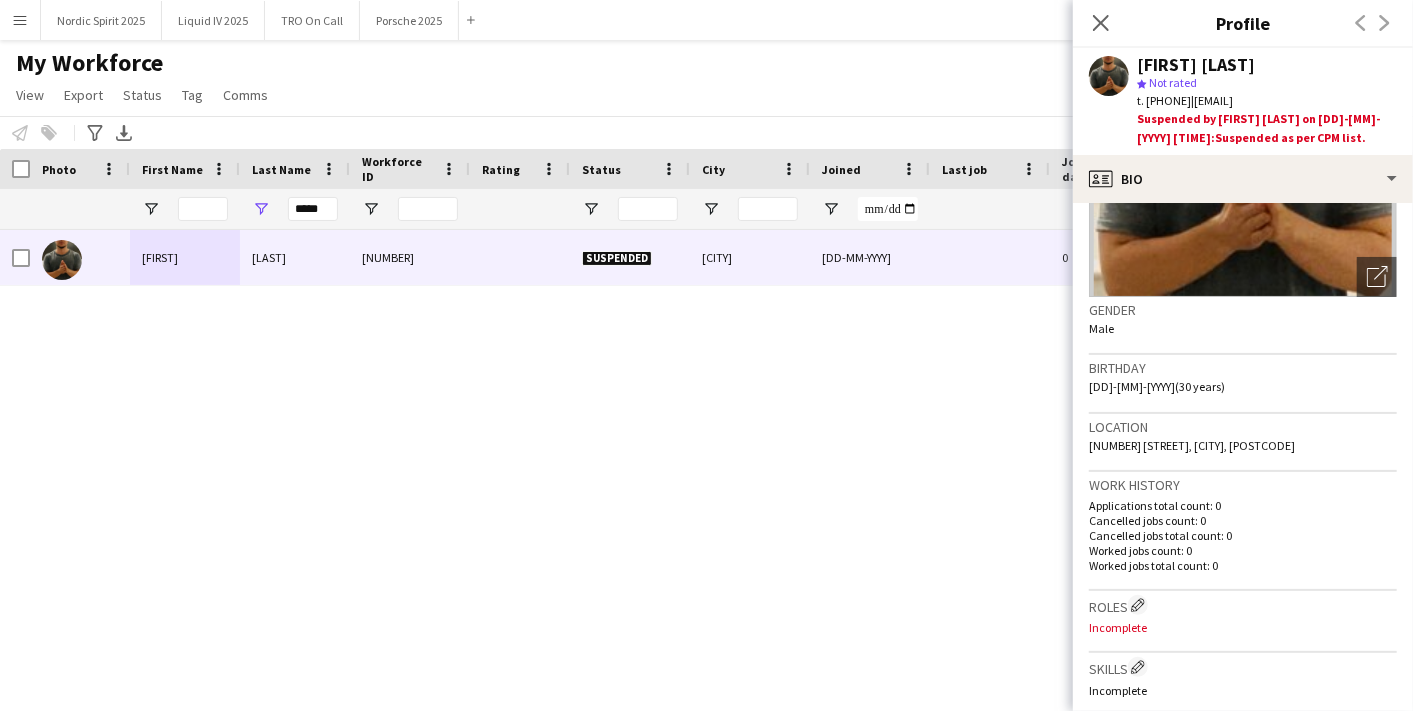 drag, startPoint x: 1220, startPoint y: 388, endPoint x: 1088, endPoint y: 391, distance: 132.03409 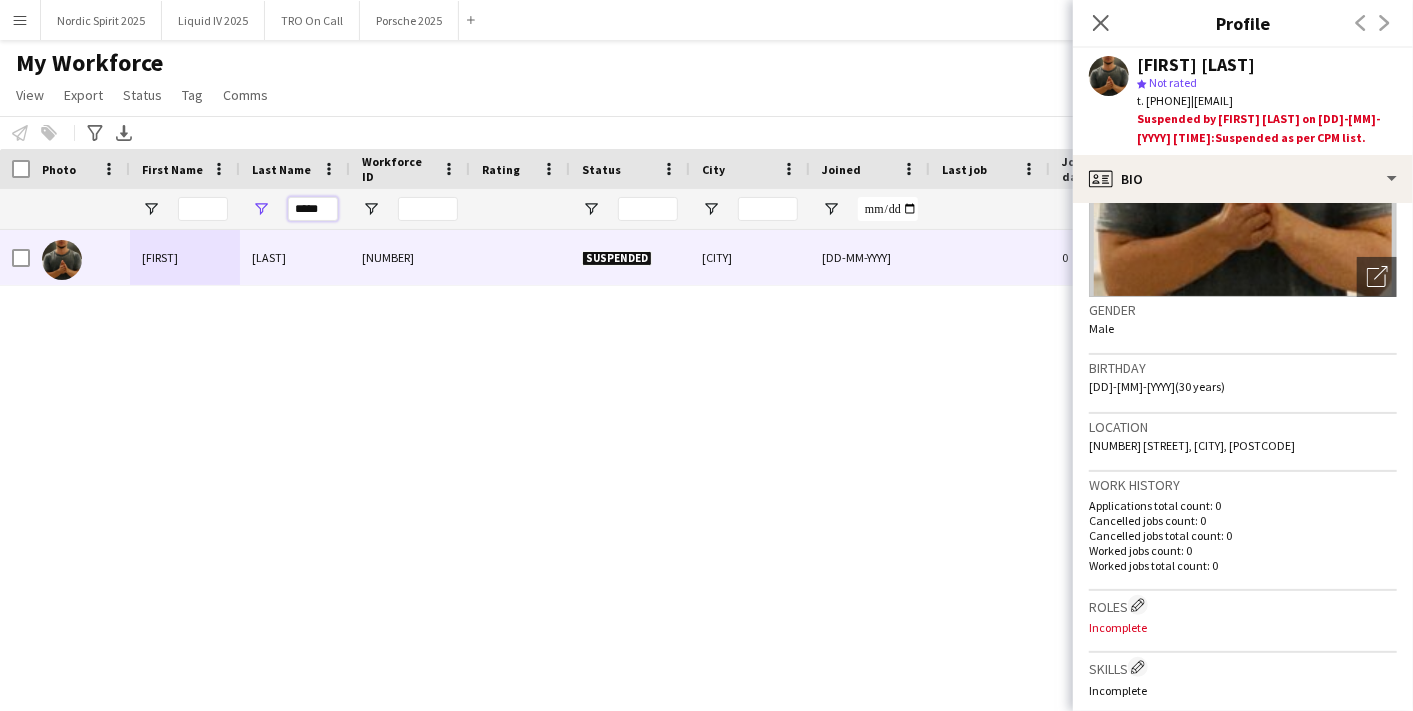drag, startPoint x: 334, startPoint y: 204, endPoint x: 234, endPoint y: 201, distance: 100.04499 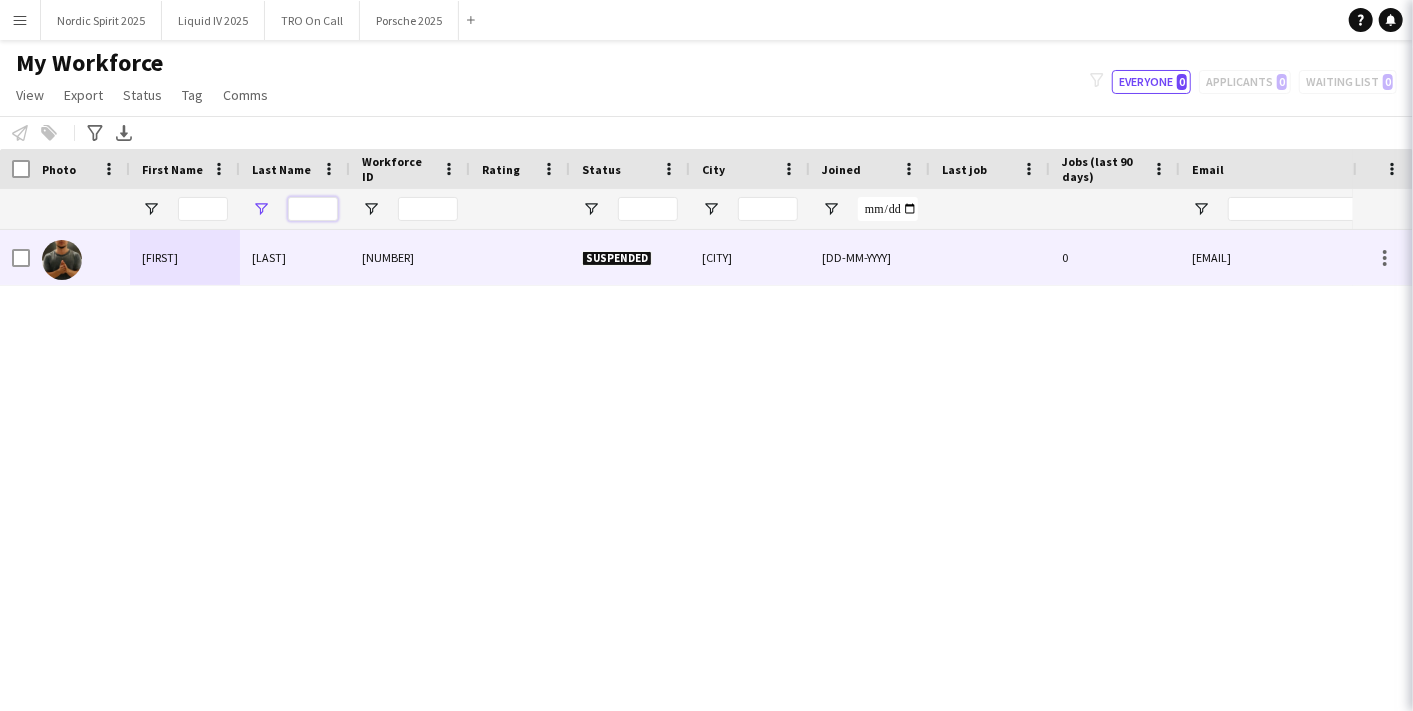 type 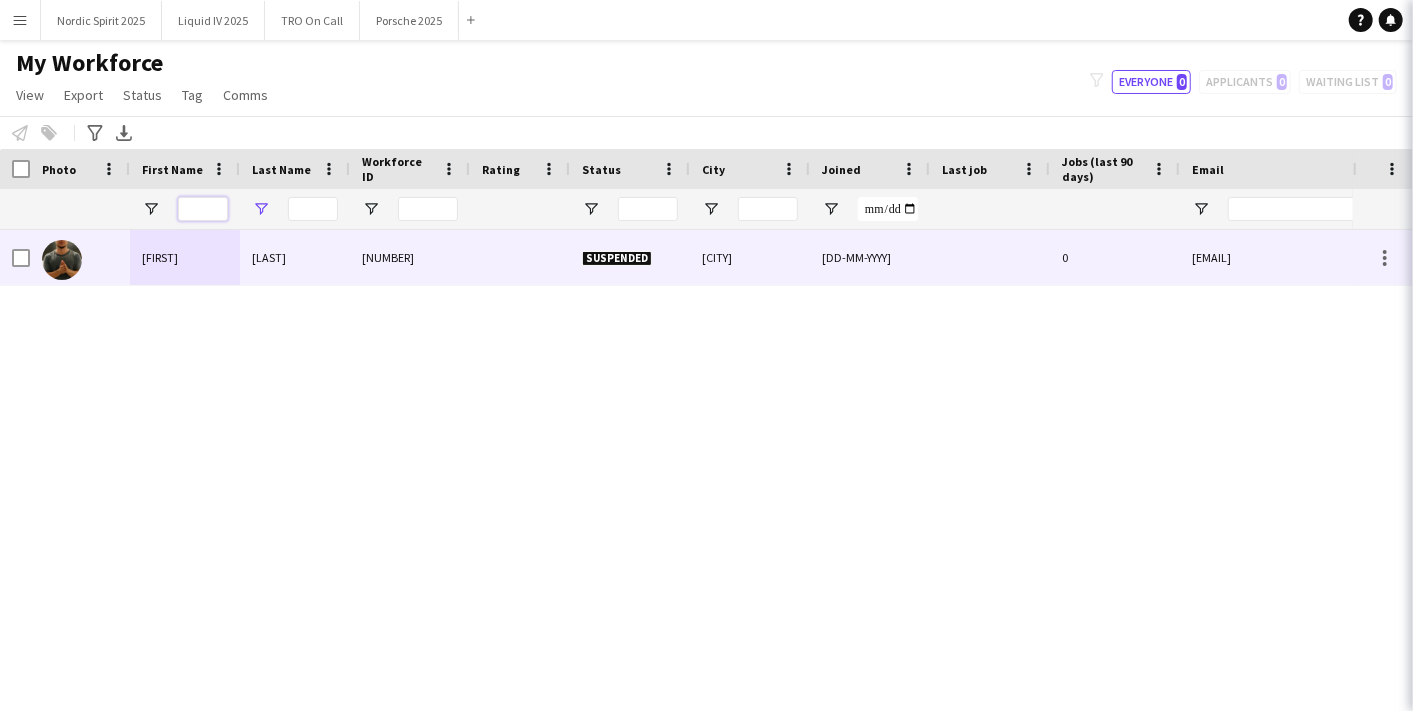 click at bounding box center [203, 209] 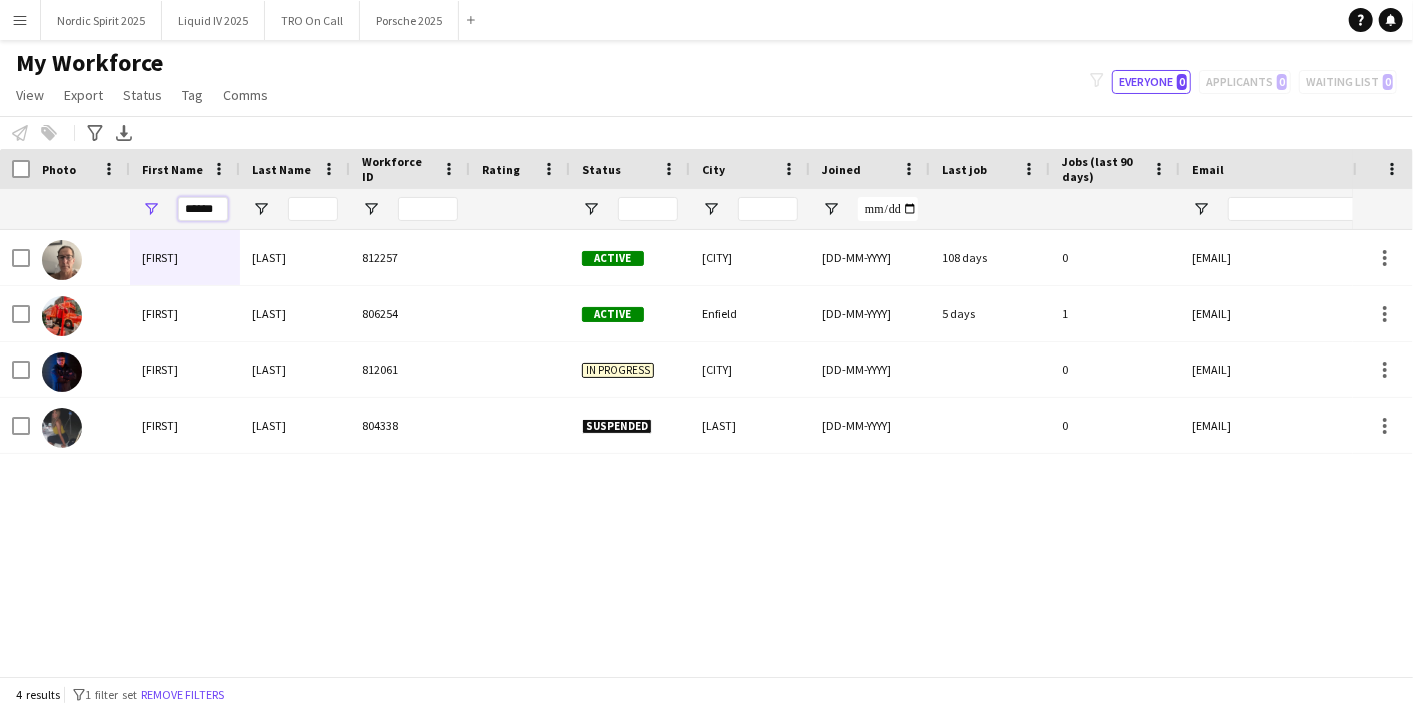 type on "******" 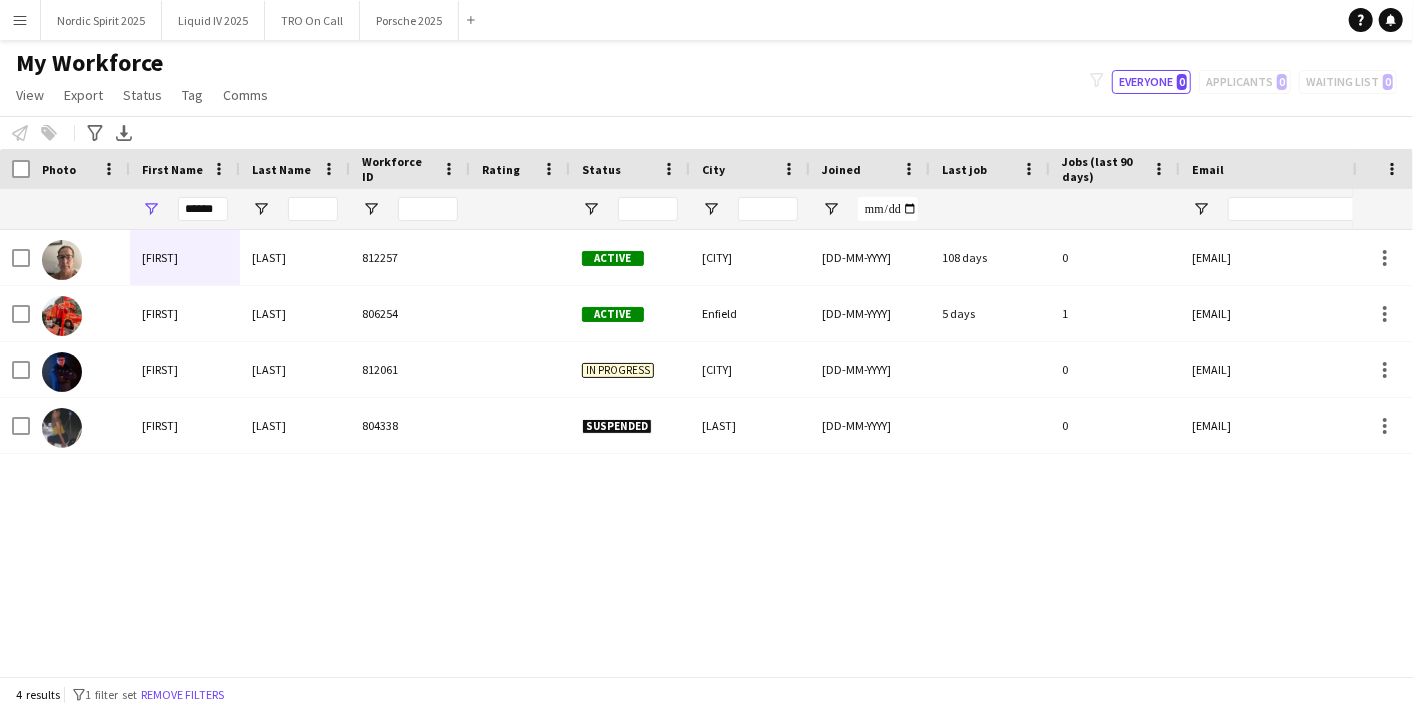 click on "[FIRST] [LAST] [NUMBER] Active [CITY] [DD]-[MM]-[YYYY] [NUMBER] days [NUMBER] [EMAIL]
[FIRST] [LAST] [NUMBER] Active [CITY] [DD]-[MM]-[YYYY] [NUMBER] days [NUMBER] [EMAIL]
[FIRST] [LAST] [NUMBER] In progress [CITY] [DD]-[MM]-[YYYY] [NUMBER] [EMAIL]
[FIRST] [LAST] [NUMBER] Suspended [CITY] [NUMBER] [EMAIL]" at bounding box center (676, 444) 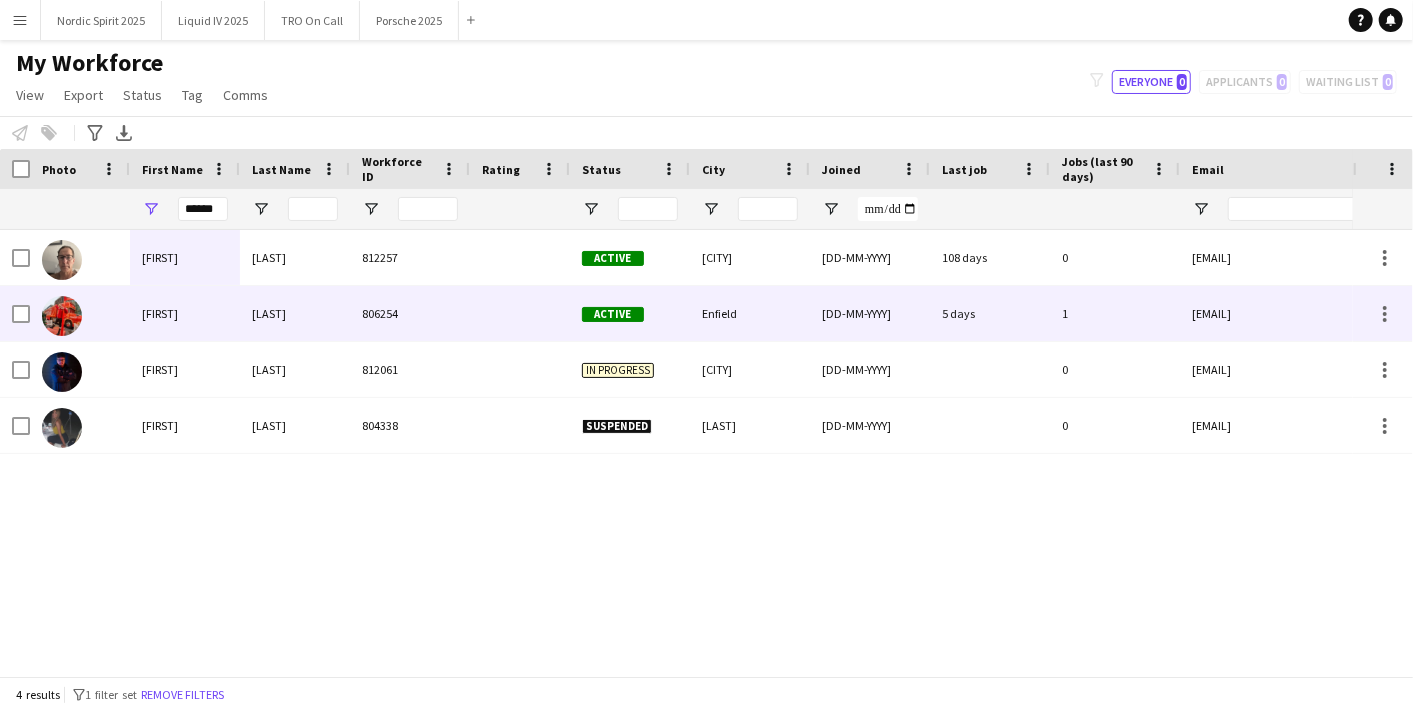 click on "[LAST]" at bounding box center [295, 313] 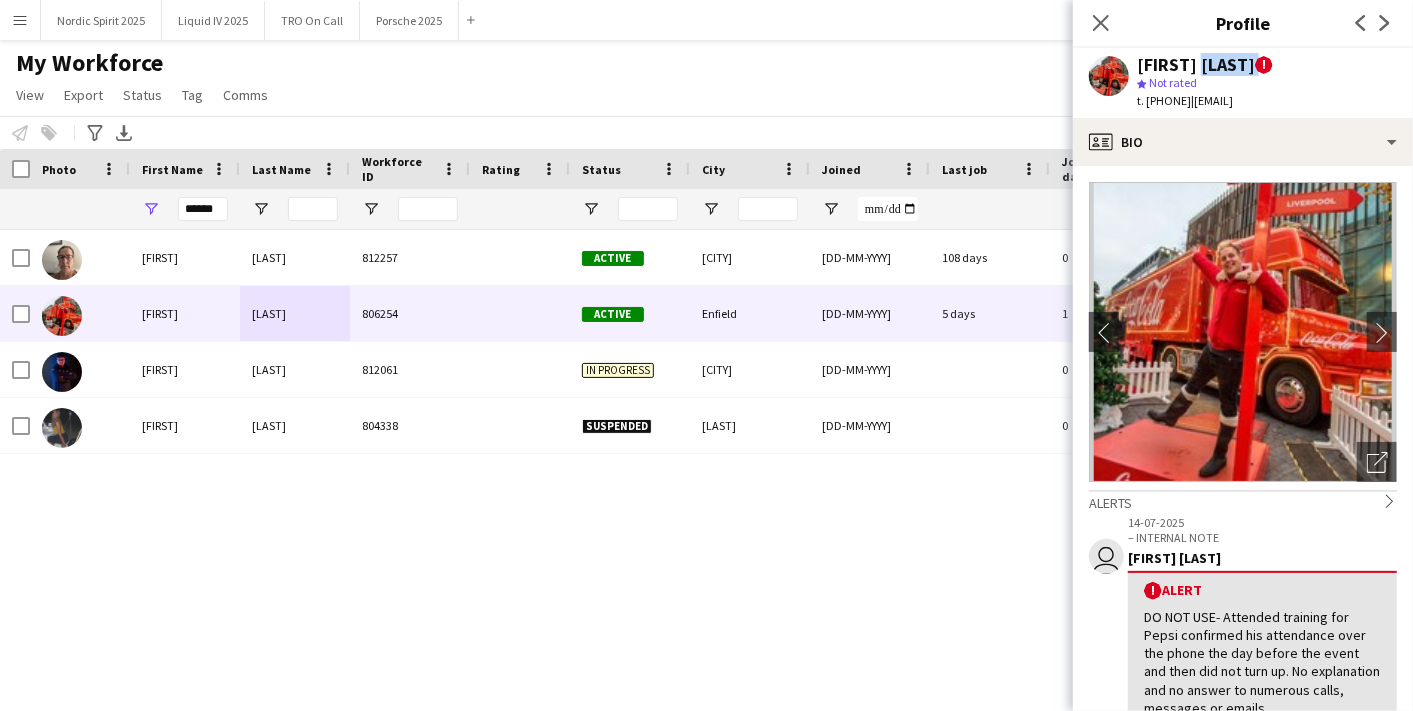 drag, startPoint x: 1203, startPoint y: 65, endPoint x: 1305, endPoint y: 68, distance: 102.044106 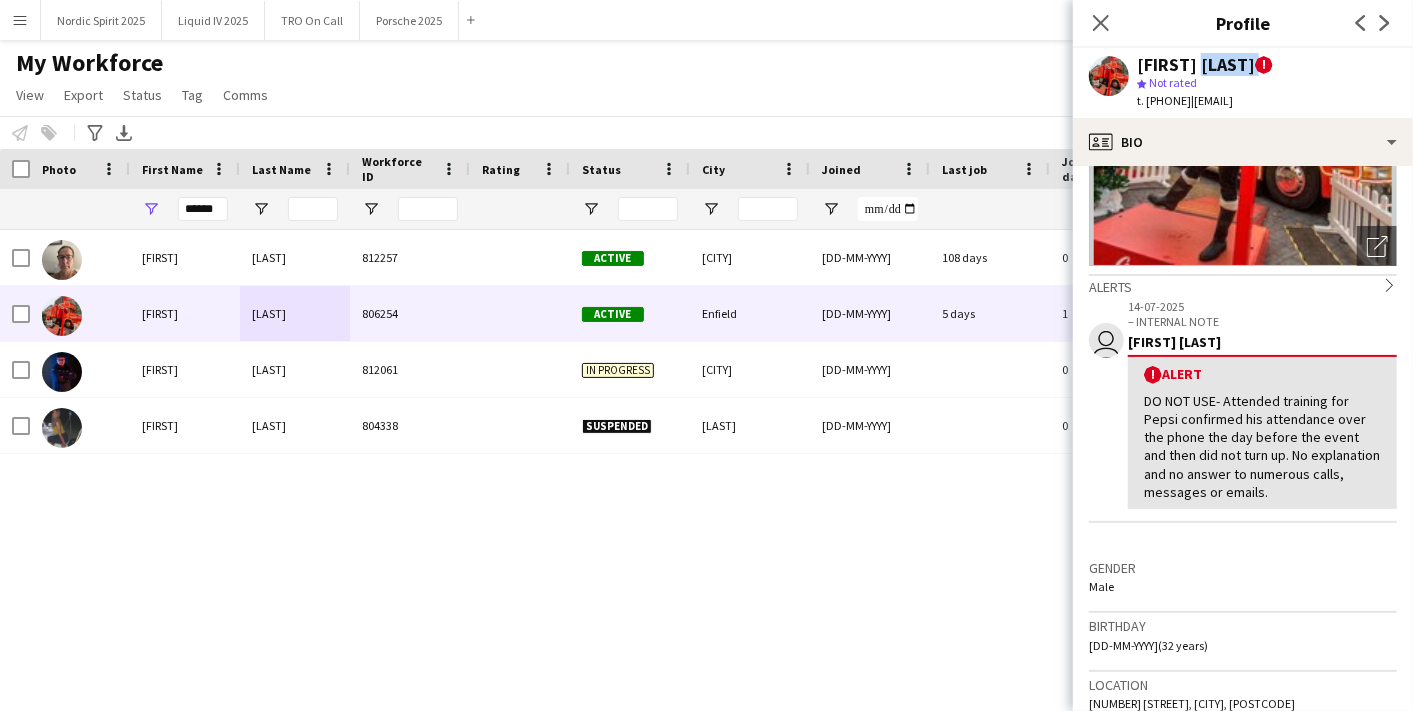 scroll, scrollTop: 222, scrollLeft: 0, axis: vertical 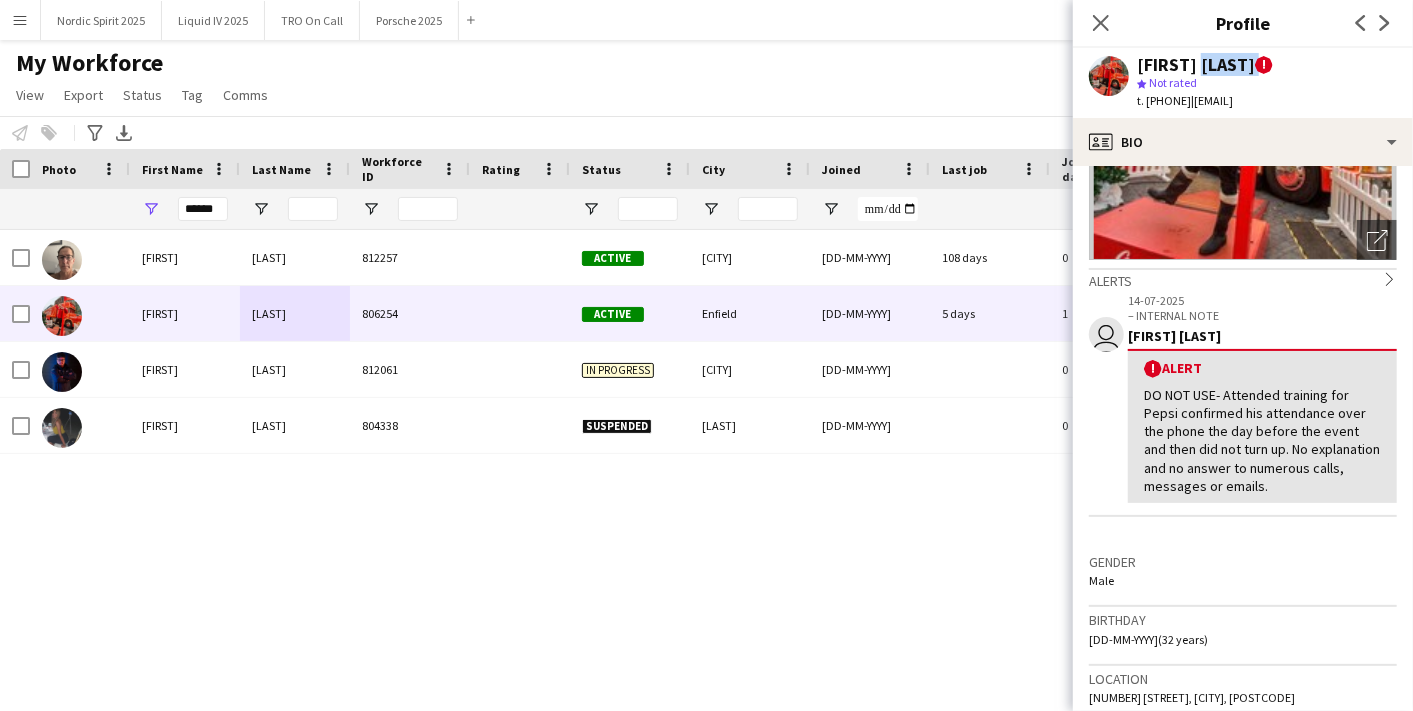 click on "Menu" at bounding box center [20, 20] 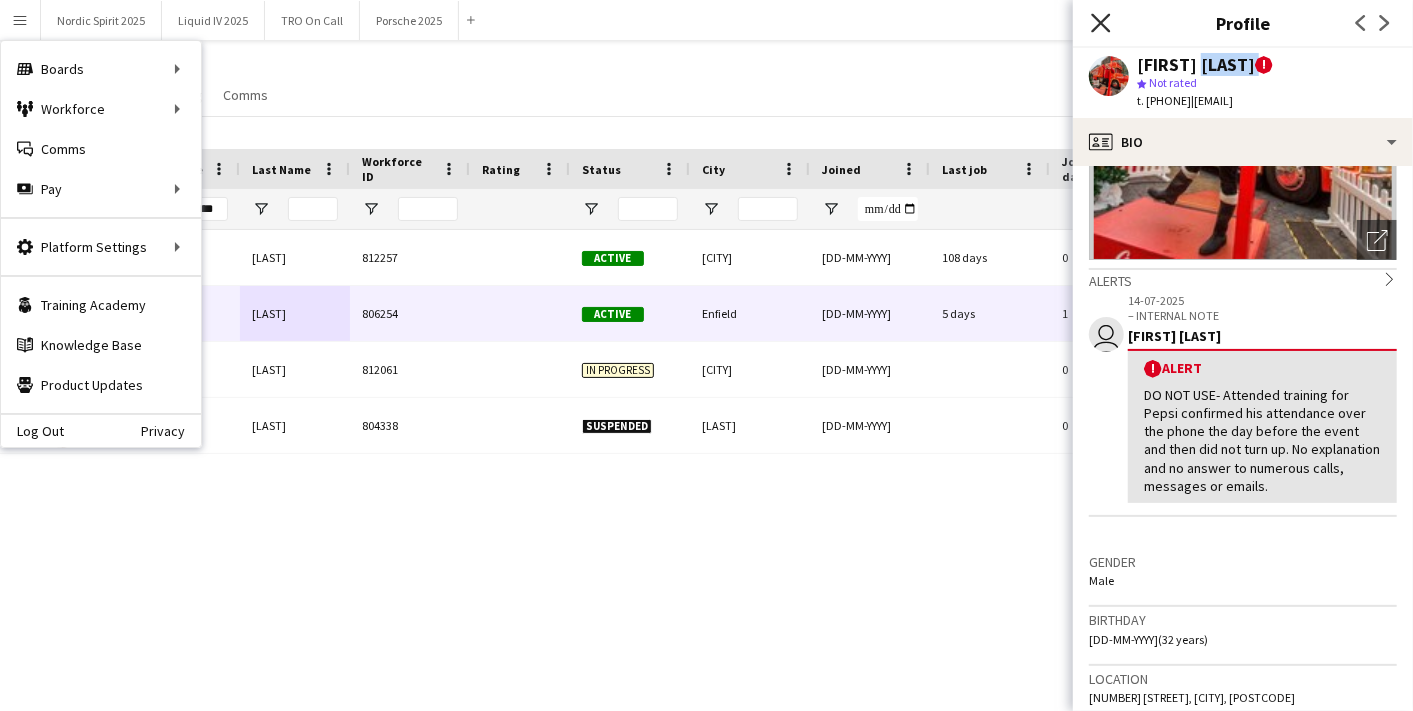 click on "Close pop-in" 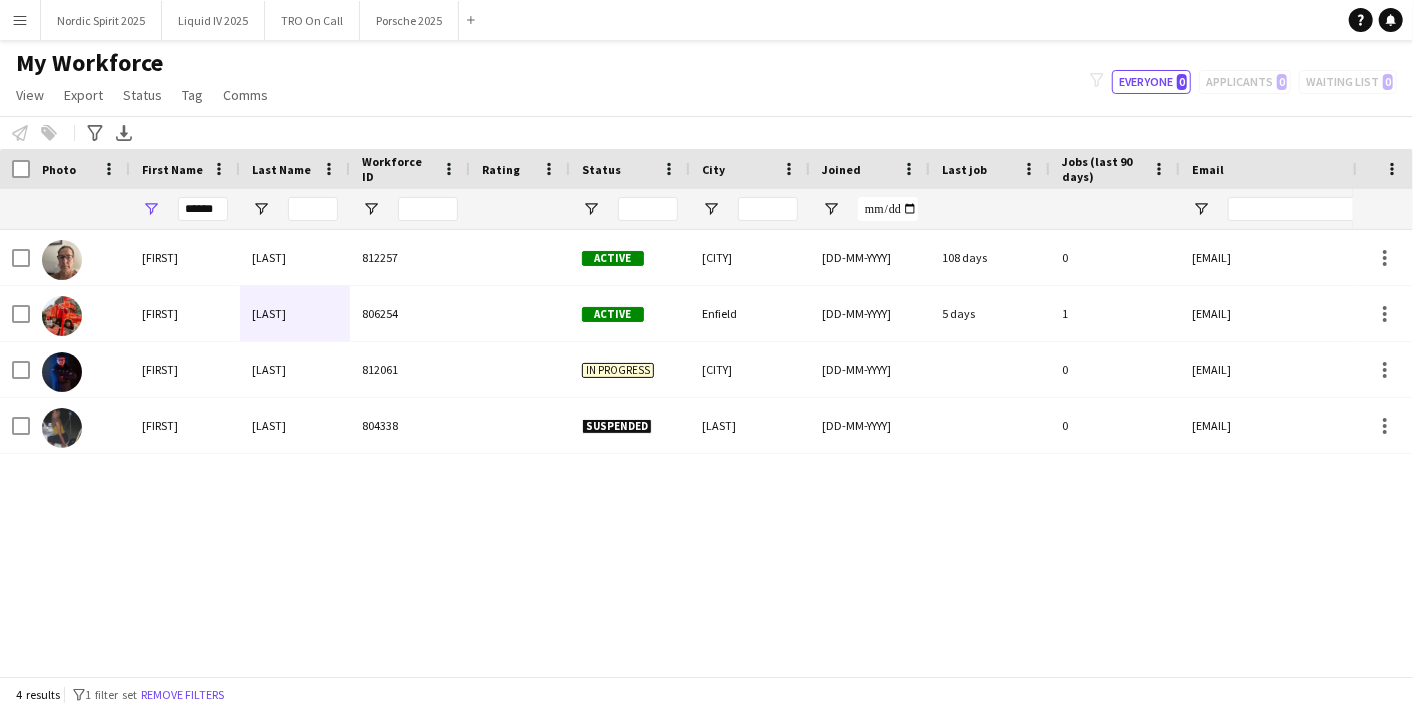 click on "Menu" at bounding box center [20, 20] 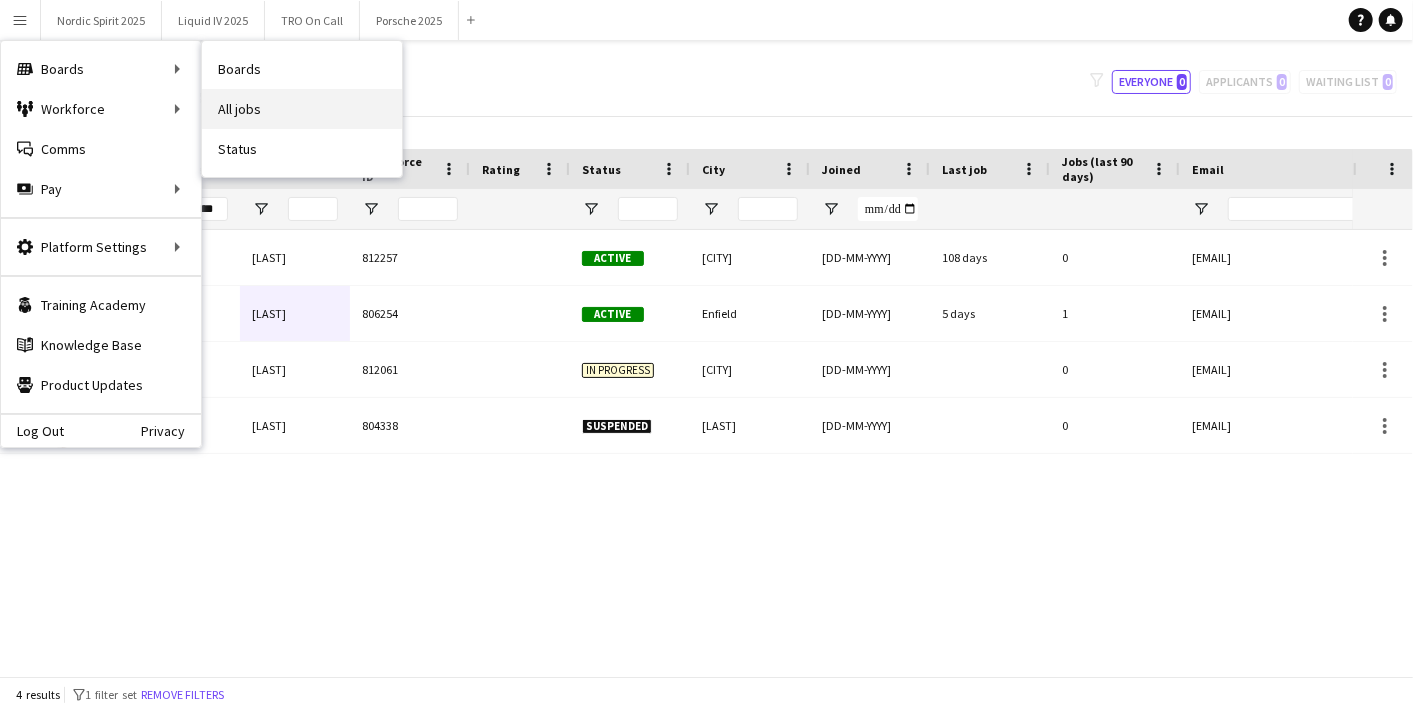 click on "All jobs" at bounding box center [302, 109] 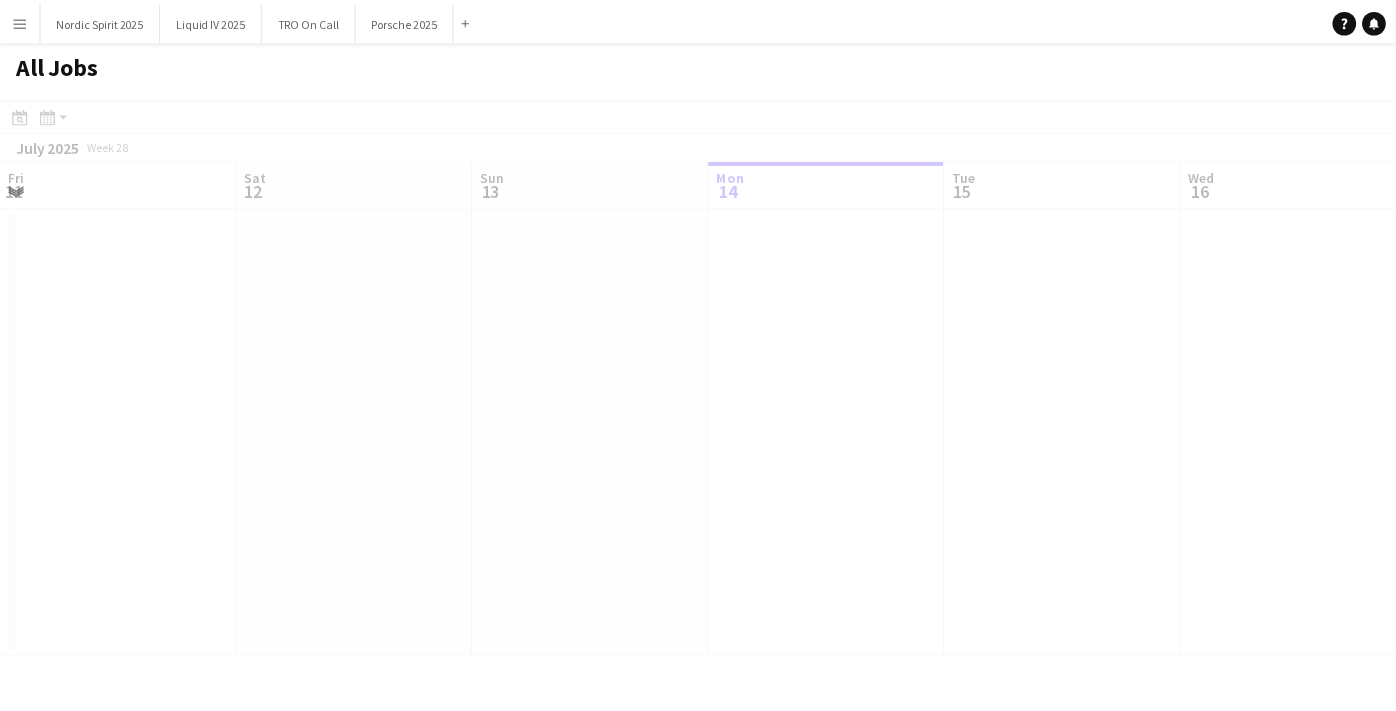 scroll, scrollTop: 0, scrollLeft: 477, axis: horizontal 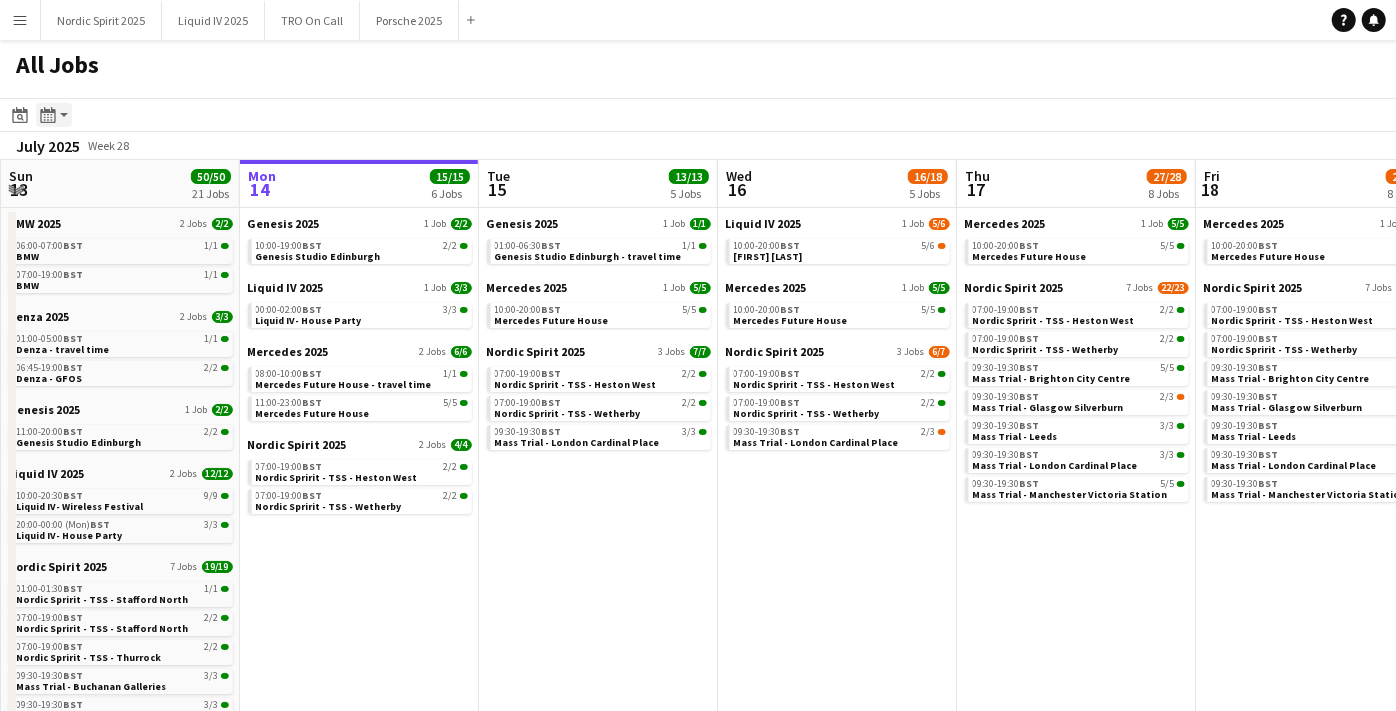 click on "Month view / Day view" at bounding box center (54, 115) 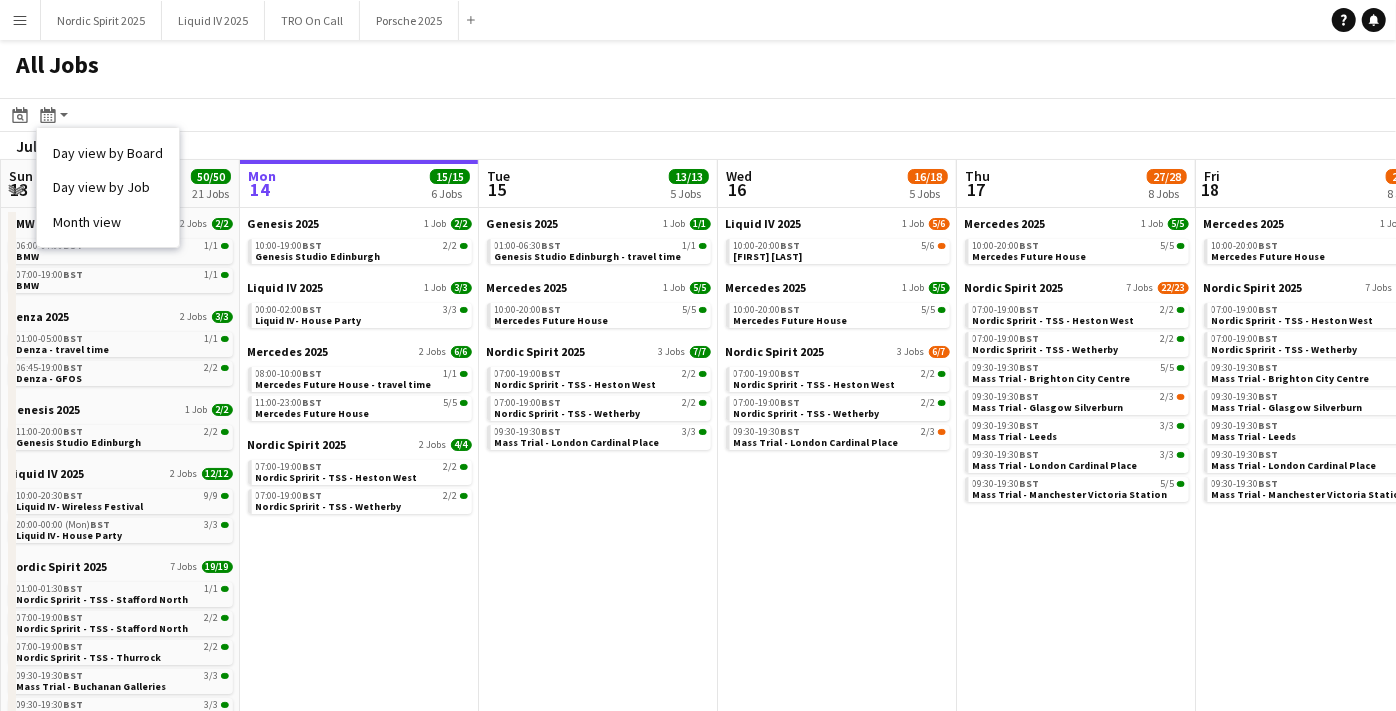 click on "Date picker
JUL 2025 JUL 2025 Monday M Tuesday T Wednesday W Thursday T Friday F Saturday S Sunday S  JUL      1   2   3   4   5   6   7   8   9   10   11   12   13   14   15   16   17   18   19   20   21   22   23   24   25   26   27   28   29   30   31
Comparison range
Comparison range
Today
Month view / Day view
Day view by Board Day view by Job Month view" 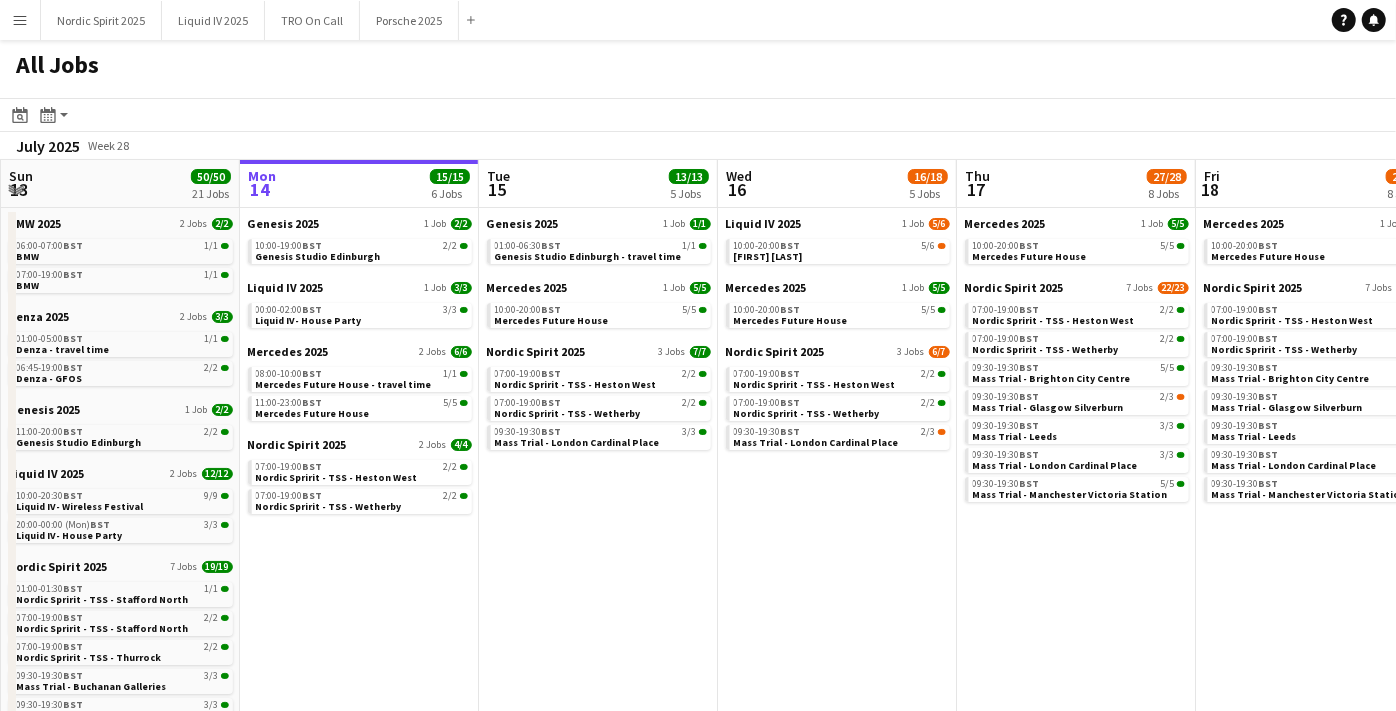 click on "Menu" at bounding box center [20, 20] 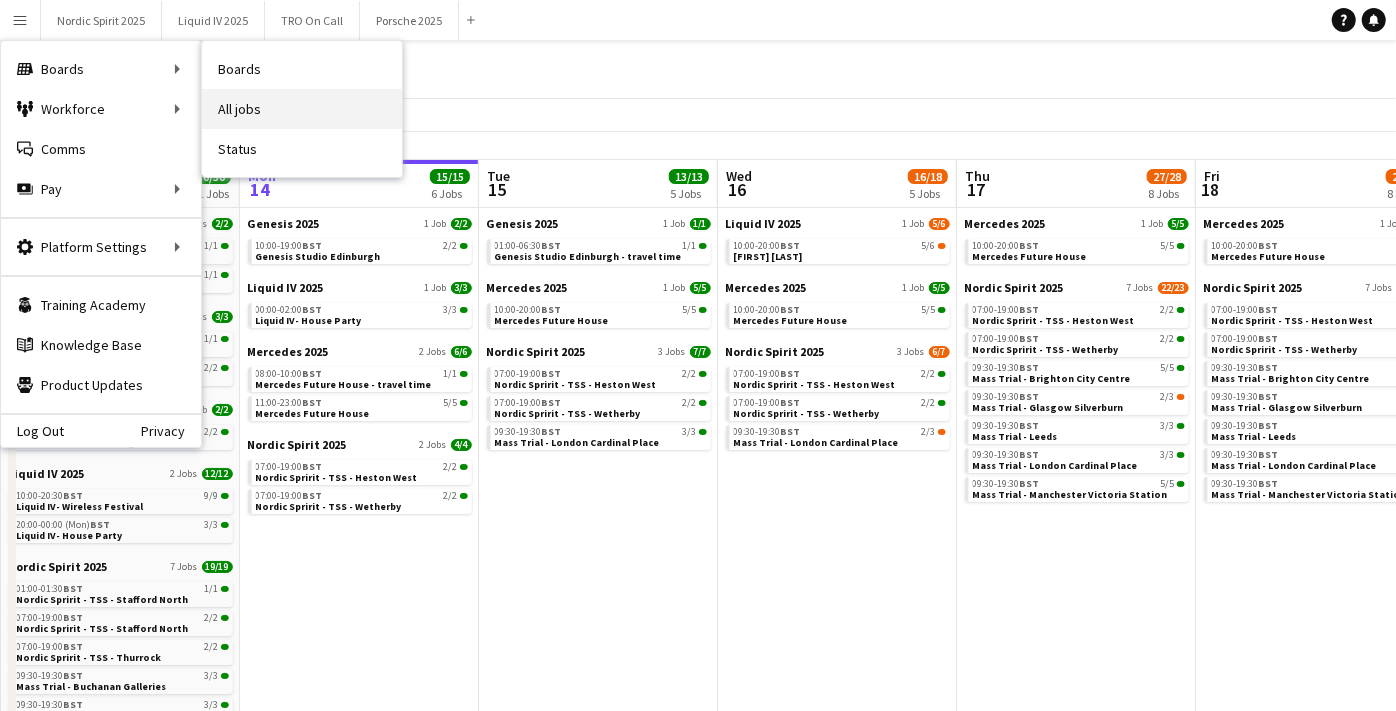 click on "All jobs" at bounding box center [302, 109] 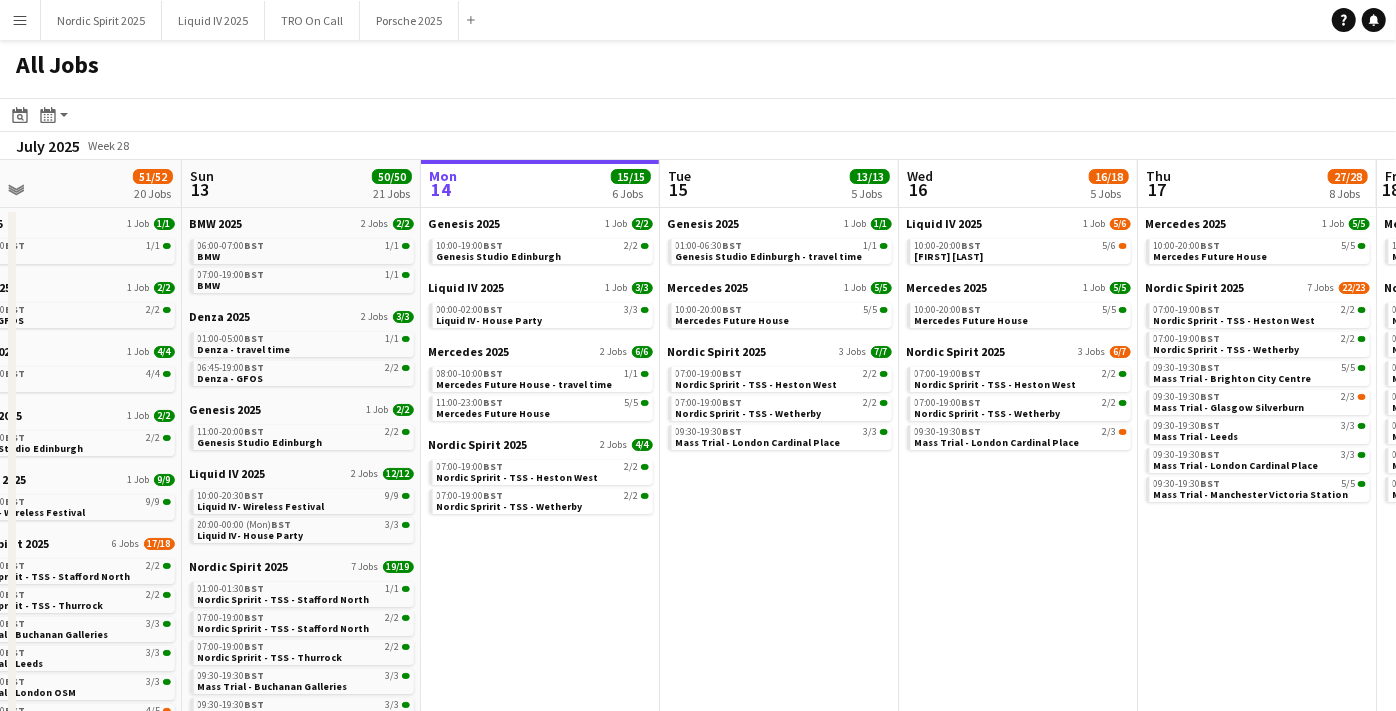 drag, startPoint x: 462, startPoint y: 563, endPoint x: 1143, endPoint y: 514, distance: 682.76056 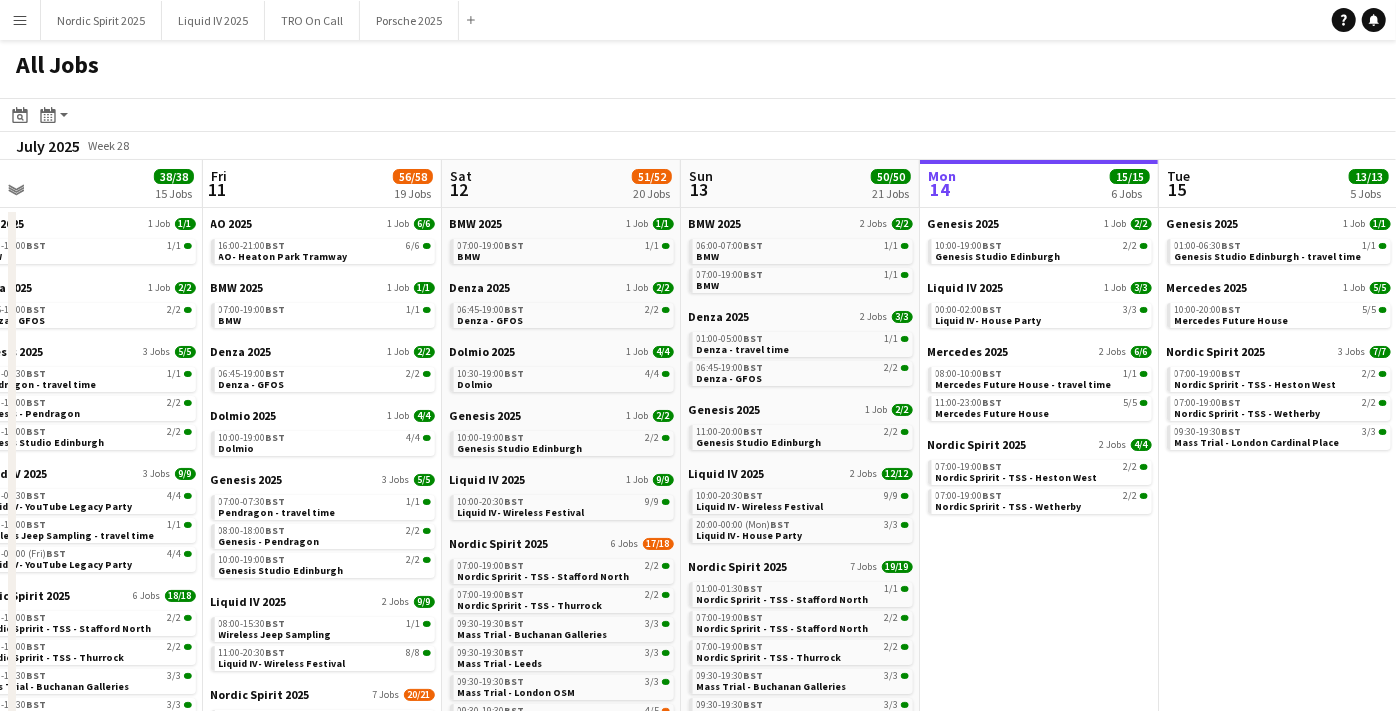 scroll, scrollTop: 0, scrollLeft: 668, axis: horizontal 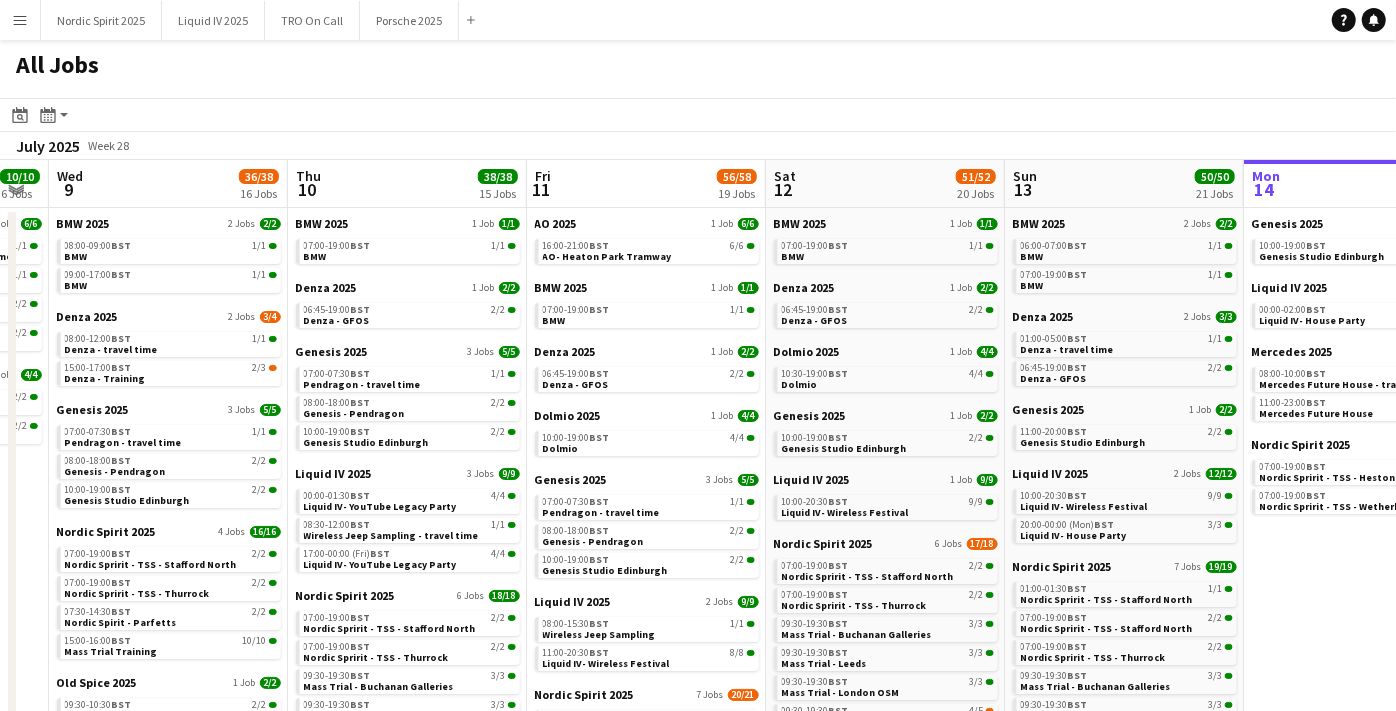 drag, startPoint x: 256, startPoint y: 560, endPoint x: 828, endPoint y: 503, distance: 574.833 